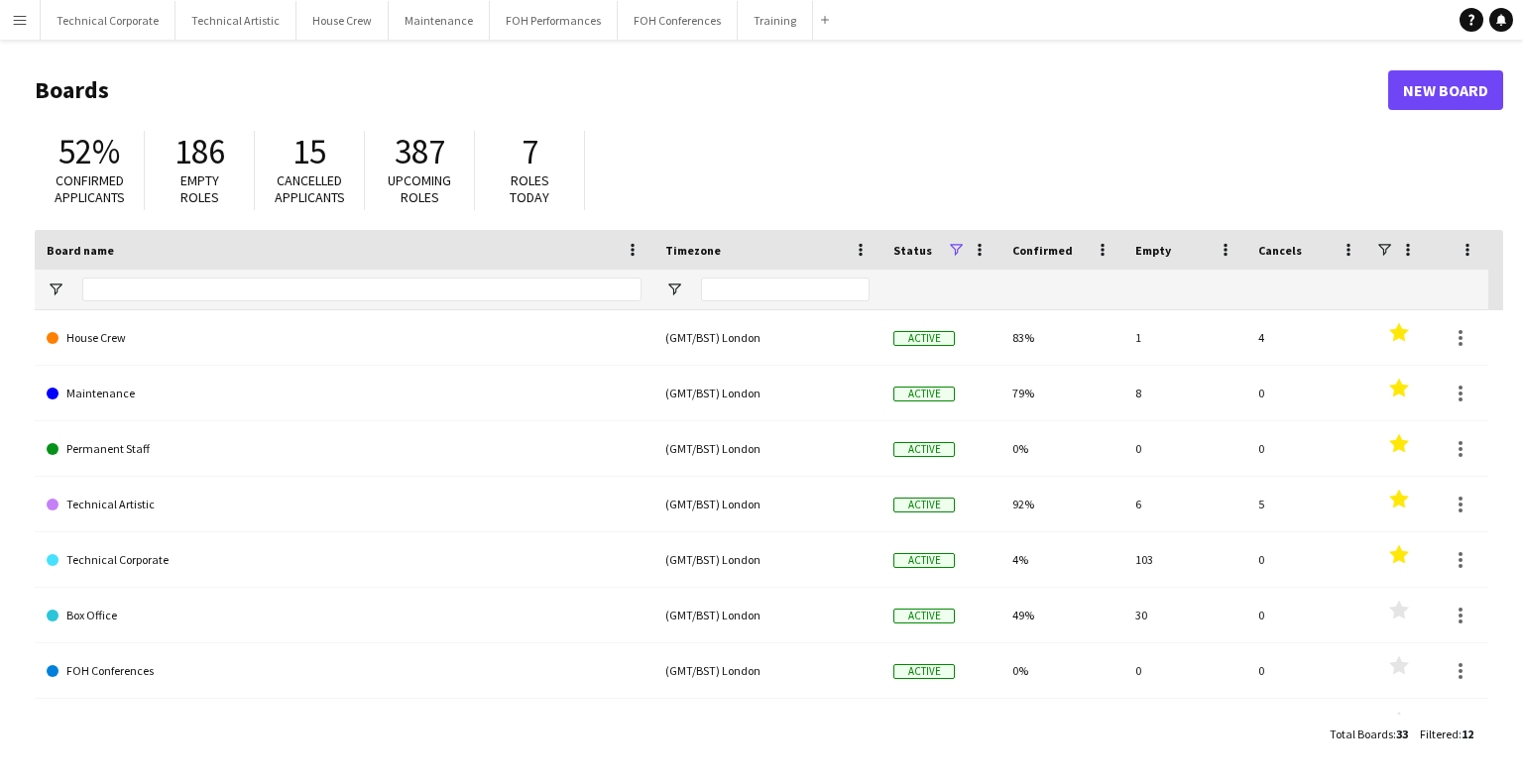 scroll, scrollTop: 0, scrollLeft: 0, axis: both 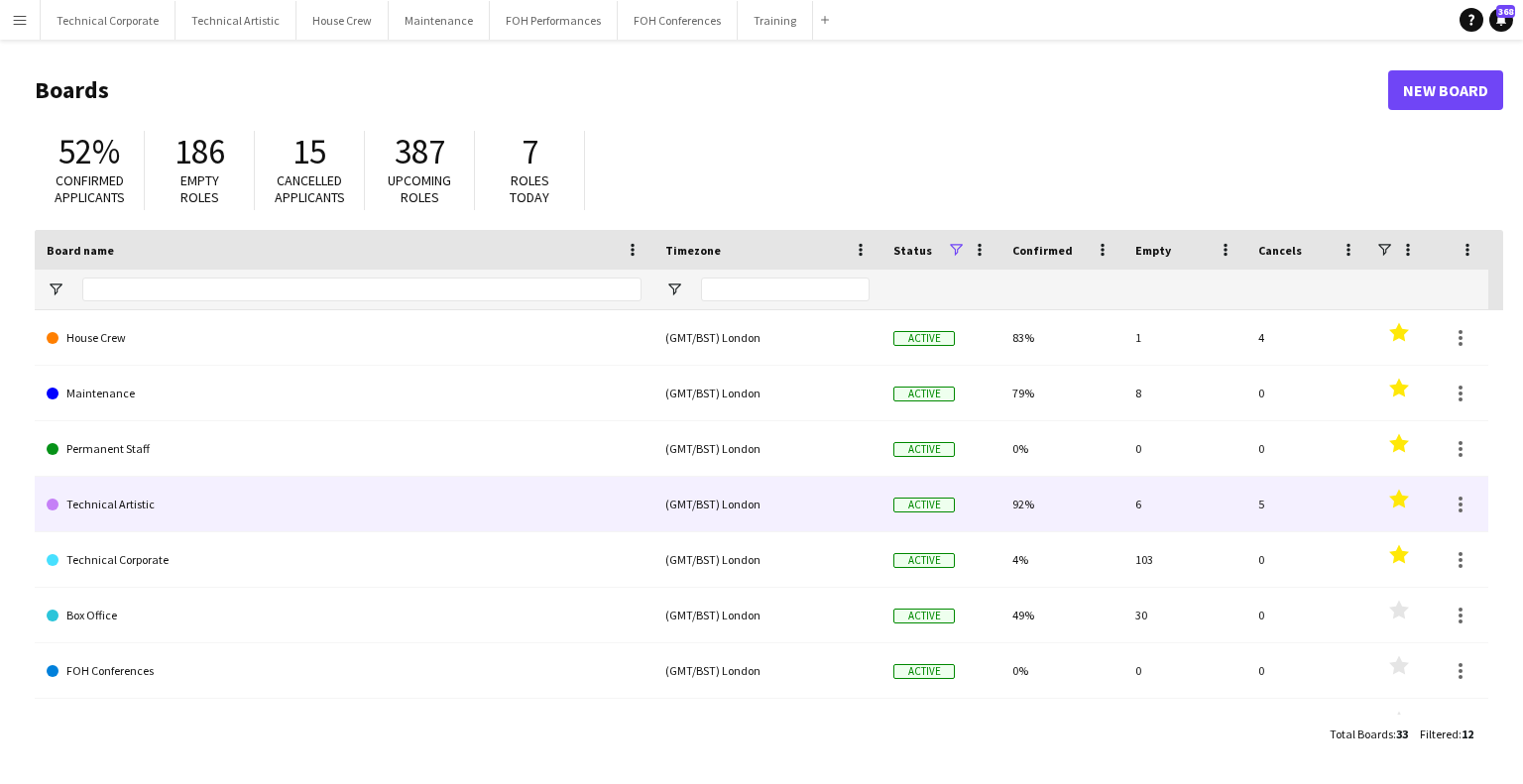 click on "Technical Artistic" 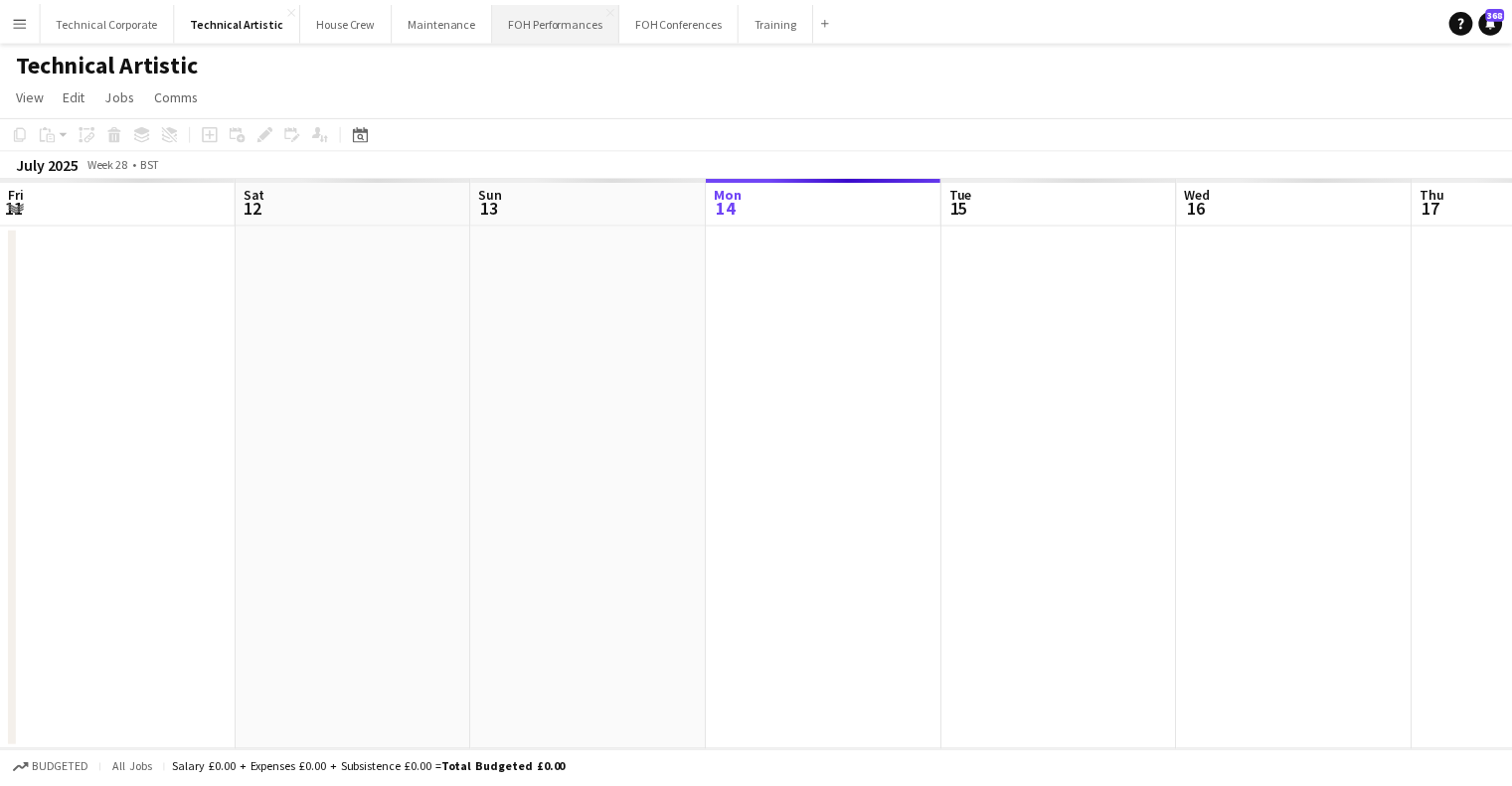 scroll, scrollTop: 0, scrollLeft: 475, axis: horizontal 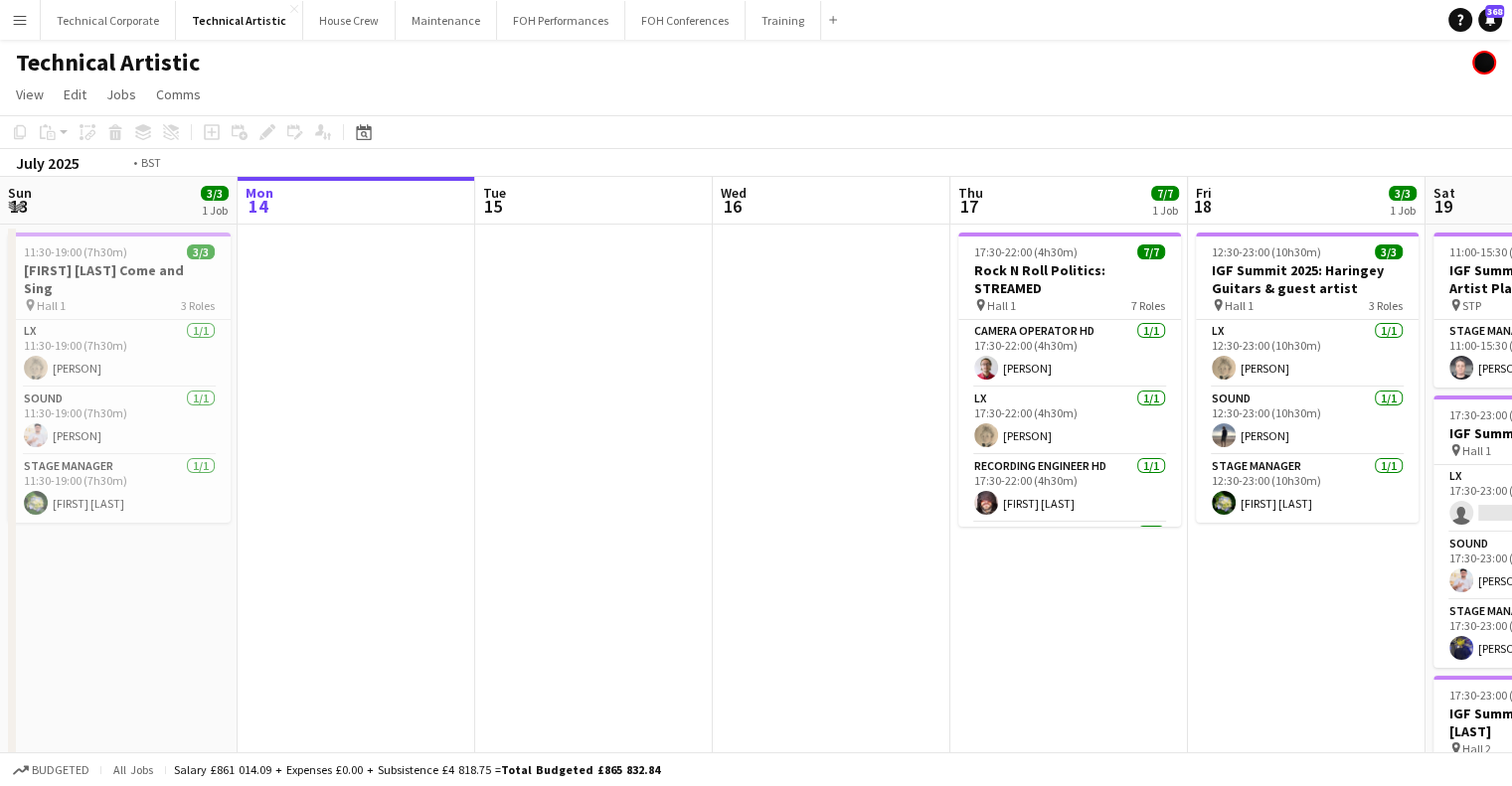 click on "Fri   11   5/5   1 Job   Sat   12   Sun   13   3/3   1 Job   Mon   14   Tue   15   Wed   16   Thu   17   7/7   1 Job   Fri   18   3/3   1 Job   Sat   19   6/7   3 Jobs   Sun   20   4/4   2 Jobs   Mon   21   1/1   1 Job   Tue   22   1/1   1 Job      16:30-23:00 (6h30m)    5/5   Maliheh Moradi and Mina Deris
pin
Hall 1   5 Roles   LX   1/1   16:30-23:00 (6h30m)
Laurence Moss  Recording Engineer FD   1/1   16:30-23:00 (6h30m)
Alex Stavrou  Sound   1/1   16:30-23:00 (6h30m)
Anders PERM Waller  Sound   1/1   16:30-23:00 (6h30m)
Henry Loveday  Stage Manager   1/1   16:30-23:00 (6h30m)
Joe Harbot     11:30-19:00 (7h30m)    3/3   John Rutter Come and Sing
pin
Hall 1   3 Roles   LX   1/1   11:30-19:00 (7h30m)
Laurence Moss  Sound   1/1   11:30-19:00 (7h30m)
Lev Shteinberg  Stage Manager   1/1   11:30-19:00 (7h30m)
Ruth Shwer     17:30-22:00 (4h30m)    7/7   Rock N Roll Politics: STREAMED
pin
1/1" at bounding box center (756, 602) 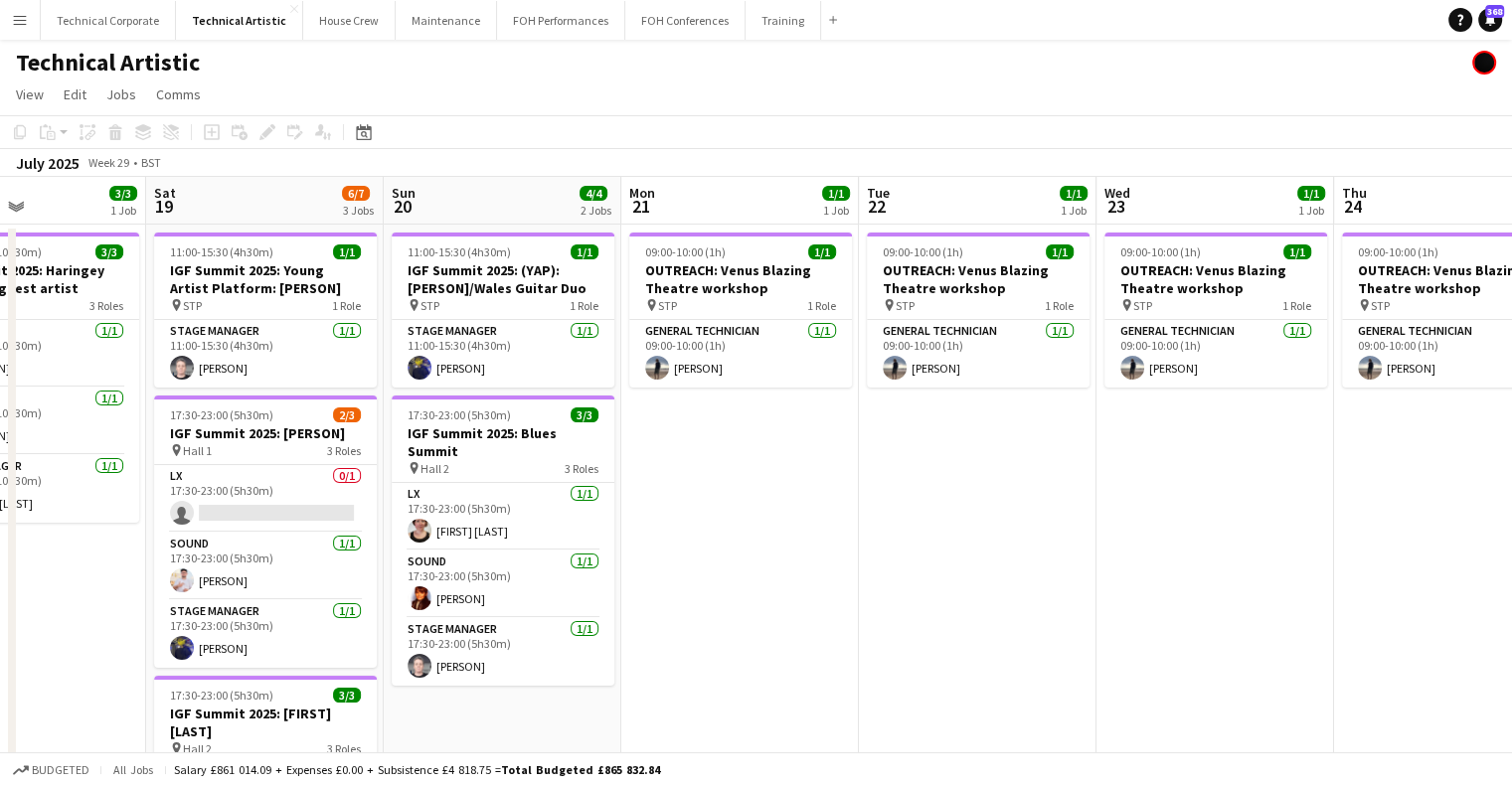 drag, startPoint x: 672, startPoint y: 496, endPoint x: 1276, endPoint y: 426, distance: 608.04276 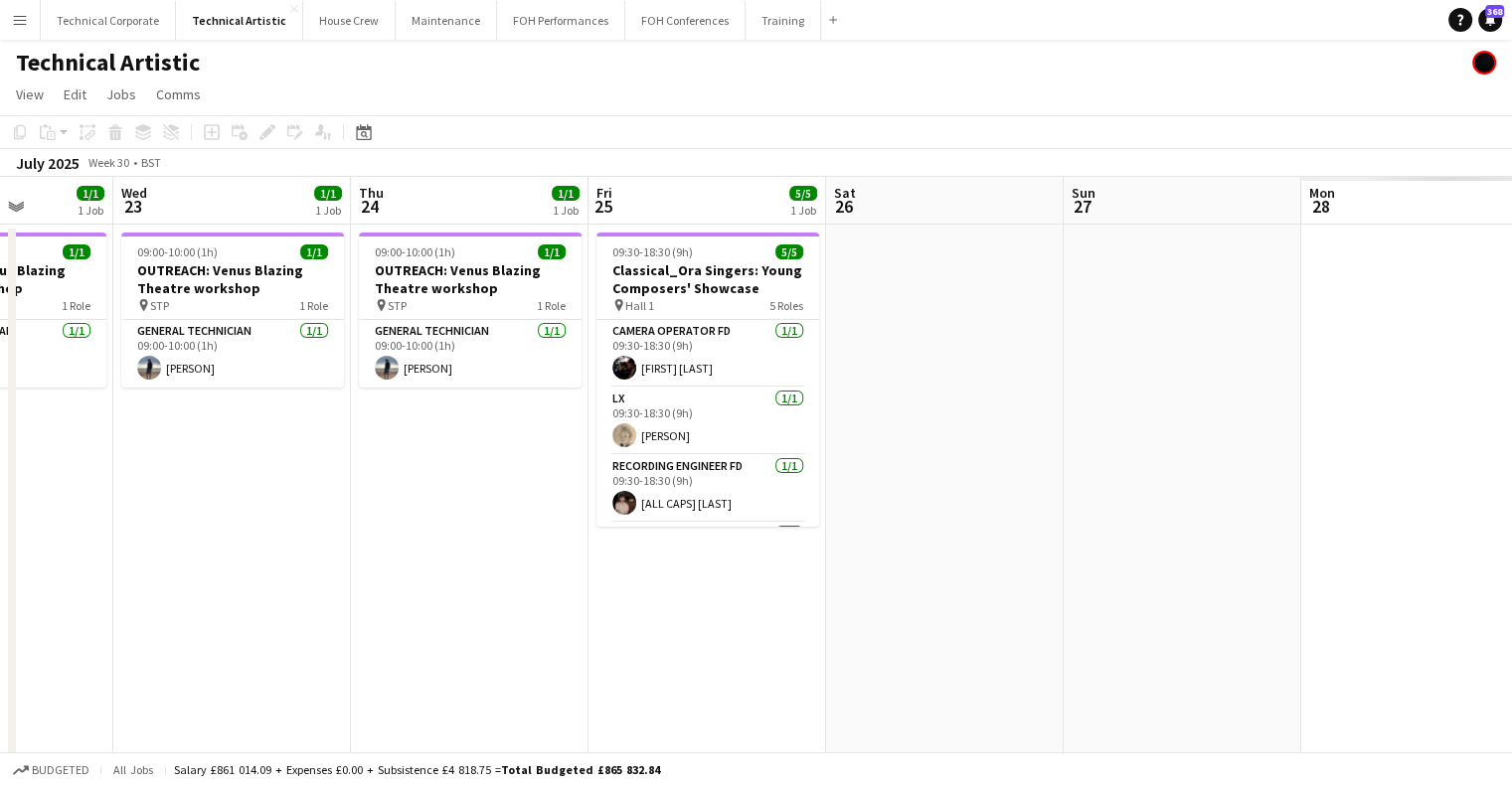 drag, startPoint x: 501, startPoint y: 521, endPoint x: 487, endPoint y: 525, distance: 14.56022 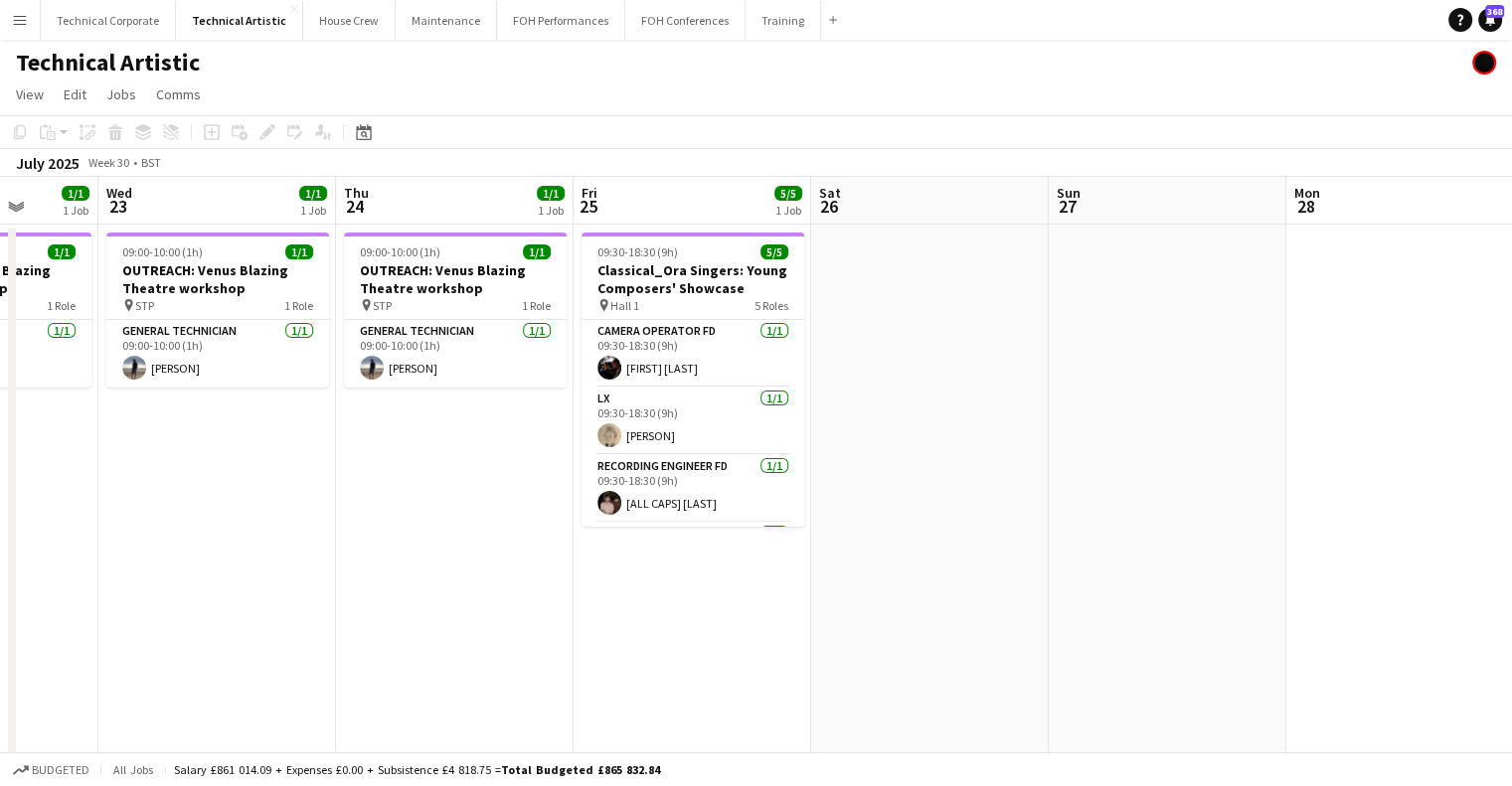 drag, startPoint x: 1193, startPoint y: 438, endPoint x: 1171, endPoint y: 444, distance: 22.803509 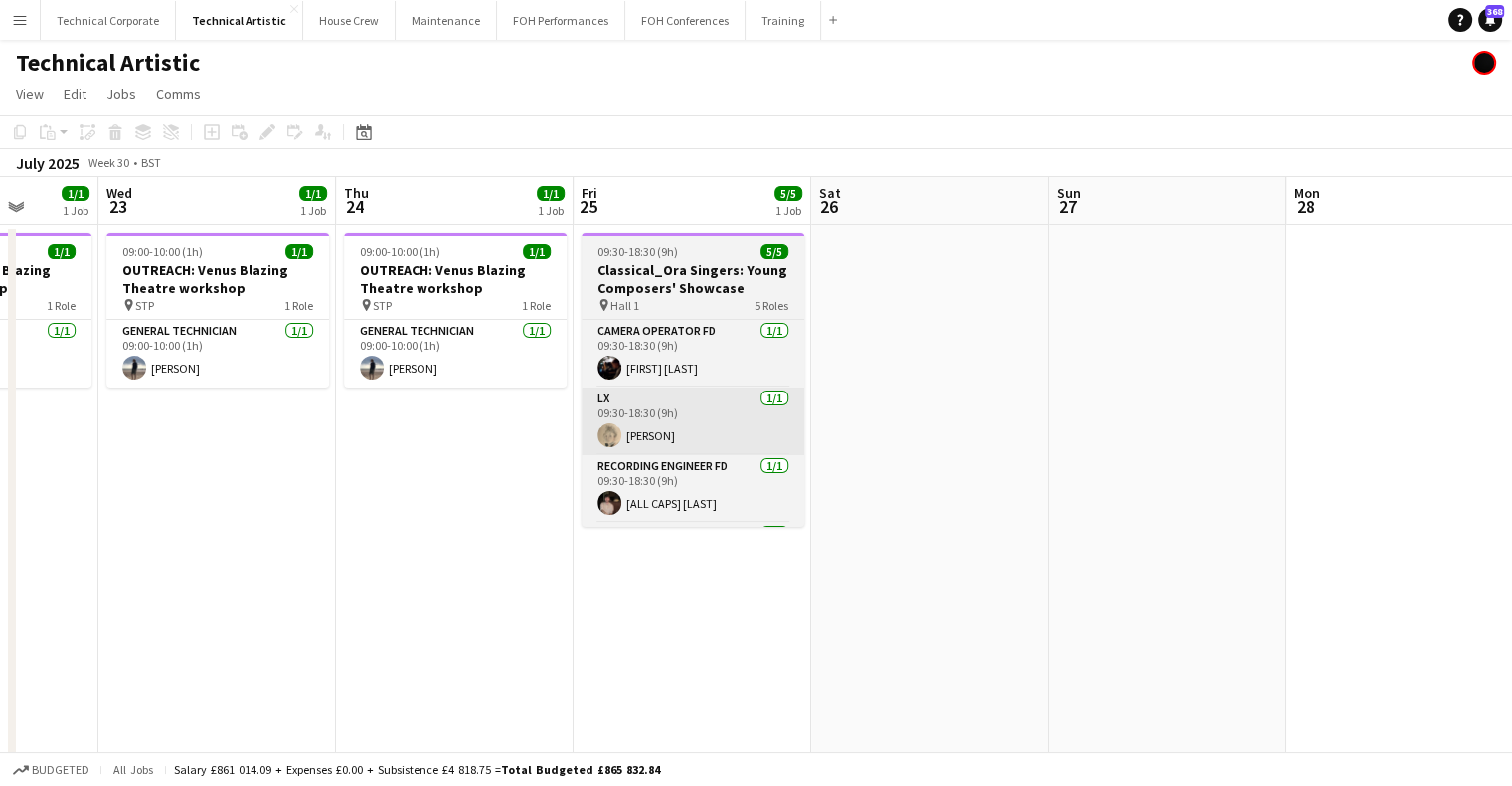 scroll, scrollTop: 0, scrollLeft: 854, axis: horizontal 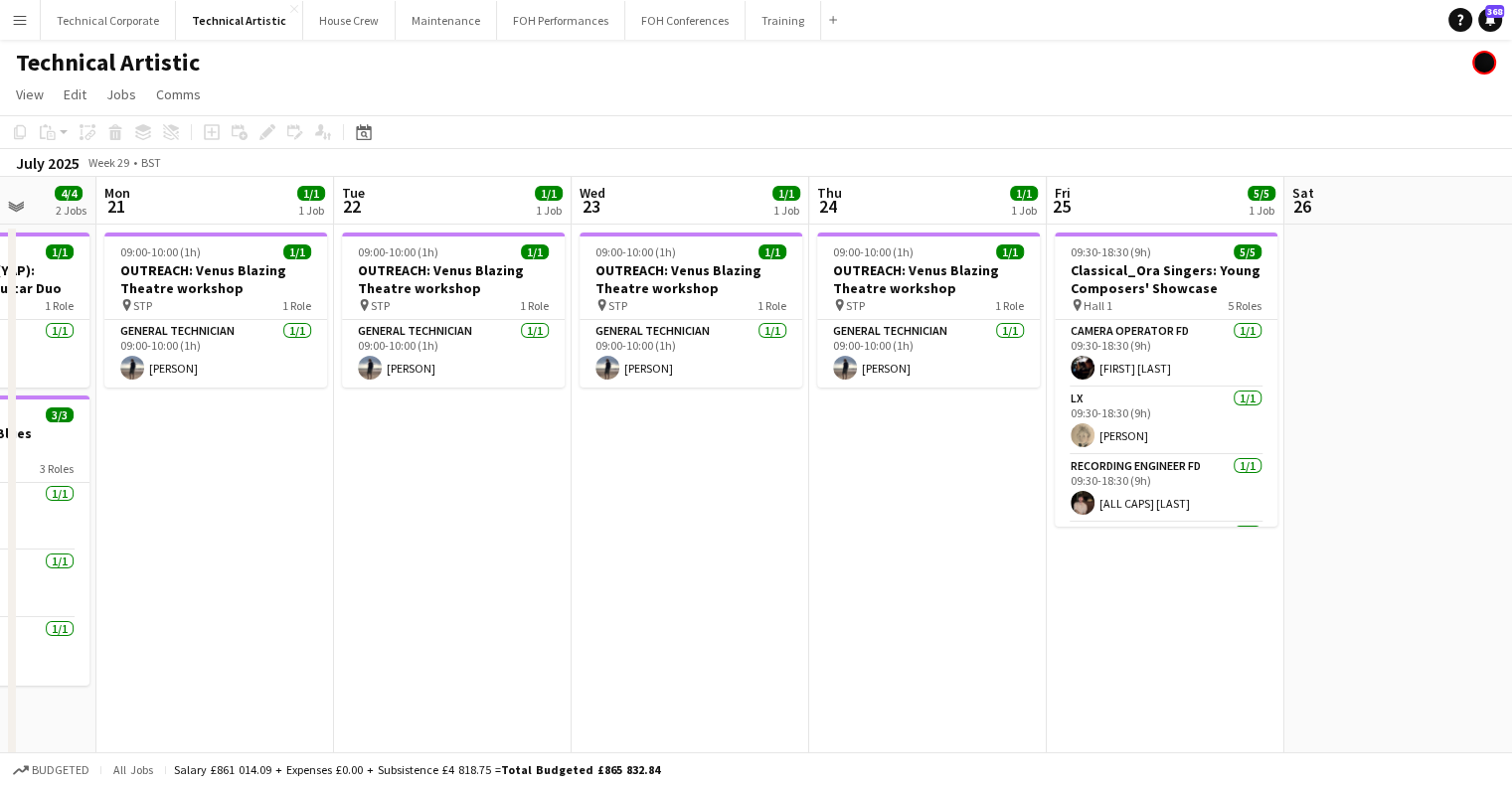 drag, startPoint x: 552, startPoint y: 463, endPoint x: 1338, endPoint y: 489, distance: 786.4299 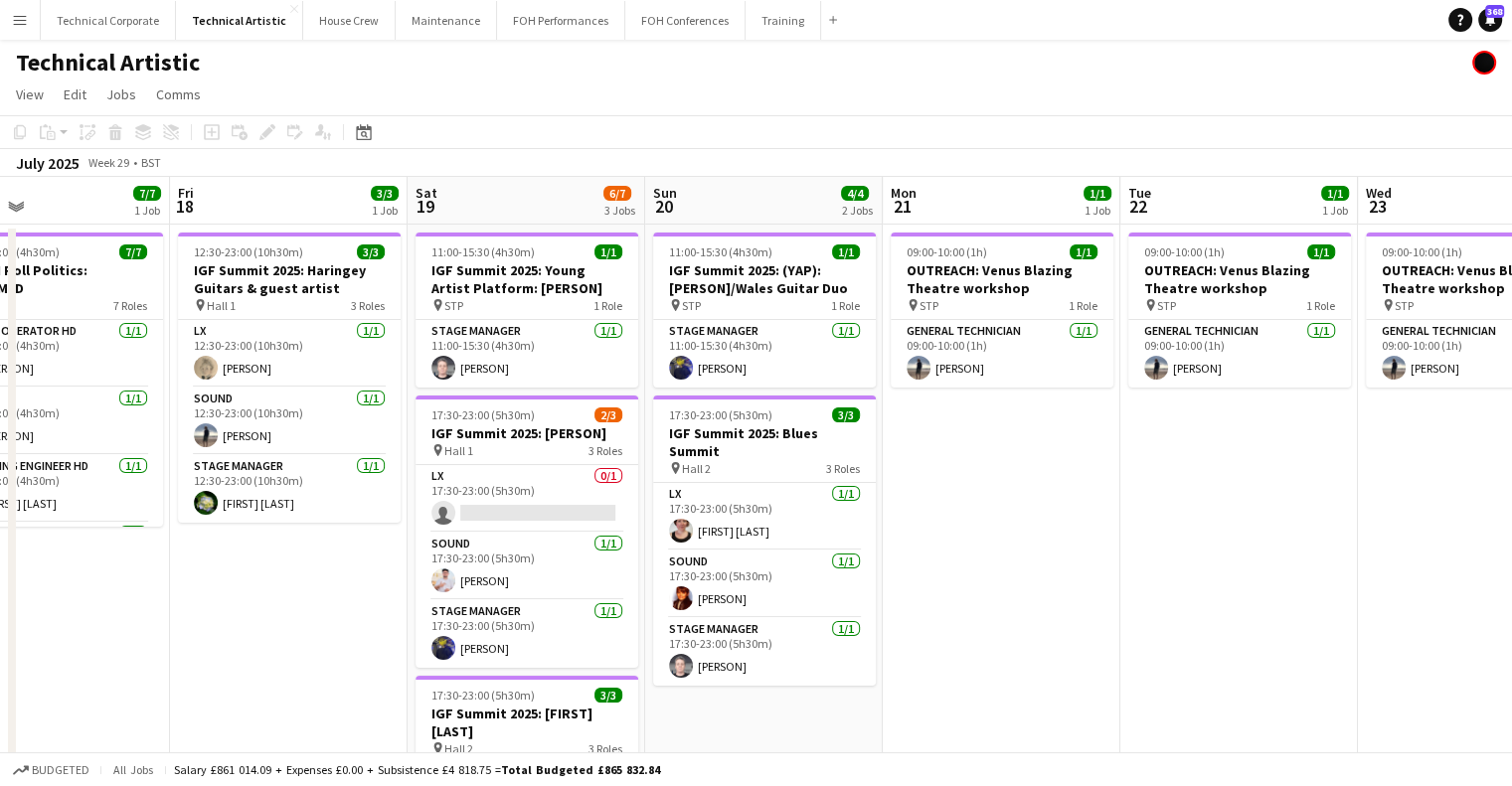 scroll, scrollTop: 0, scrollLeft: 491, axis: horizontal 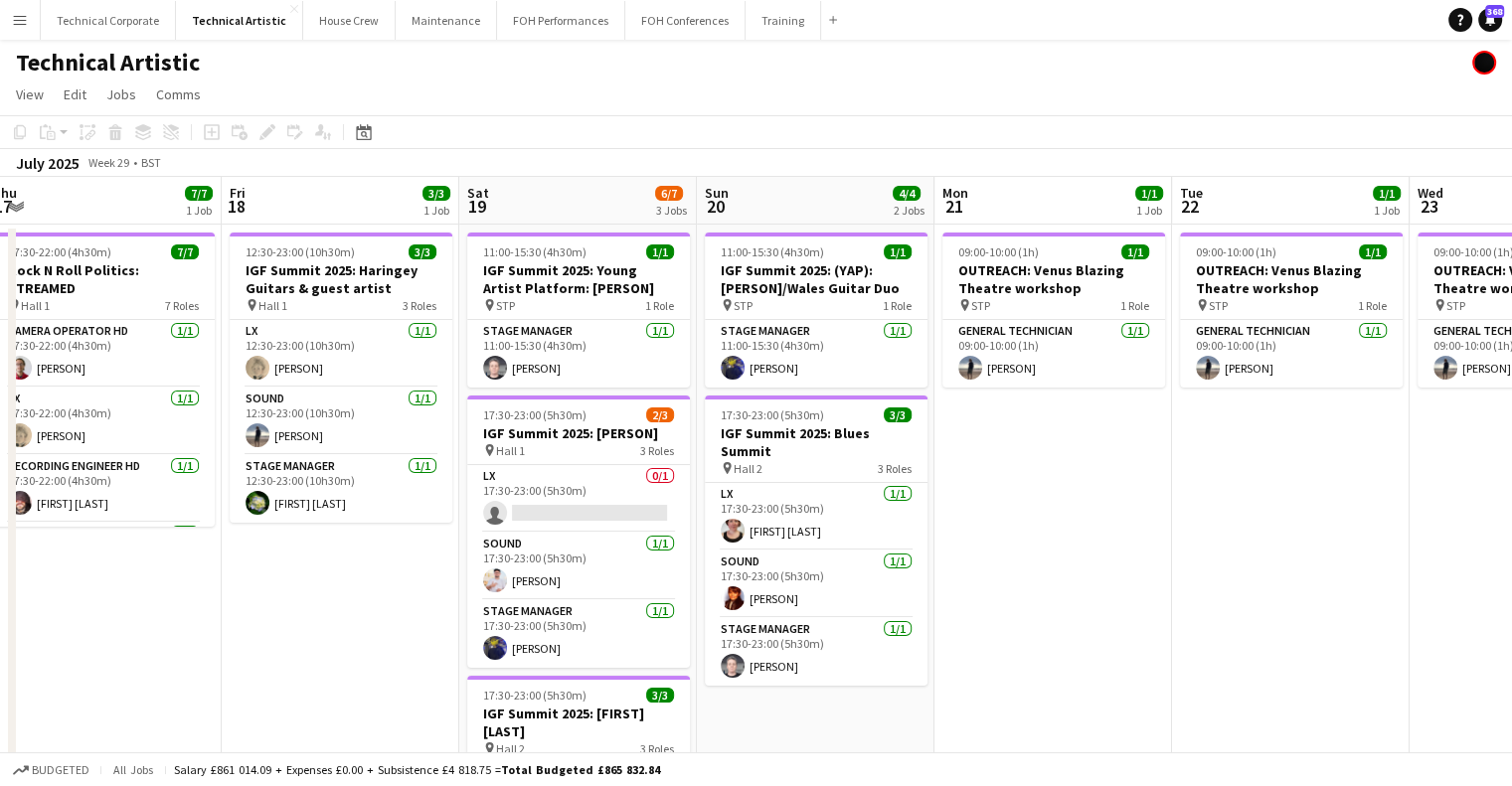 click on "Tue   15   Wed   16   Thu   17   7/7   1 Job   Fri   18   3/3   1 Job   Sat   19   6/7   3 Jobs   Sun   20   4/4   2 Jobs   Mon   21   1/1   1 Job   Tue   22   1/1   1 Job   Wed   23   1/1   1 Job   Thu   24   1/1   1 Job   Fri   25   5/5   1 Job   Sat   26      17:30-22:00 (4h30m)    7/7   Rock N Roll Politics: STREAMED
pin
Hall 1   7 Roles   Camera Operator HD   1/1   17:30-22:00 (4h30m)
David Dawson  LX   1/1   17:30-22:00 (4h30m)
Laurence Moss  Recording Engineer HD   1/1   17:30-22:00 (4h30m)
Carmelo Laudani Rosa  Sound   1/1   17:30-22:00 (4h30m)
Daniel Pye  Stage Manager   1/1   17:30-22:00 (4h30m)
Kerry Williams  Streaming Engineer HD   1/1   17:30-22:00 (4h30m)
Joe Harbot  Vision Mixer HD   1/1   17:30-22:00 (4h30m)
Christopher Miller     12:30-23:00 (10h30m)    3/3   IGF Summit 2025: Haringey Guitars  & guest artist
pin
Hall 1   3 Roles   LX   1/1   12:30-23:00 (10h30m)
Laurence Moss  Sound   1/1  Thomas PERM Alston" at bounding box center [756, 602] 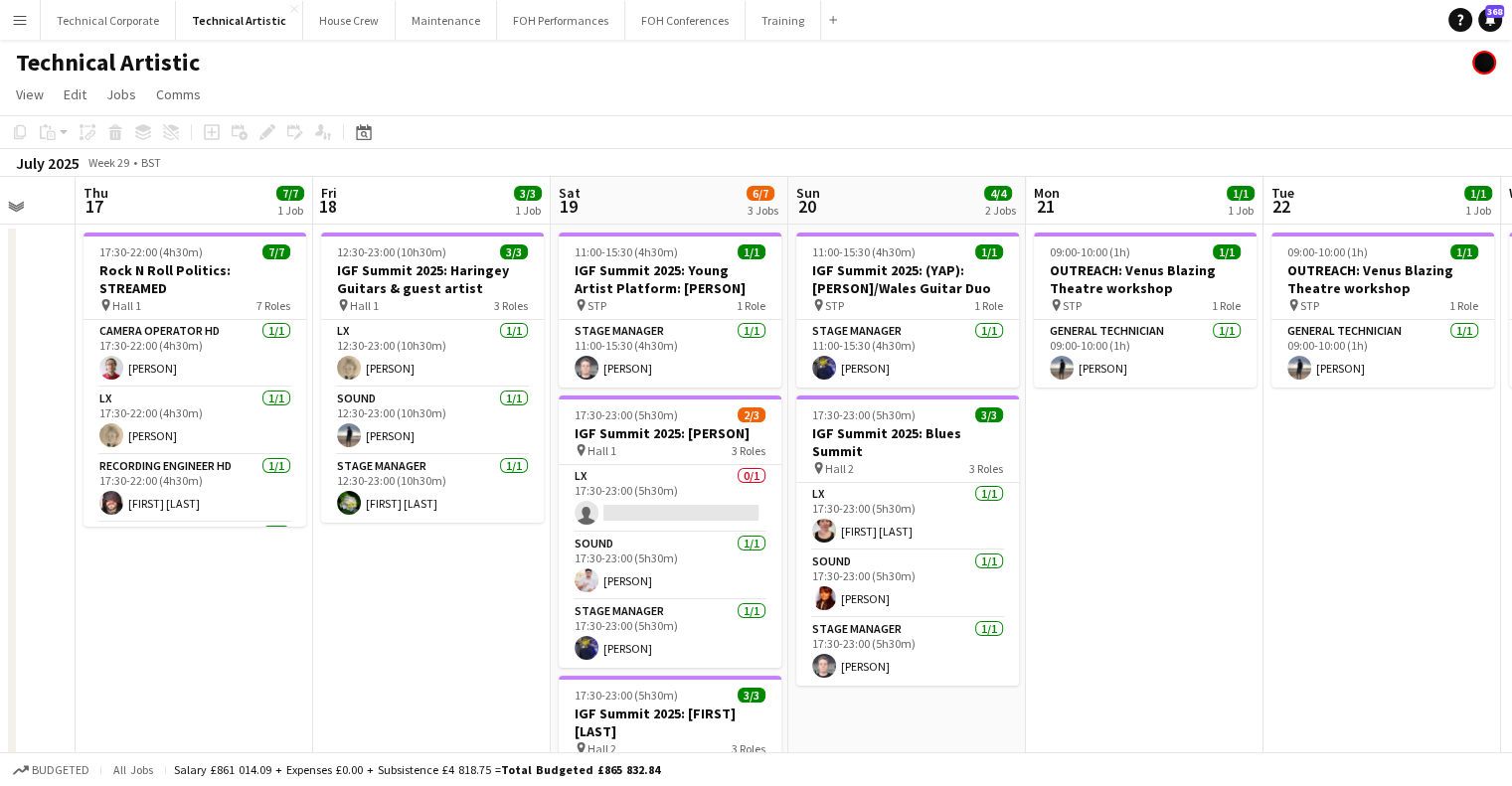 drag, startPoint x: 425, startPoint y: 565, endPoint x: 443, endPoint y: 565, distance: 18 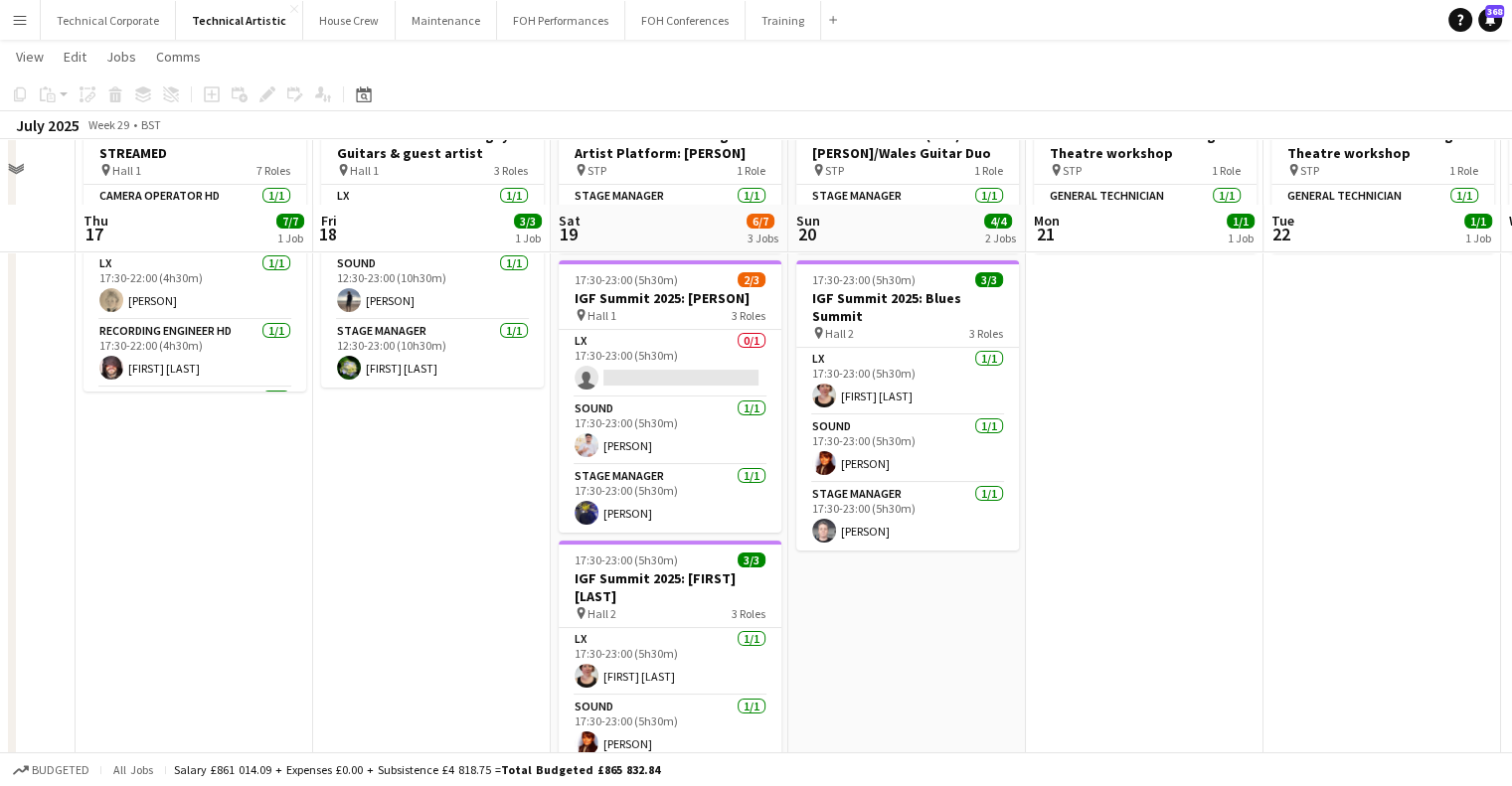 scroll, scrollTop: 99, scrollLeft: 0, axis: vertical 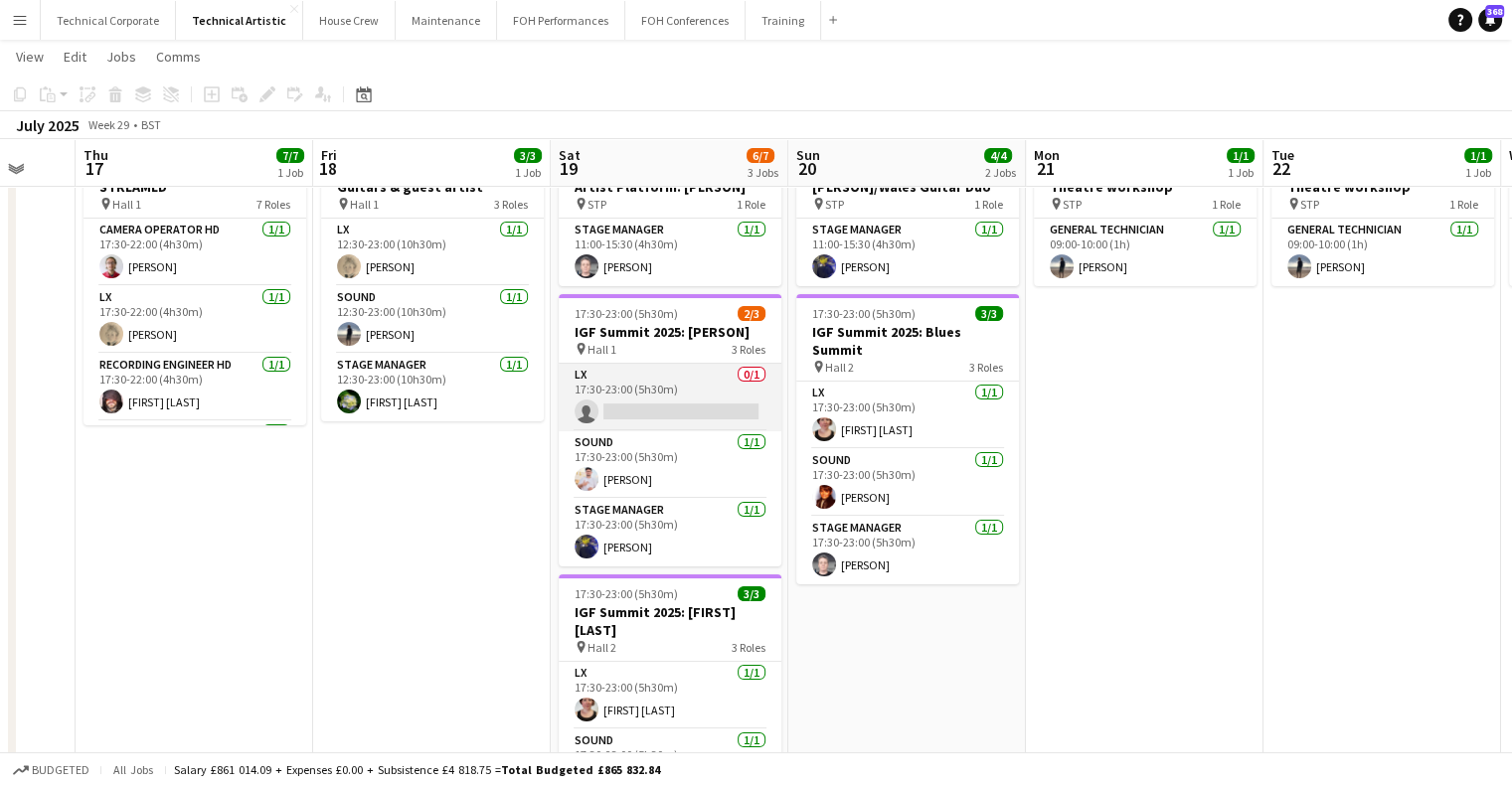 click on "LX   0/1   17:30-23:00 (5h30m)
single-neutral-actions" at bounding box center [670, 397] 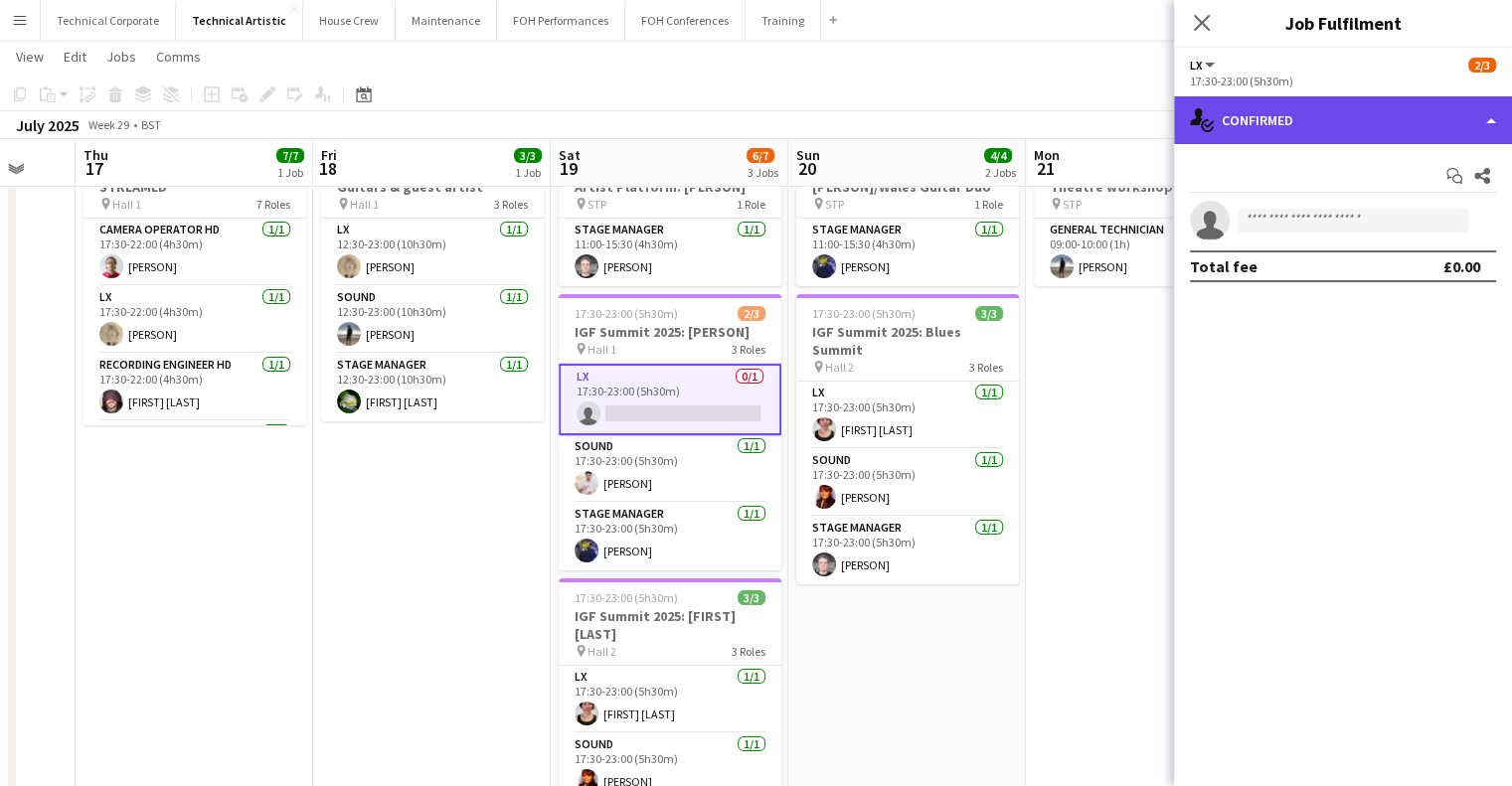 click on "single-neutral-actions-check-2
Confirmed" 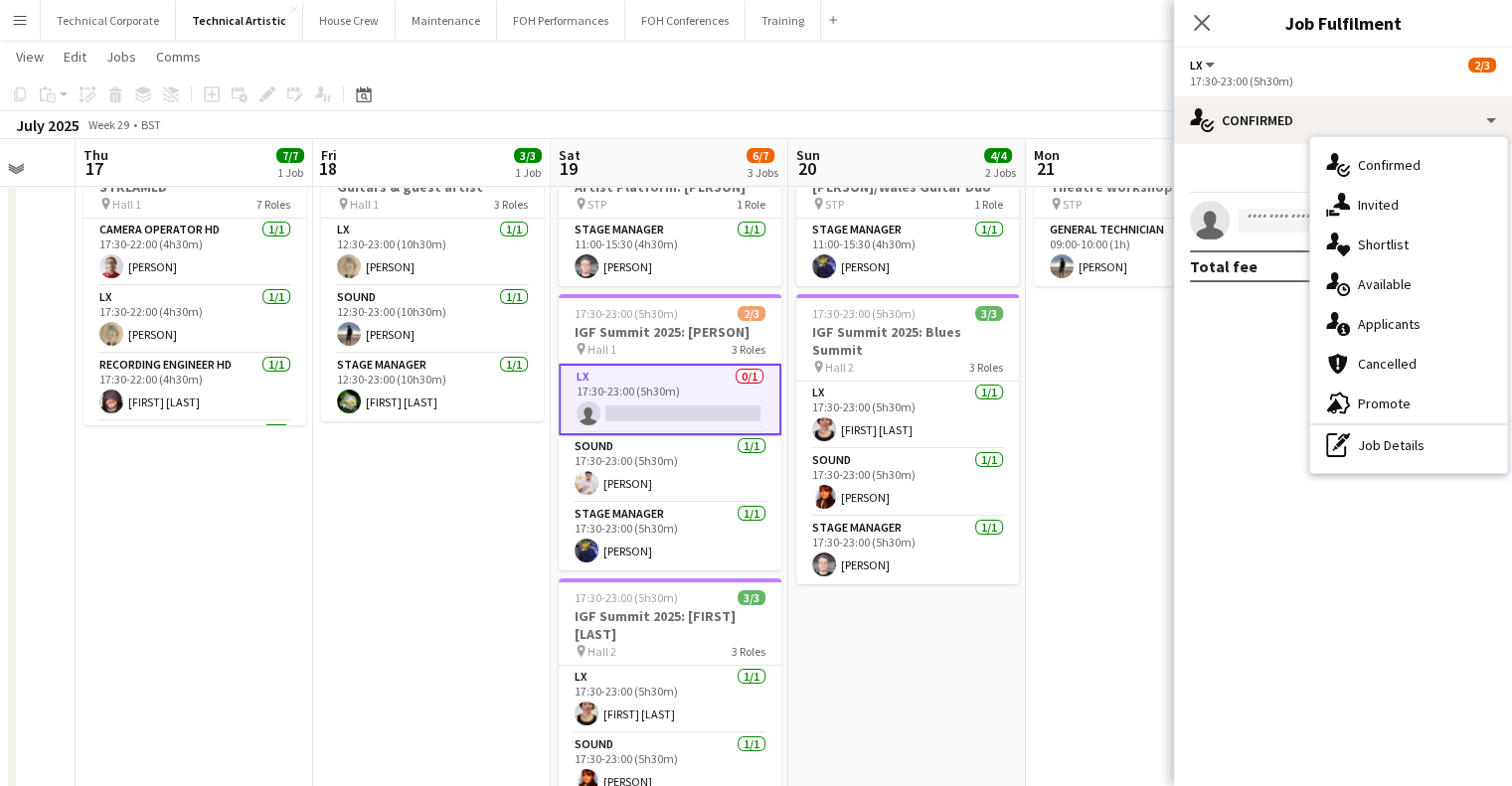 drag, startPoint x: 1379, startPoint y: 206, endPoint x: 1373, endPoint y: 261, distance: 55.3263 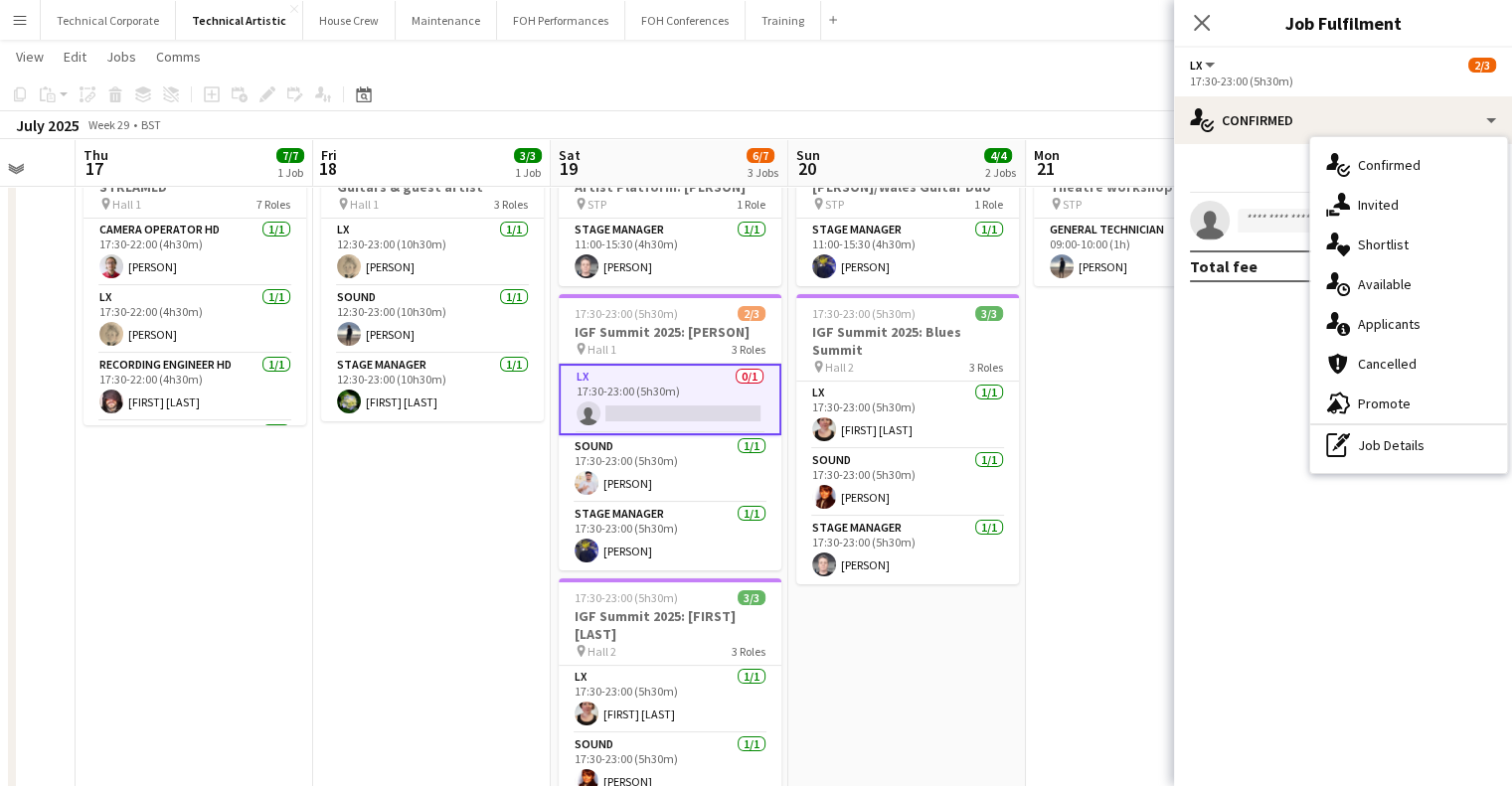 click on "single-neutral-actions-share-1
Invited" at bounding box center (1409, 205) 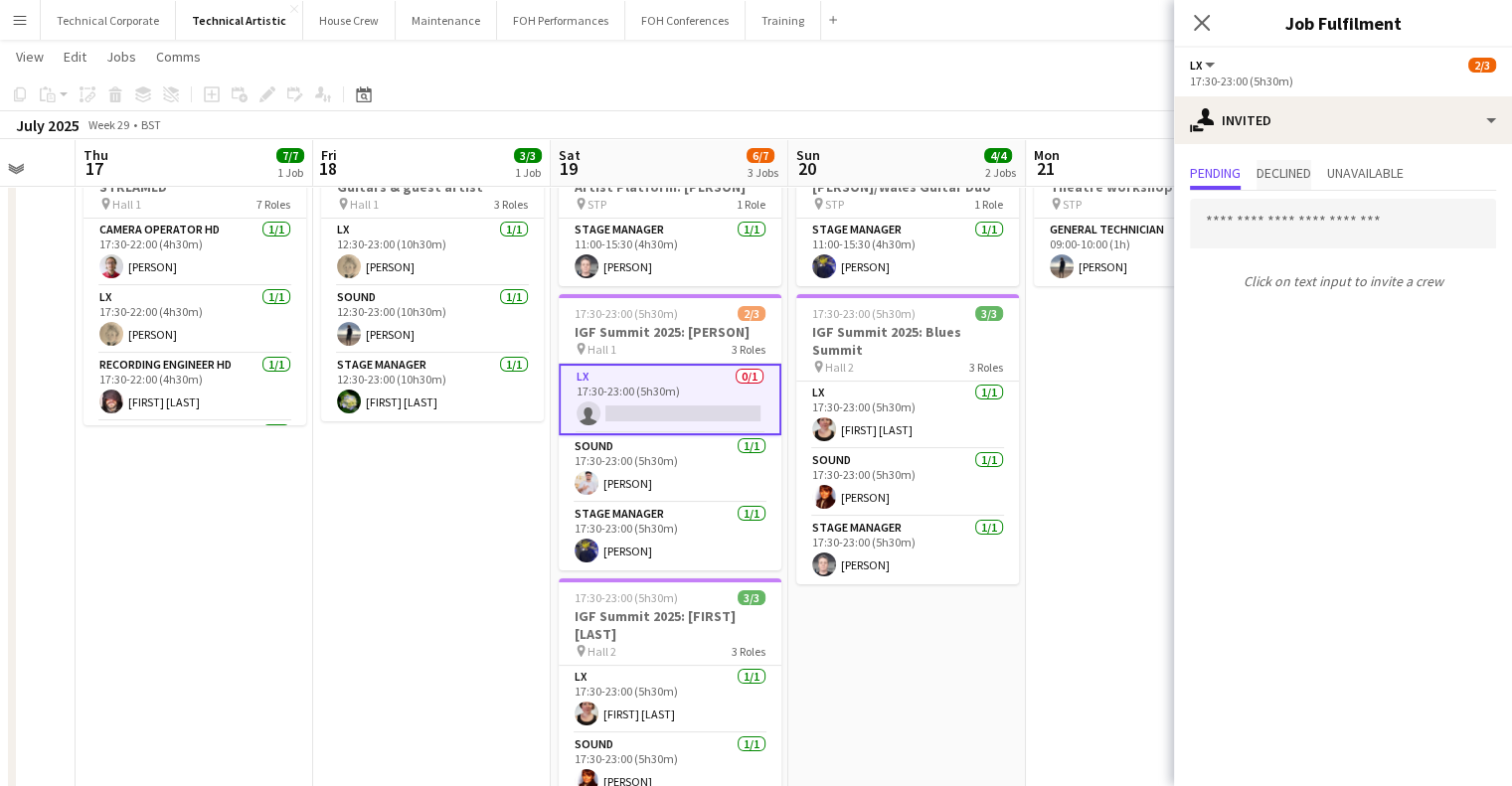 click on "Declined" at bounding box center [1283, 175] 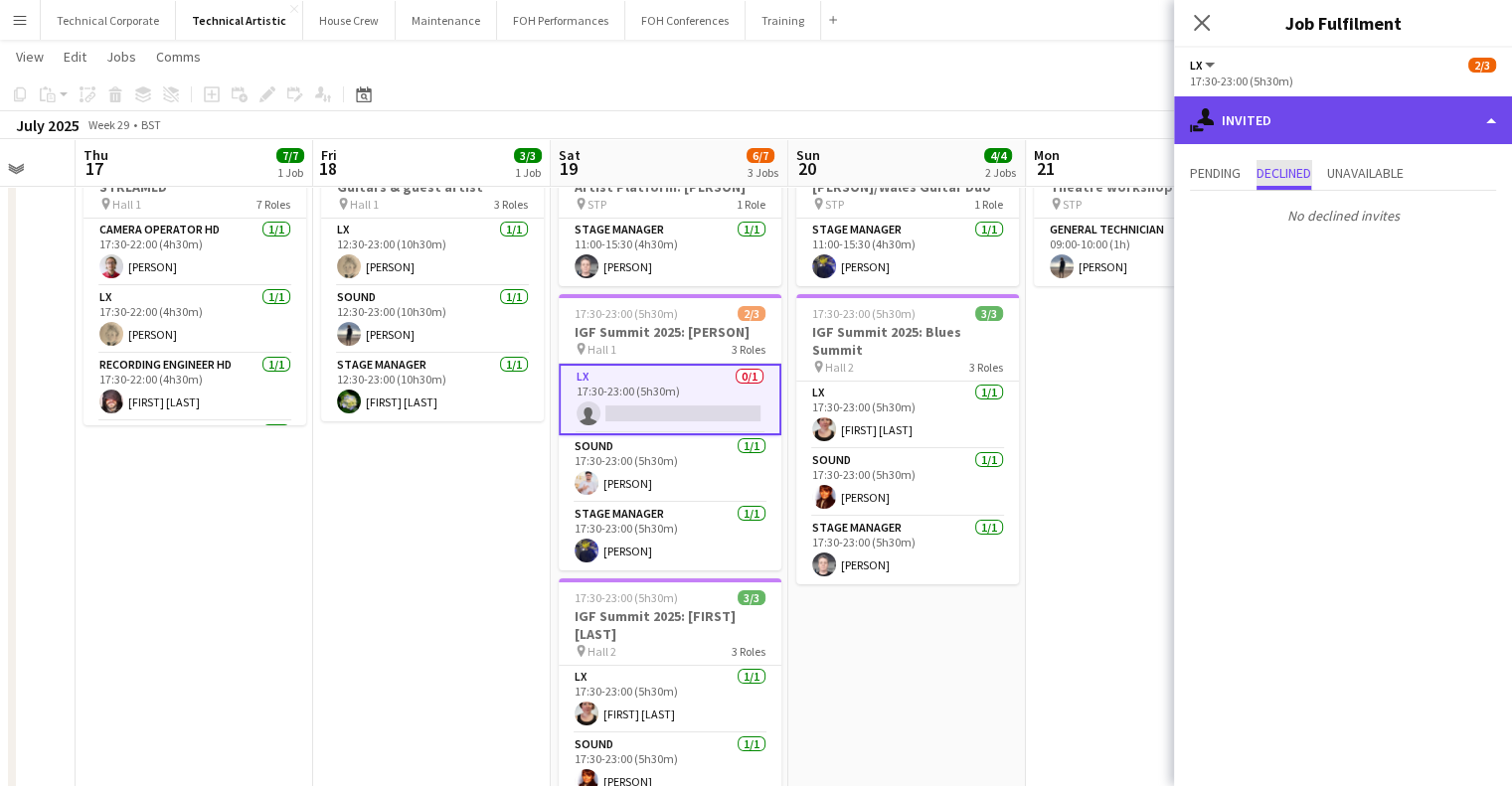 click on "single-neutral-actions-share-1
Invited" 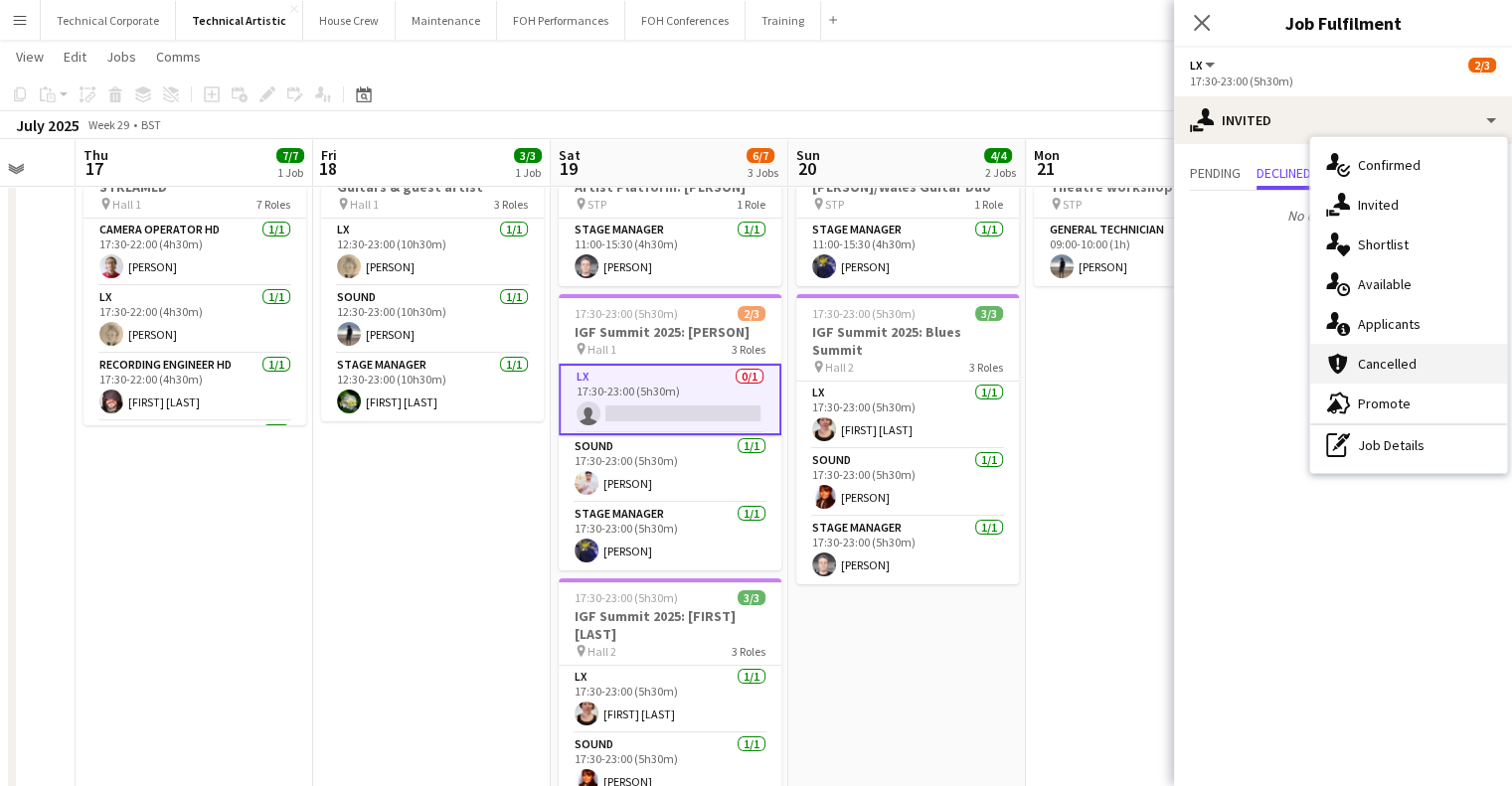 click on "cancellation
Cancelled" at bounding box center (1409, 364) 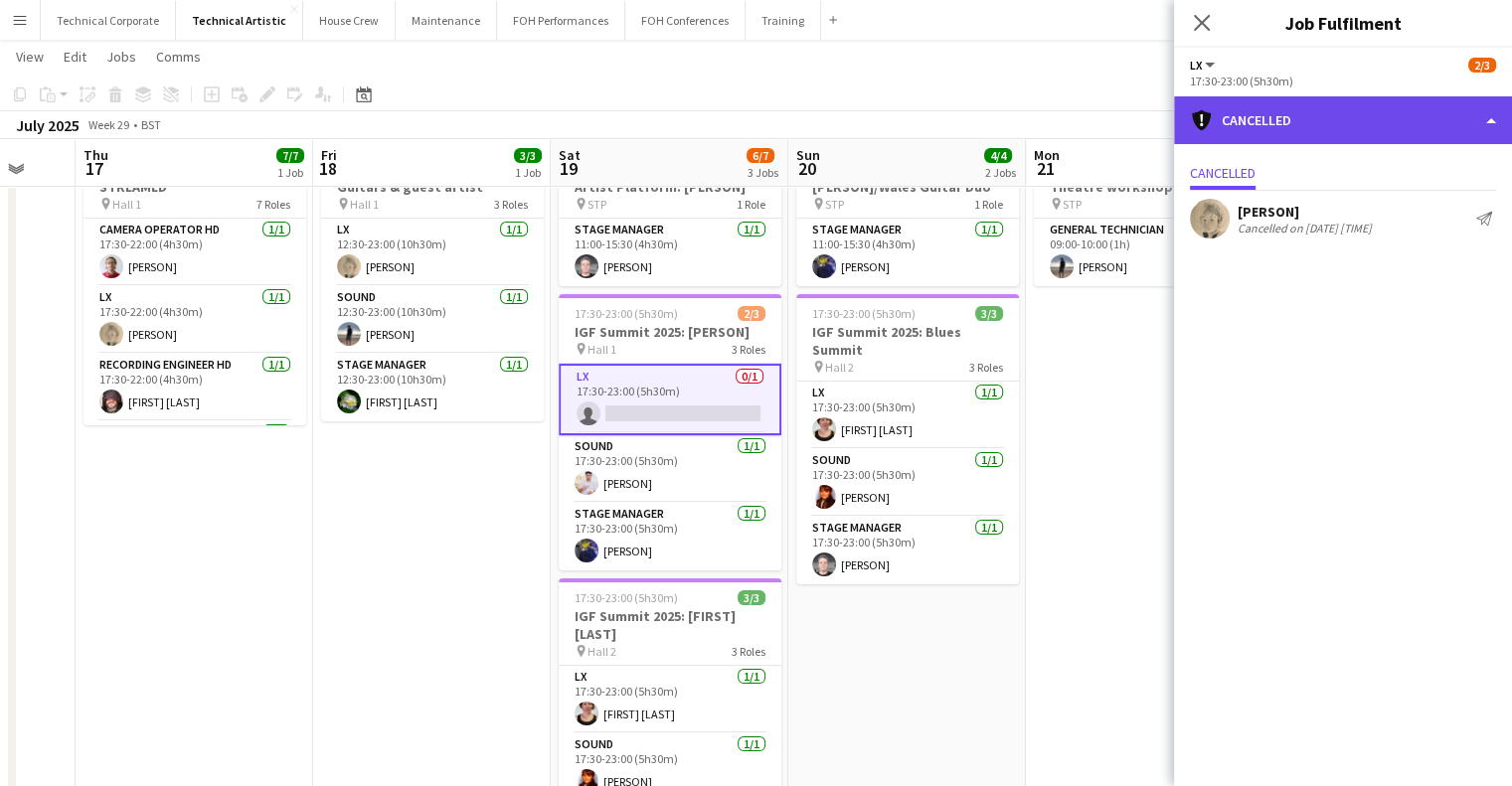 click on "cancellation
Cancelled" 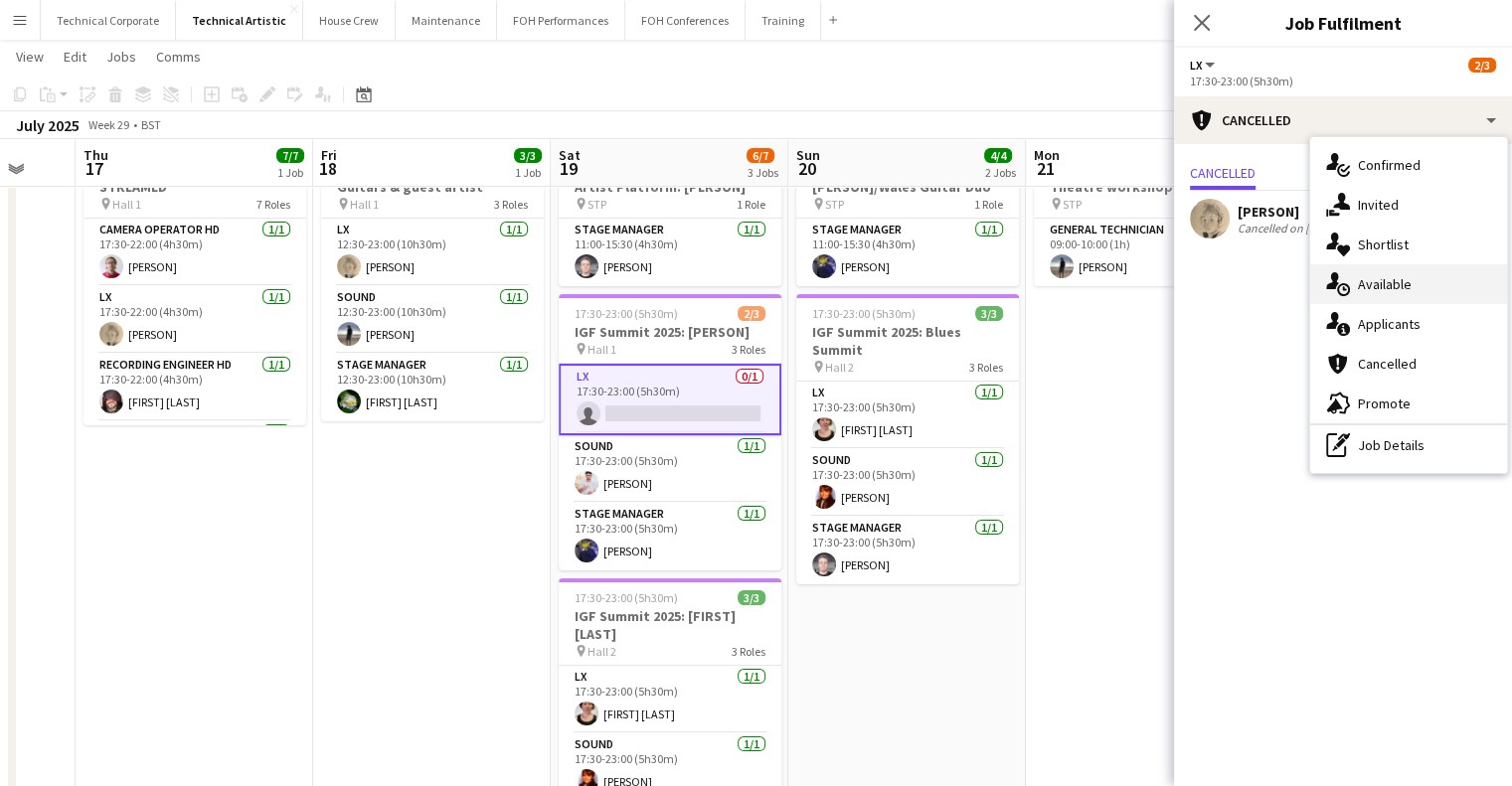 click on "single-neutral-actions-upload
Available" at bounding box center (1409, 284) 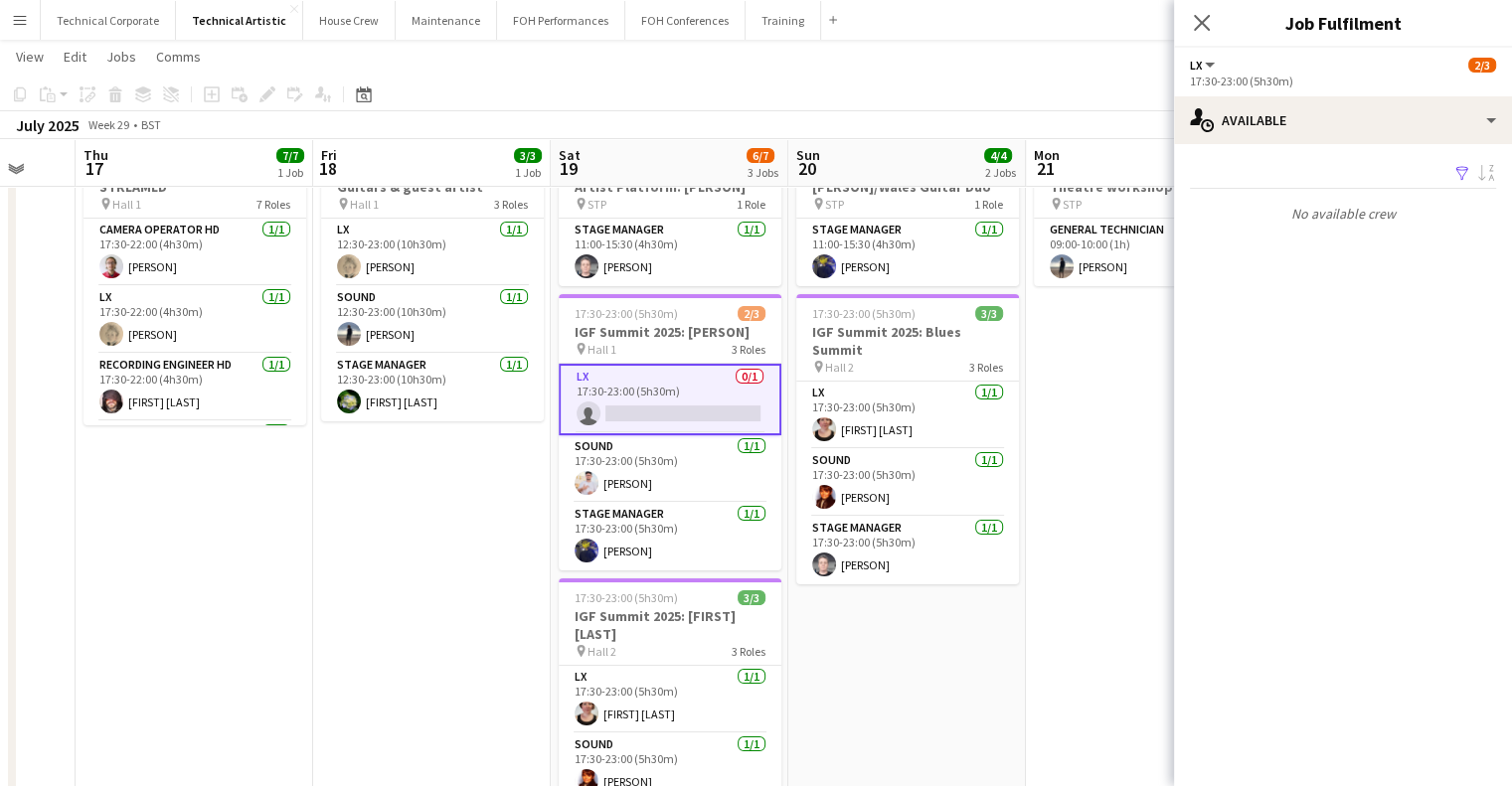 click on "09:00-10:00 (1h)    1/1   OUTREACH: Venus Blazing Theatre workshop
pin
STP   1 Role   General Technician   1/1   09:00-10:00 (1h)
Thomas PERM Alston" at bounding box center (1144, 525) 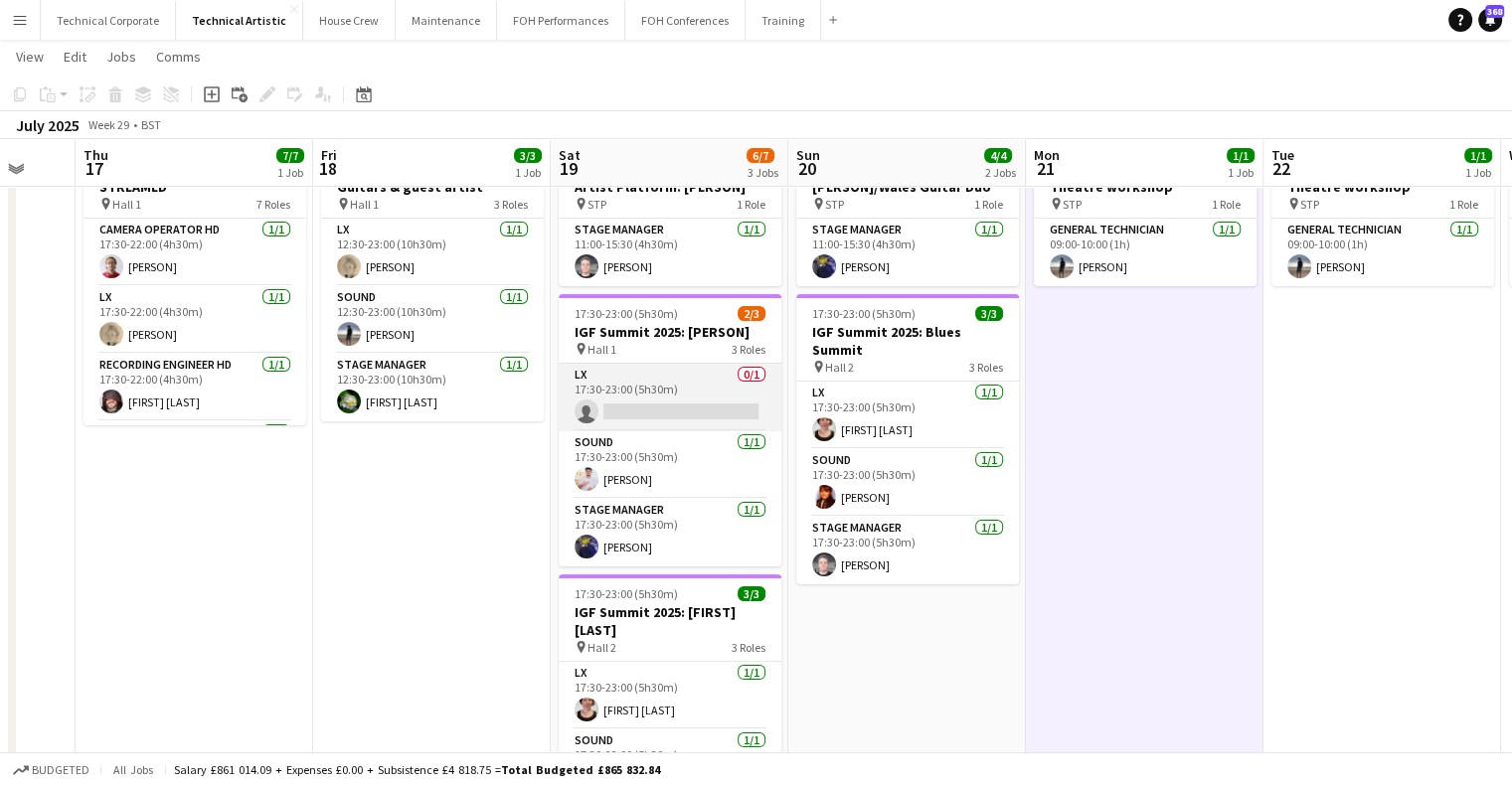 click on "LX   0/1   17:30-23:00 (5h30m)
single-neutral-actions" at bounding box center [670, 397] 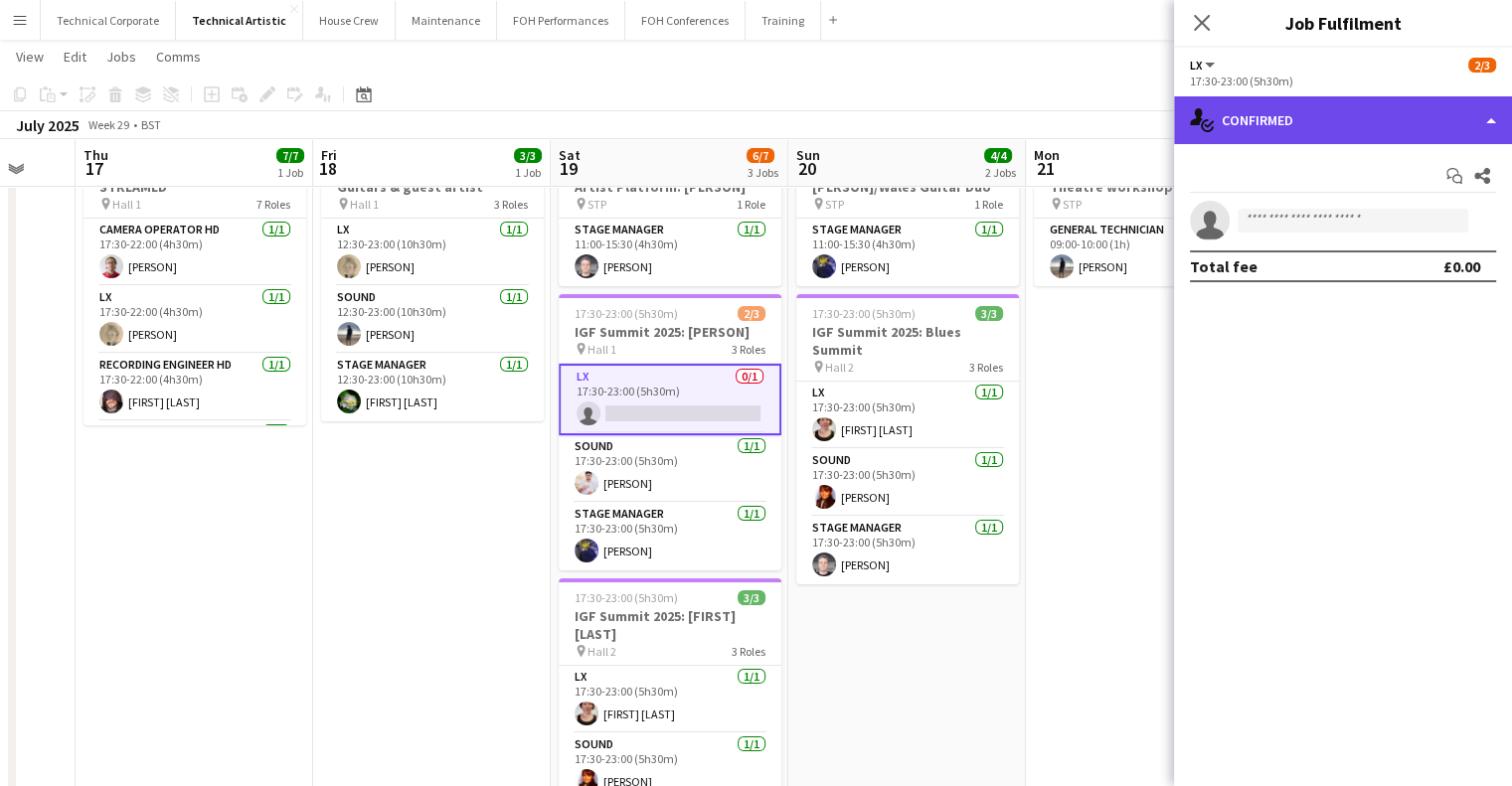 click on "single-neutral-actions-check-2
Confirmed" 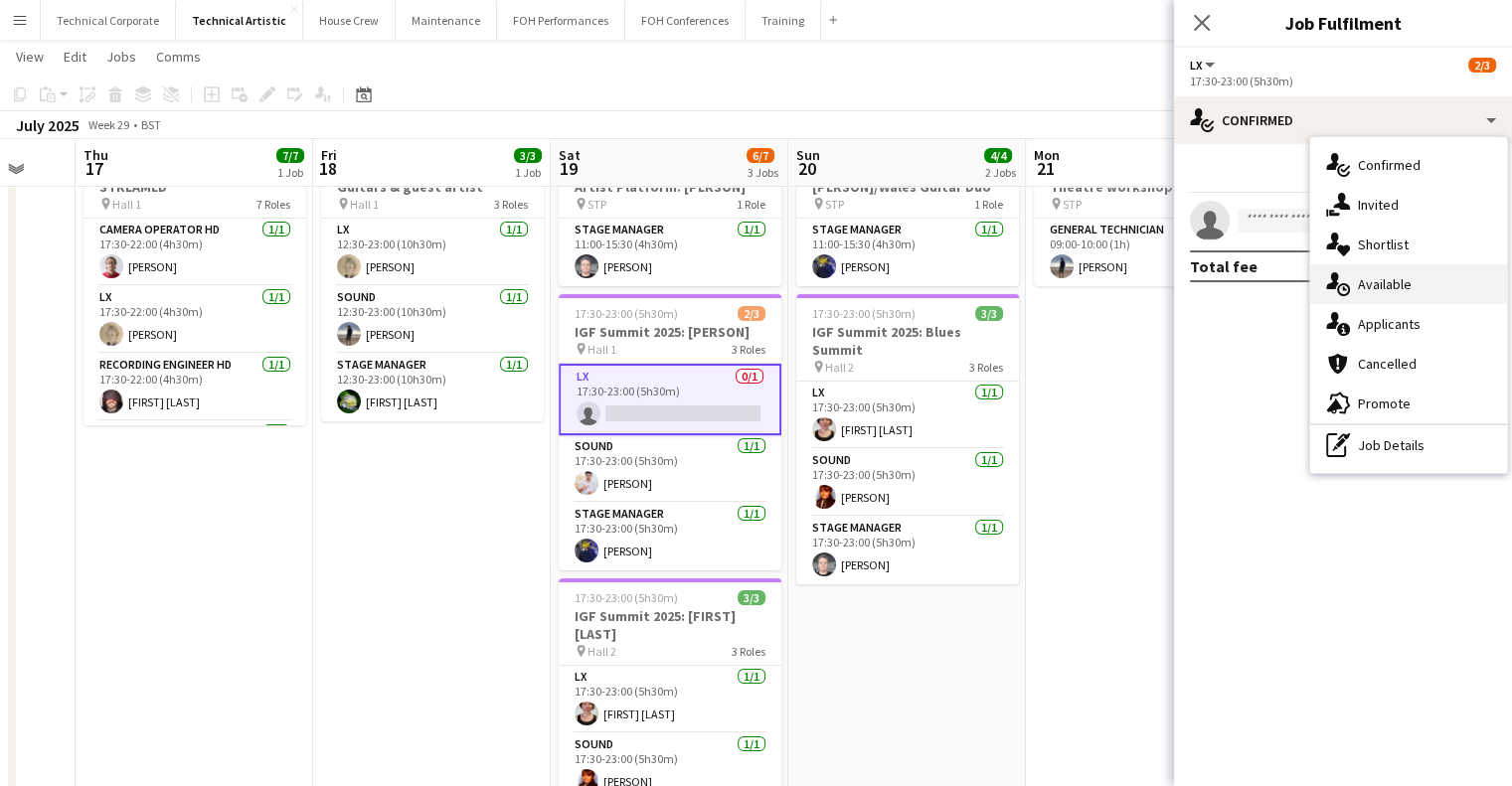 click on "single-neutral-actions-upload
Available" at bounding box center [1409, 284] 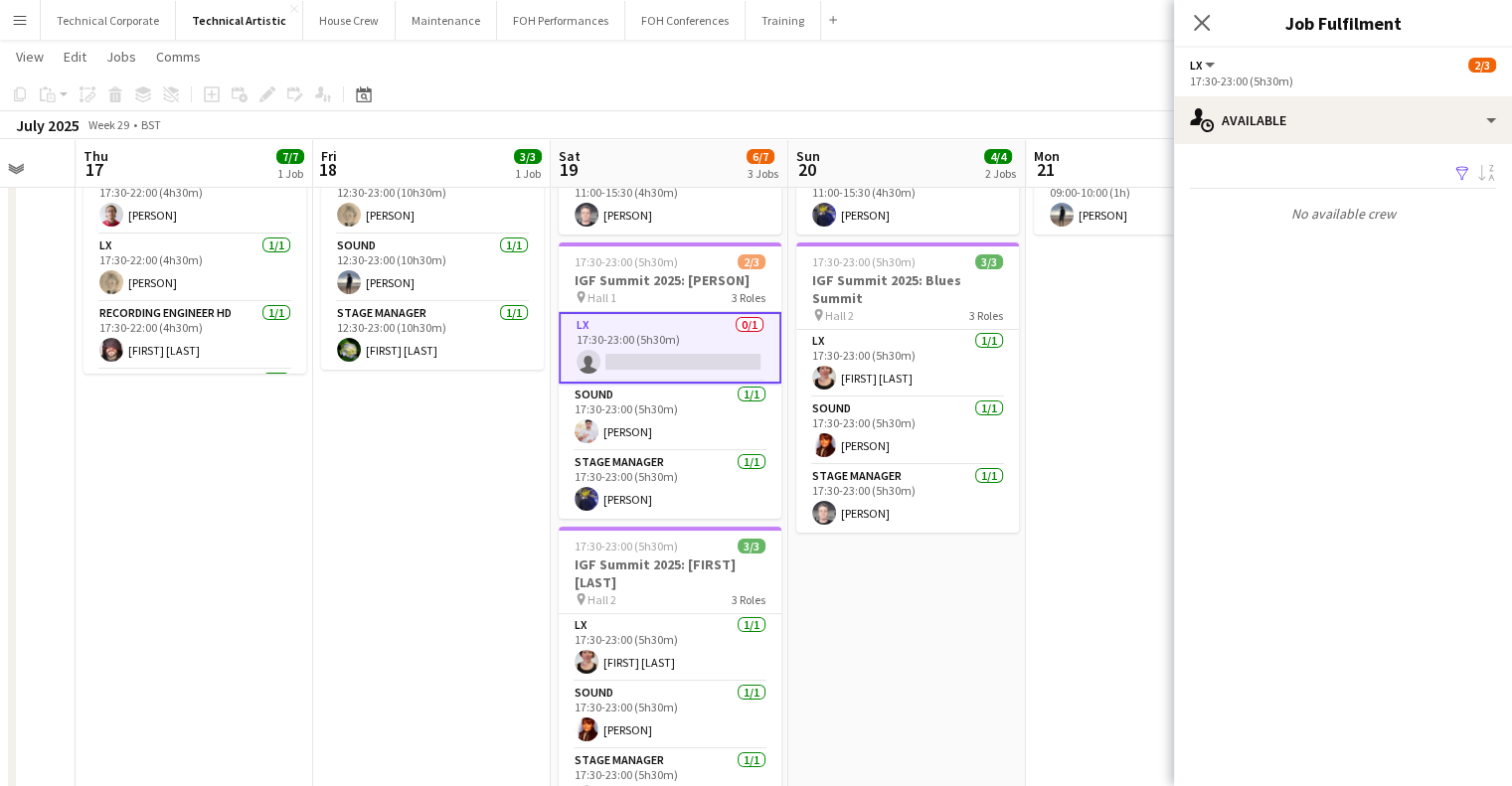 scroll, scrollTop: 0, scrollLeft: 0, axis: both 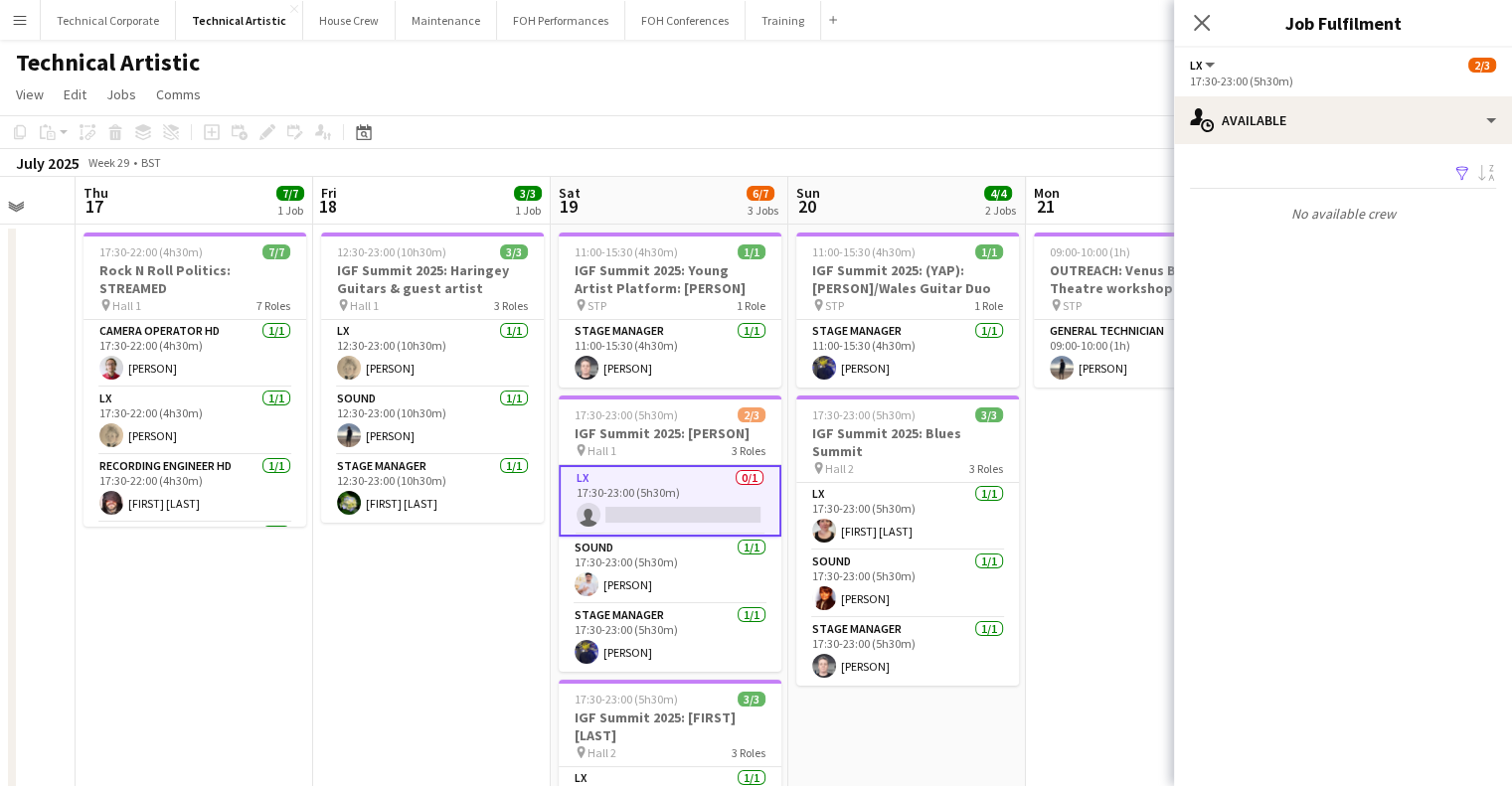 click on "12:30-23:00 (10h30m)    3/3   IGF Summit 2025: Haringey Guitars  & guest artist
pin
Hall 1   3 Roles   LX   1/1   12:30-23:00 (10h30m)
Laurence Moss  Sound   1/1   12:30-23:00 (10h30m)
Thomas PERM Alston  Stage Manager   1/1   12:30-23:00 (10h30m)
Ruth Shwer" at bounding box center [431, 626] 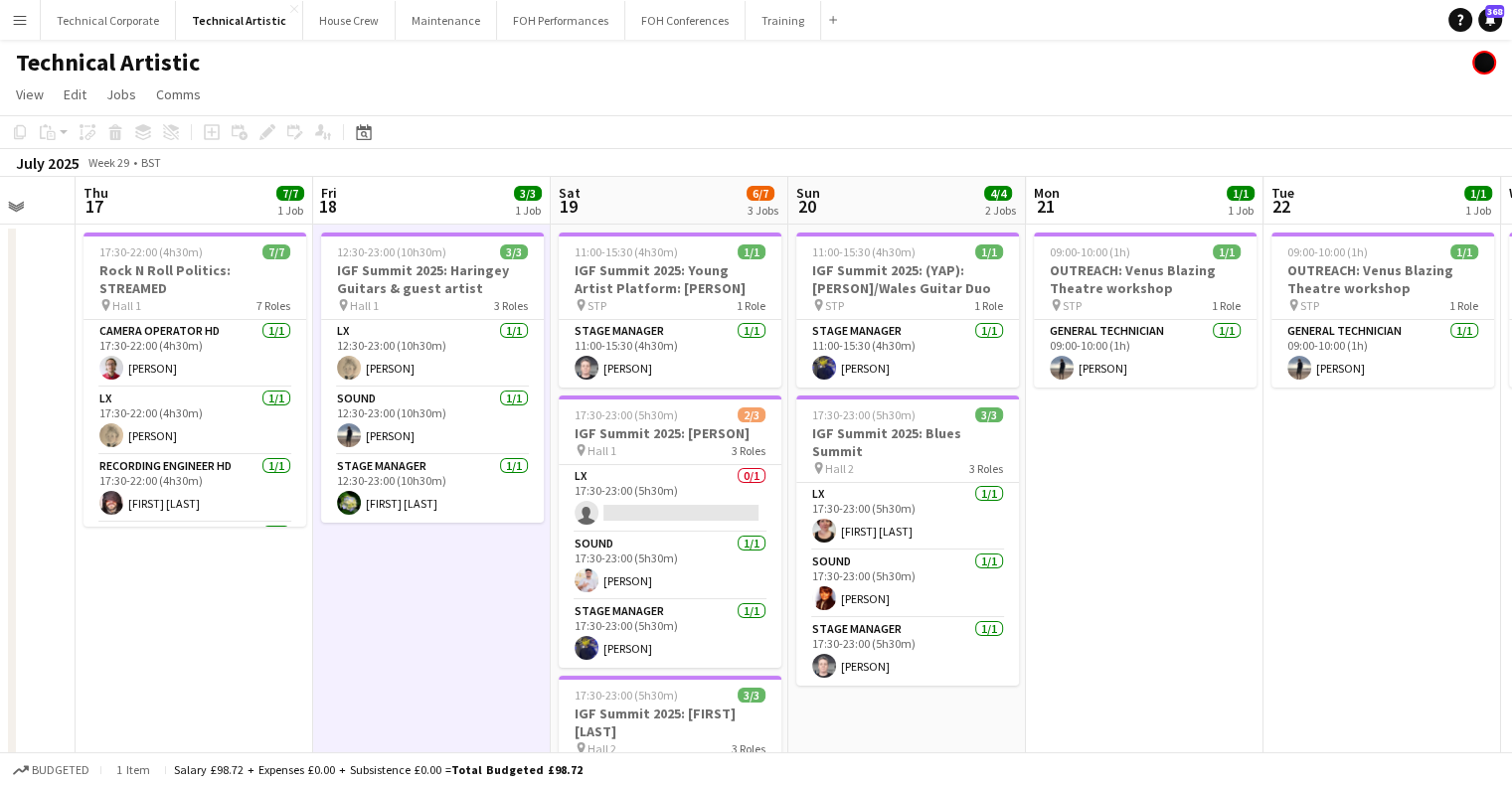 click on "12:30-23:00 (10h30m)    3/3   IGF Summit 2025: Haringey Guitars  & guest artist
pin
Hall 1   3 Roles   LX   1/1   12:30-23:00 (10h30m)
Laurence Moss  Sound   1/1   12:30-23:00 (10h30m)
Thomas PERM Alston  Stage Manager   1/1   12:30-23:00 (10h30m)
Ruth Shwer" at bounding box center [431, 626] 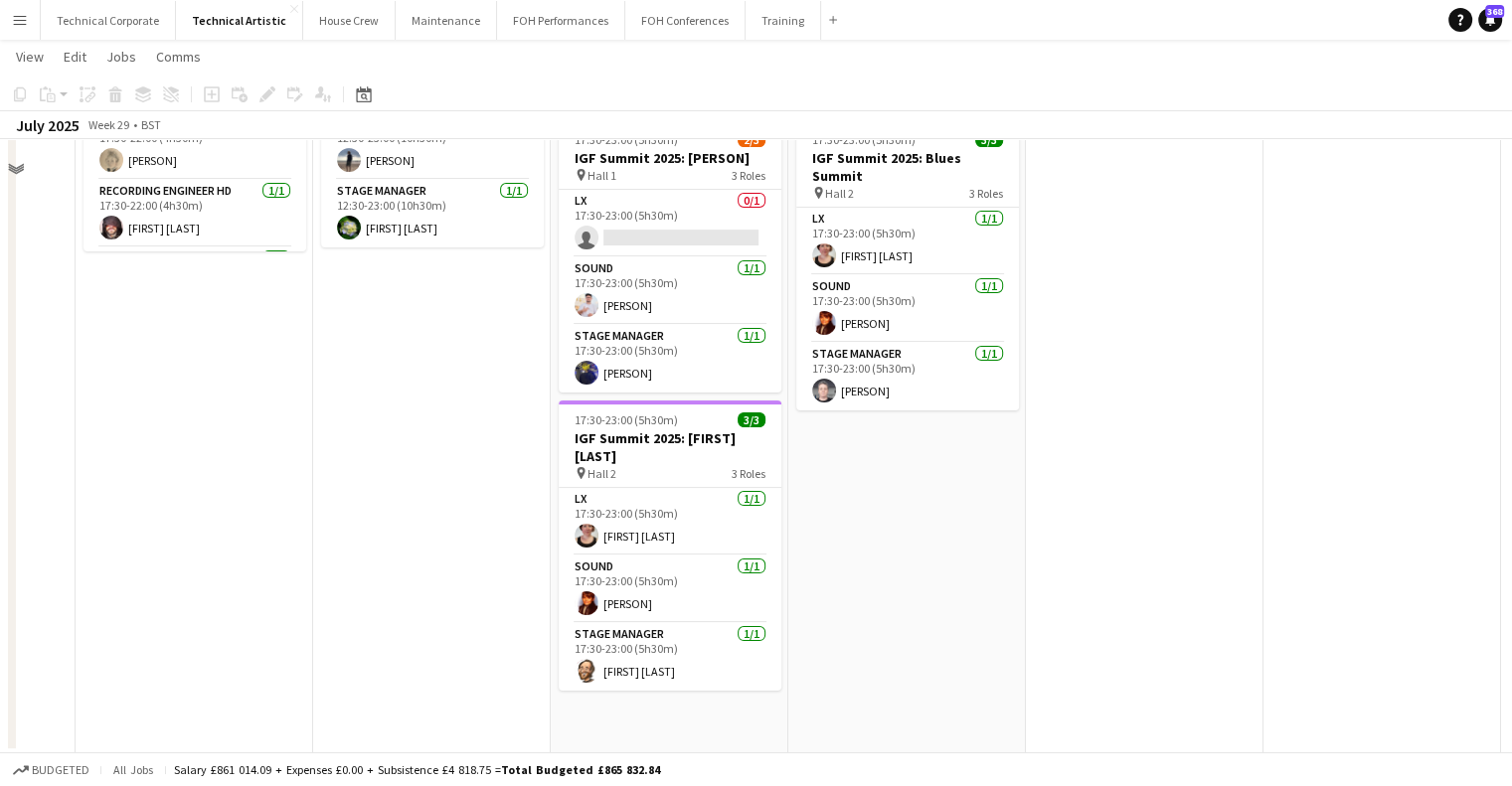scroll, scrollTop: 0, scrollLeft: 0, axis: both 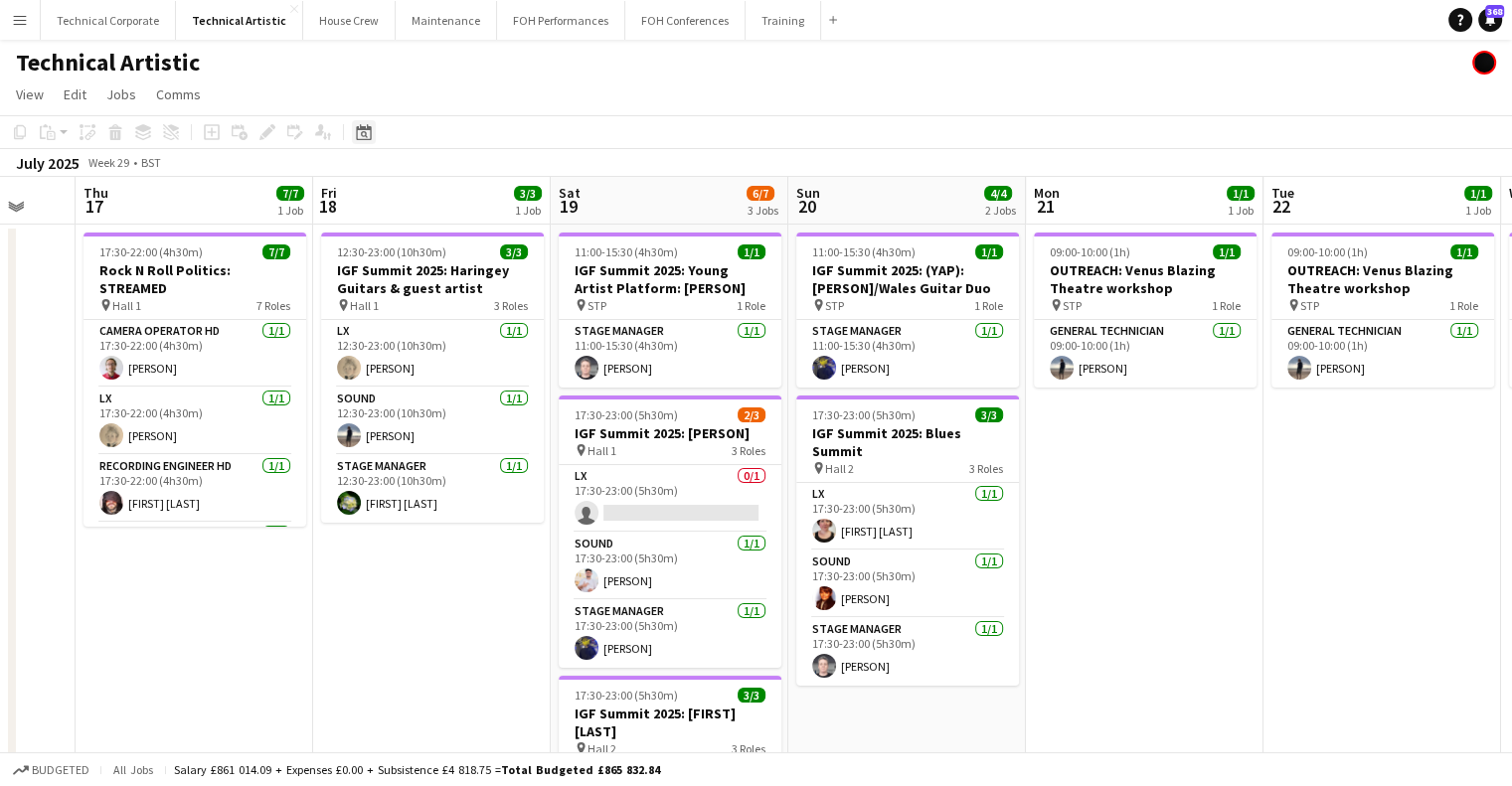click on "Date picker" 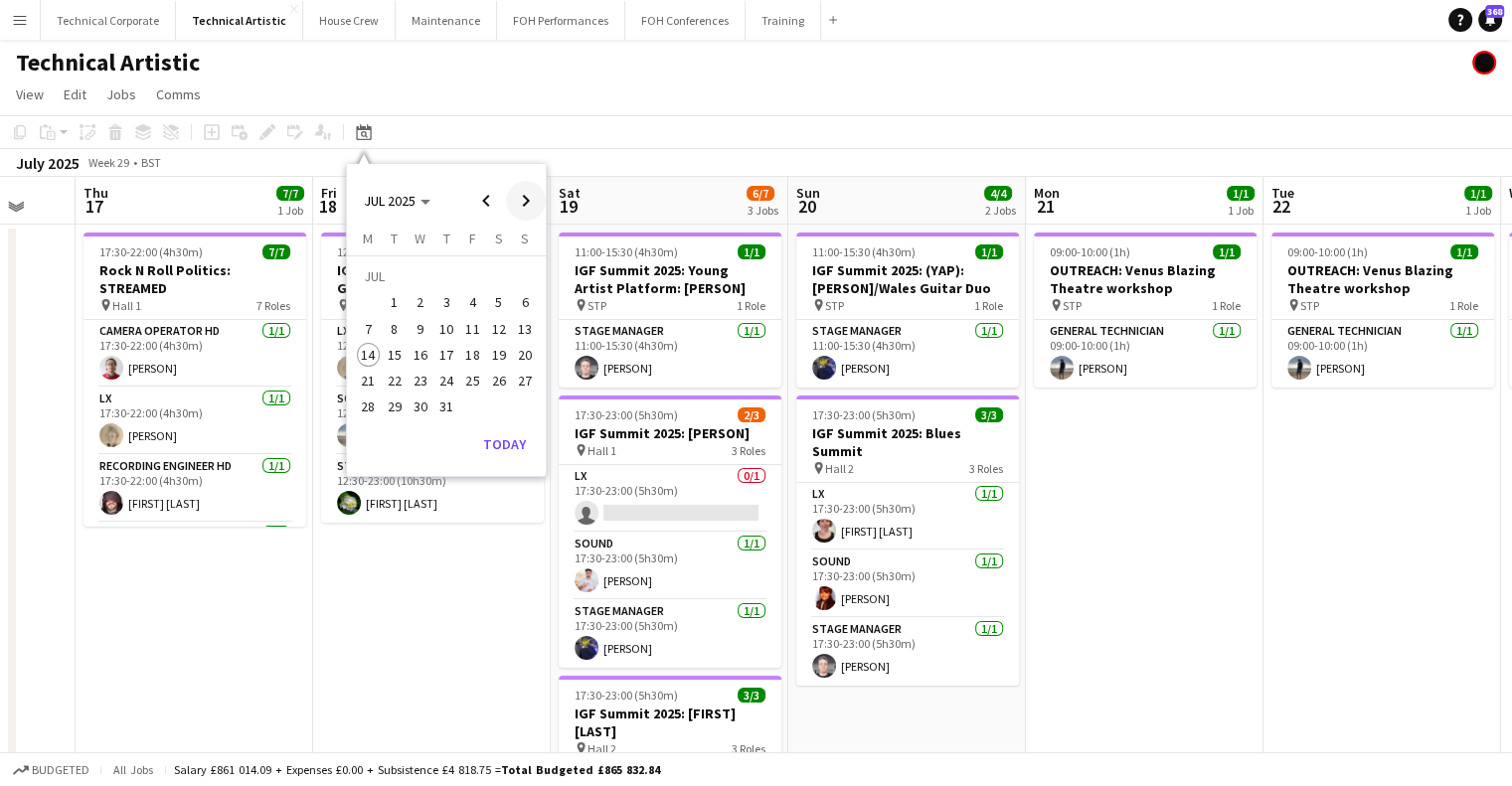 click at bounding box center (526, 201) 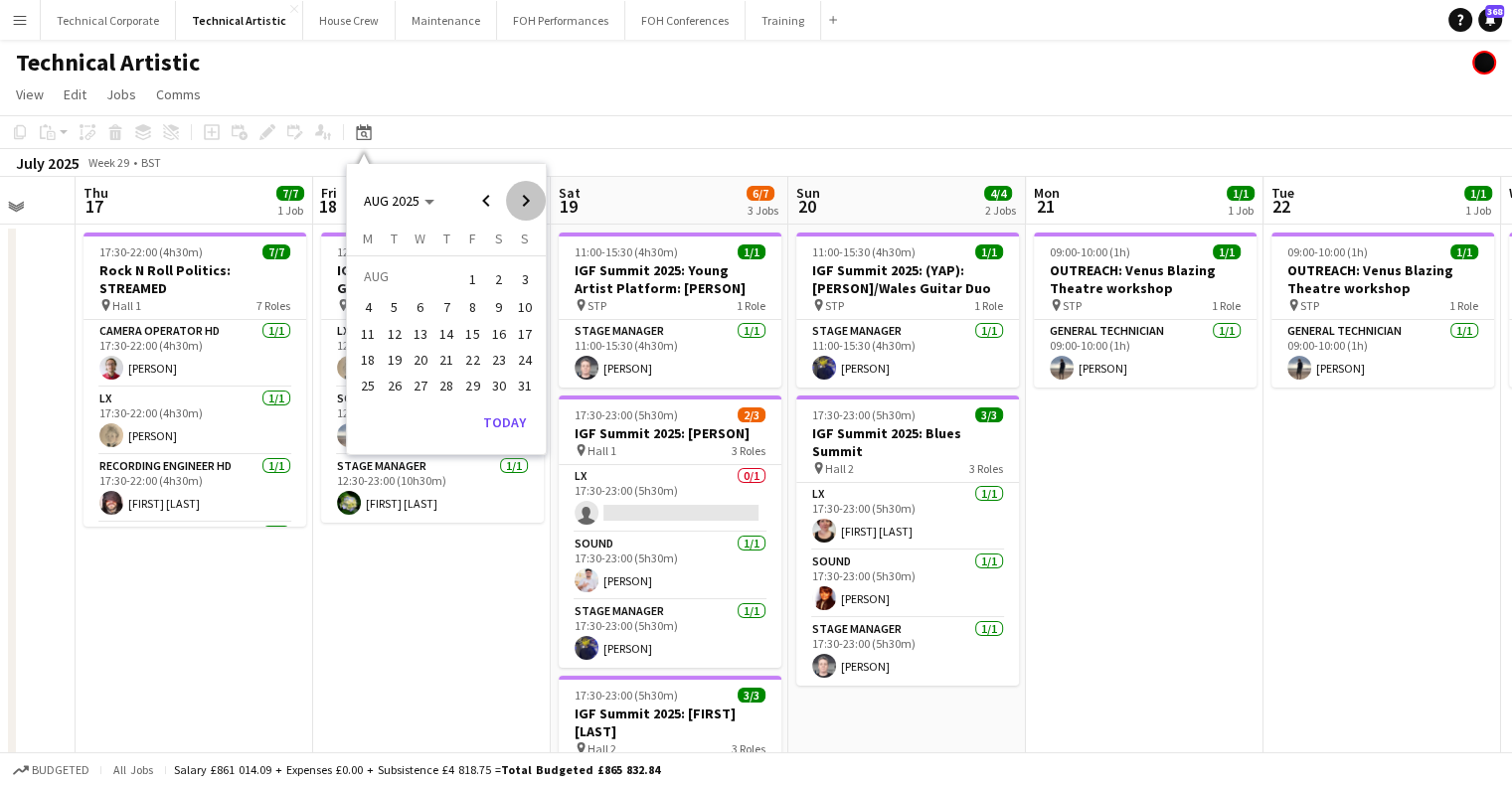 click at bounding box center [526, 201] 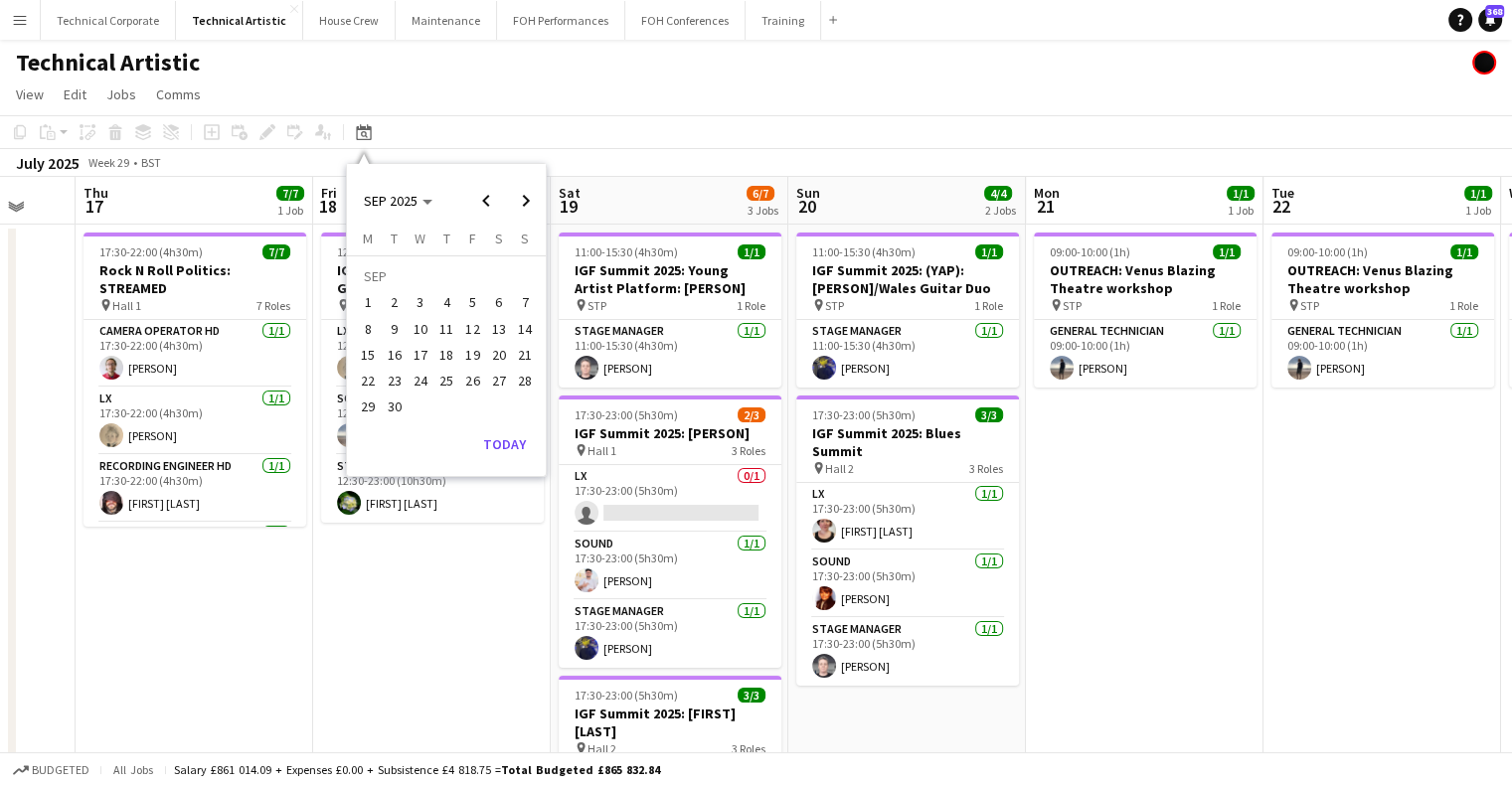click on "9" at bounding box center [395, 329] 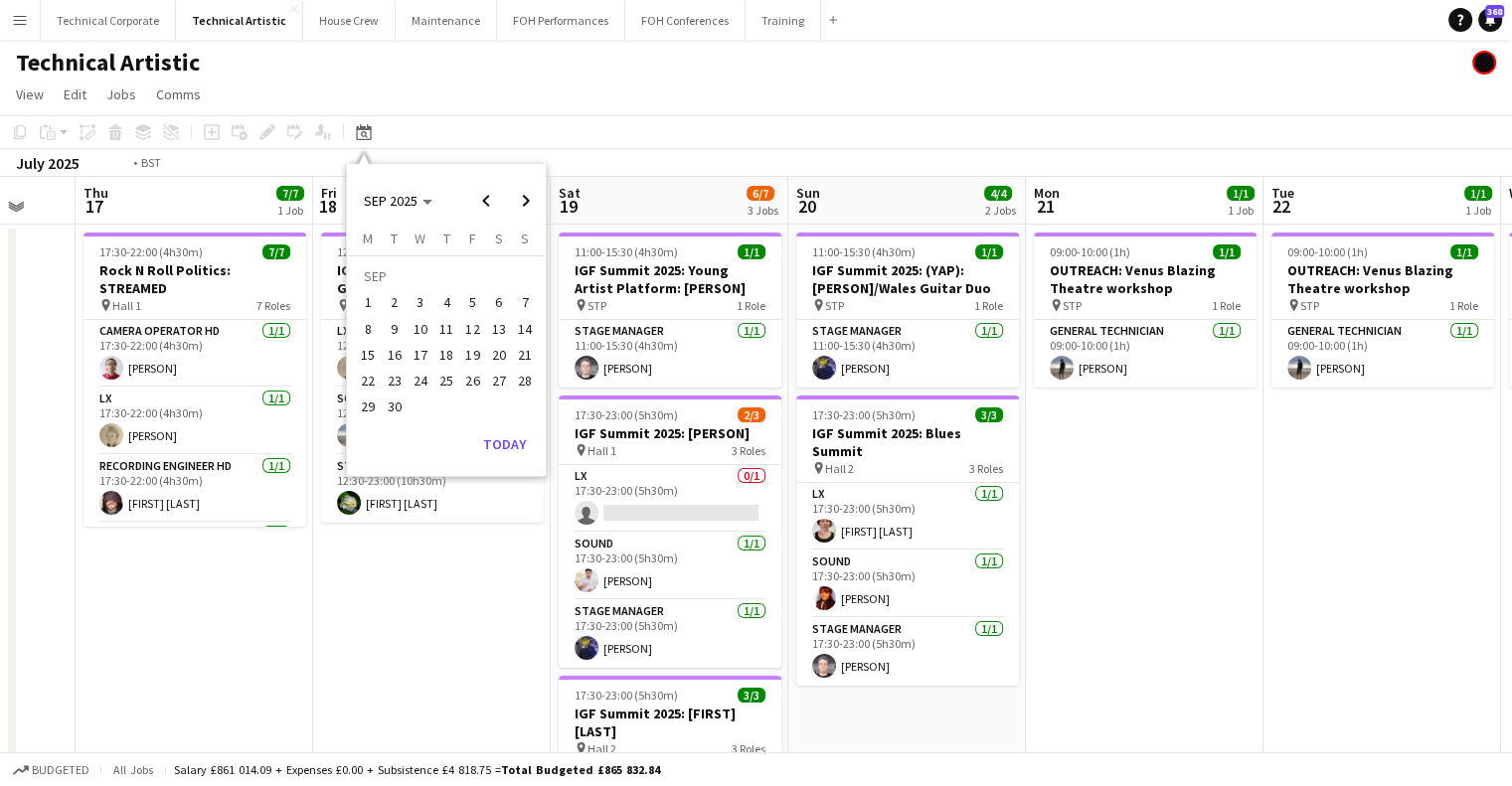 scroll, scrollTop: 0, scrollLeft: 684, axis: horizontal 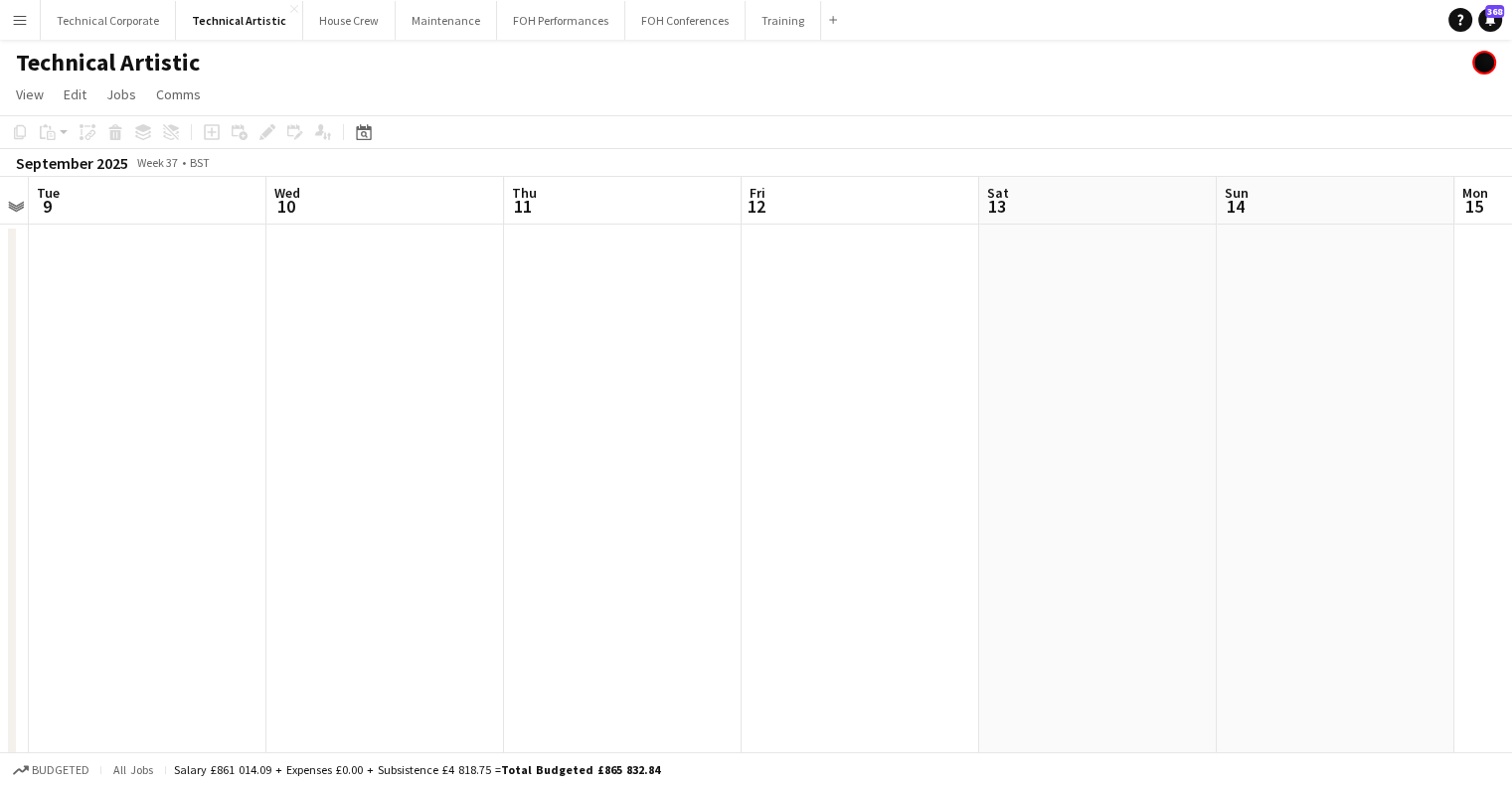 drag, startPoint x: 763, startPoint y: 431, endPoint x: 830, endPoint y: 452, distance: 70.21396 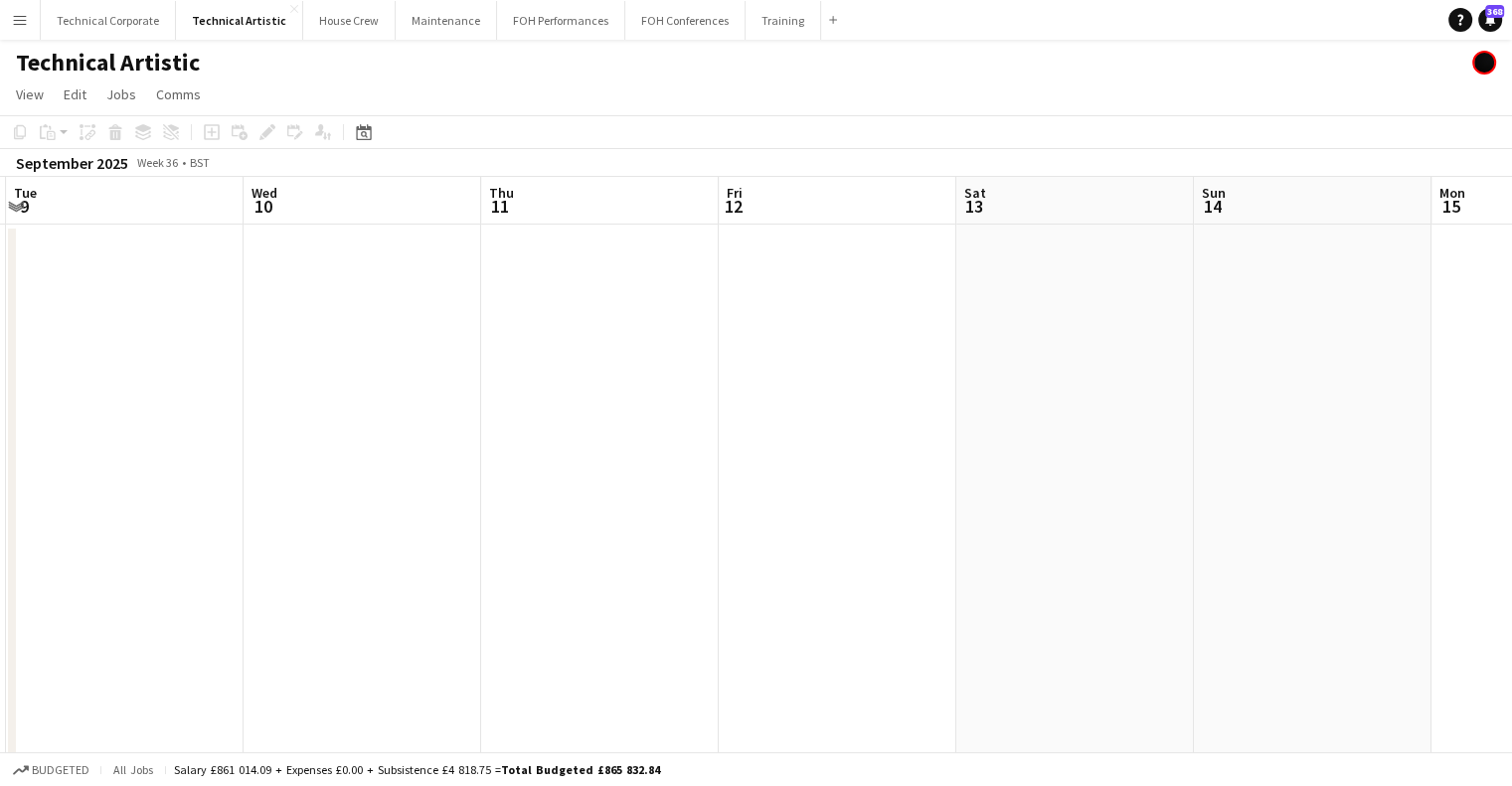 drag, startPoint x: 588, startPoint y: 479, endPoint x: 1128, endPoint y: 442, distance: 541.26611 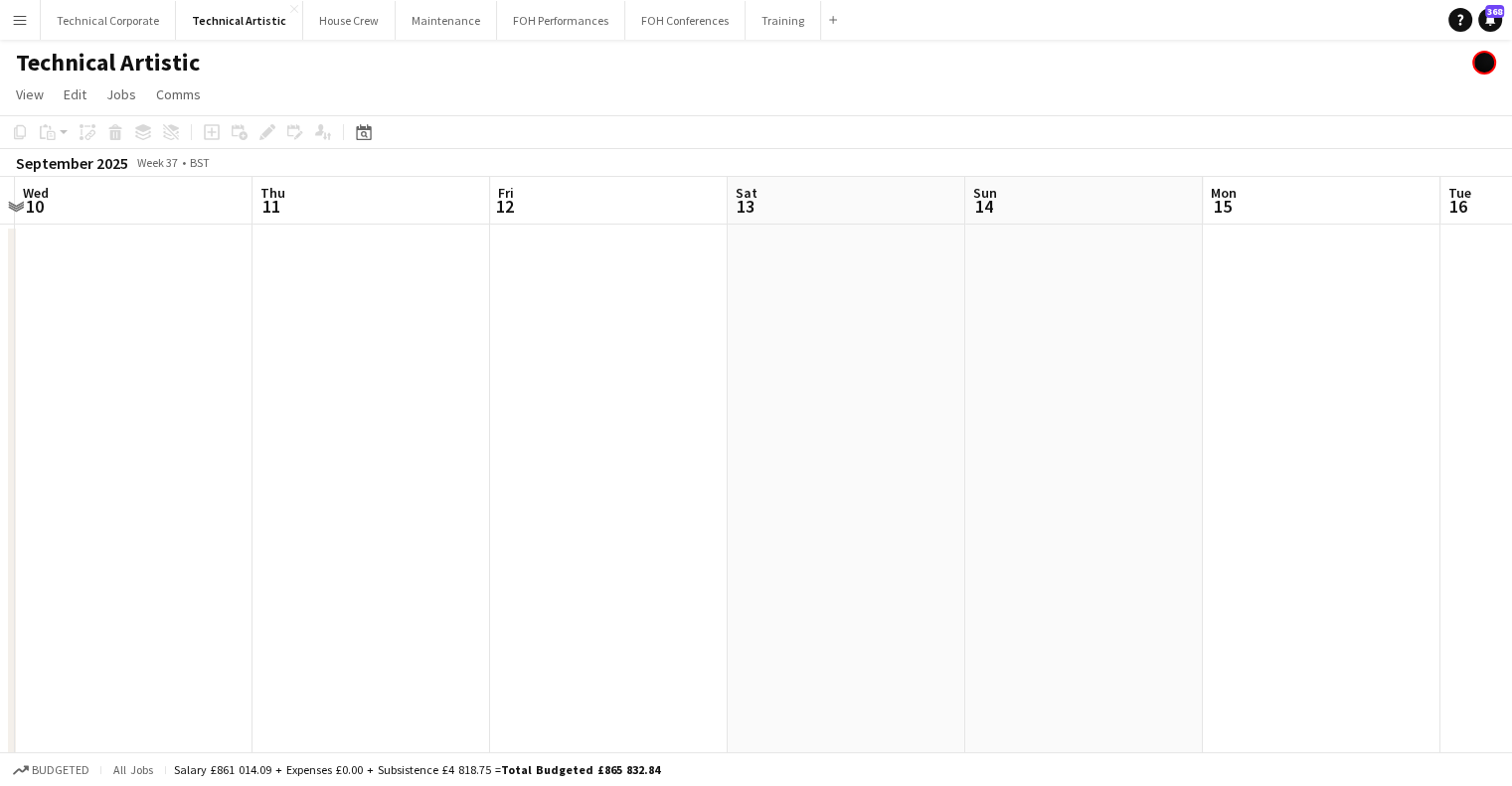 drag, startPoint x: 1035, startPoint y: 451, endPoint x: 532, endPoint y: 516, distance: 507.1824 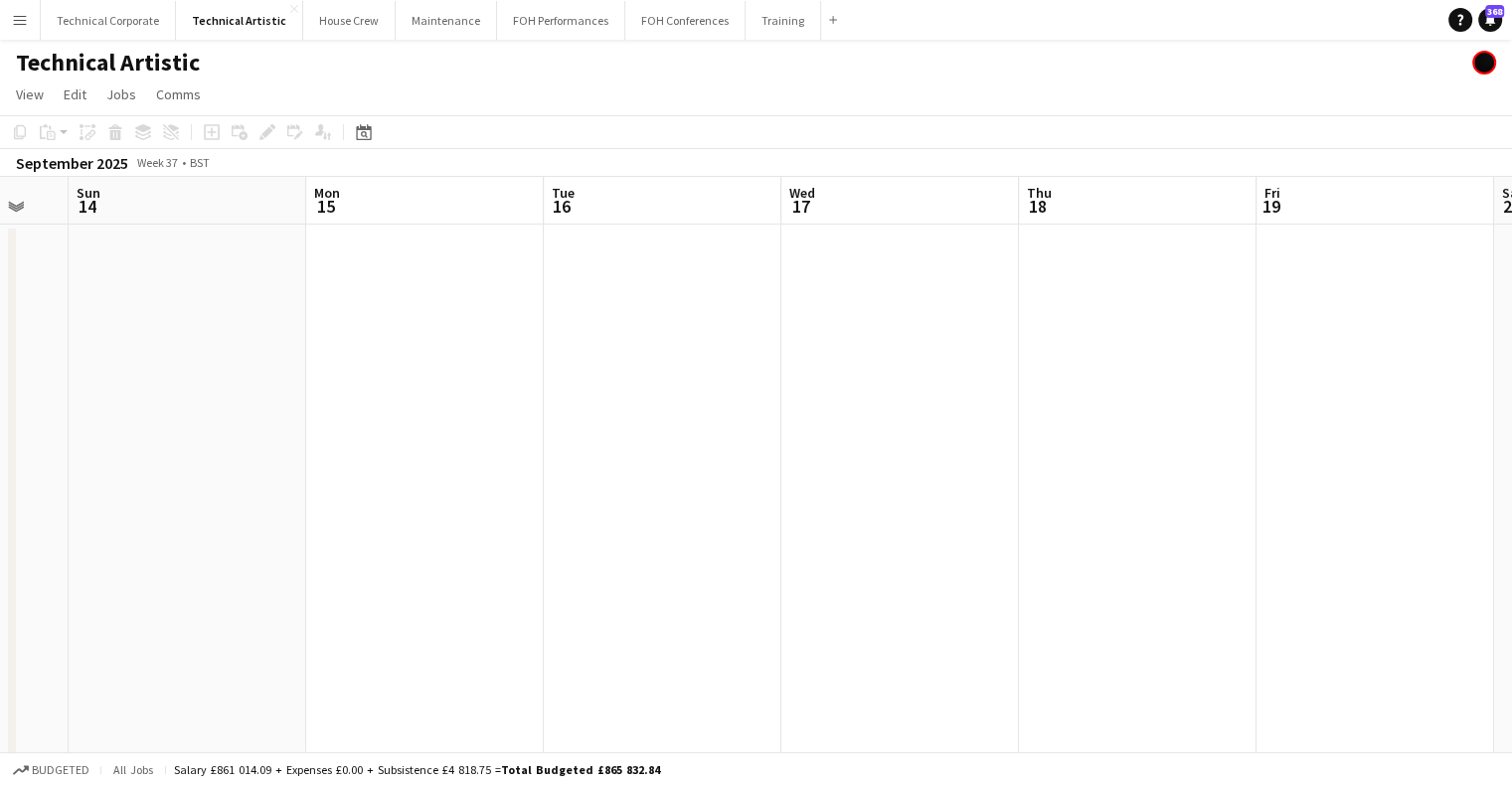 click on "Wed   10   Thu   11   Fri   12   Sat   13   Sun   14   Mon   15   Tue   16   Wed   17   Thu   18   Fri   19   Sat   20   Sun   21" at bounding box center (756, 602) 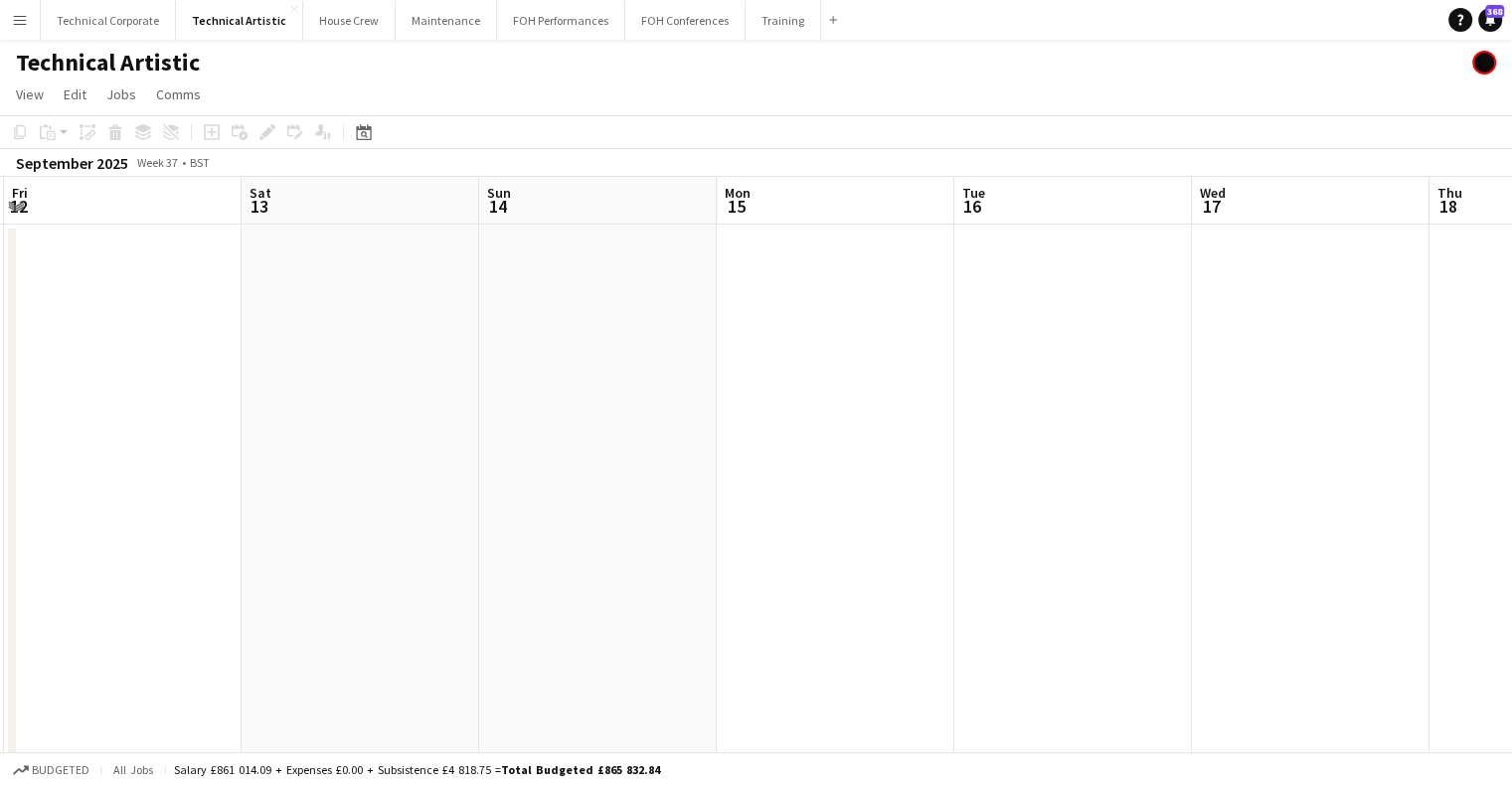 drag, startPoint x: 633, startPoint y: 505, endPoint x: 1100, endPoint y: 513, distance: 467.06852 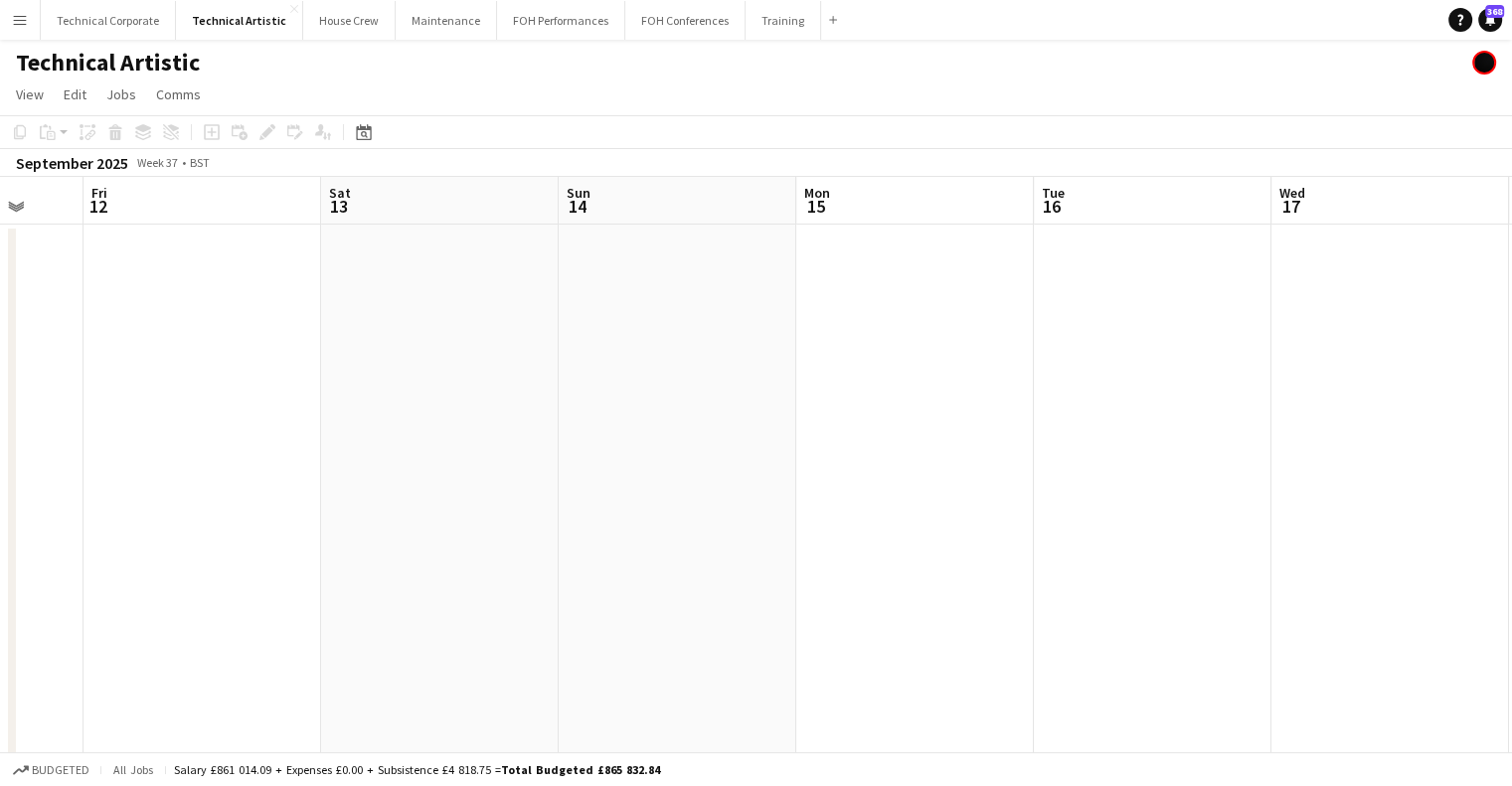 drag, startPoint x: 758, startPoint y: 497, endPoint x: 740, endPoint y: 488, distance: 20.124612 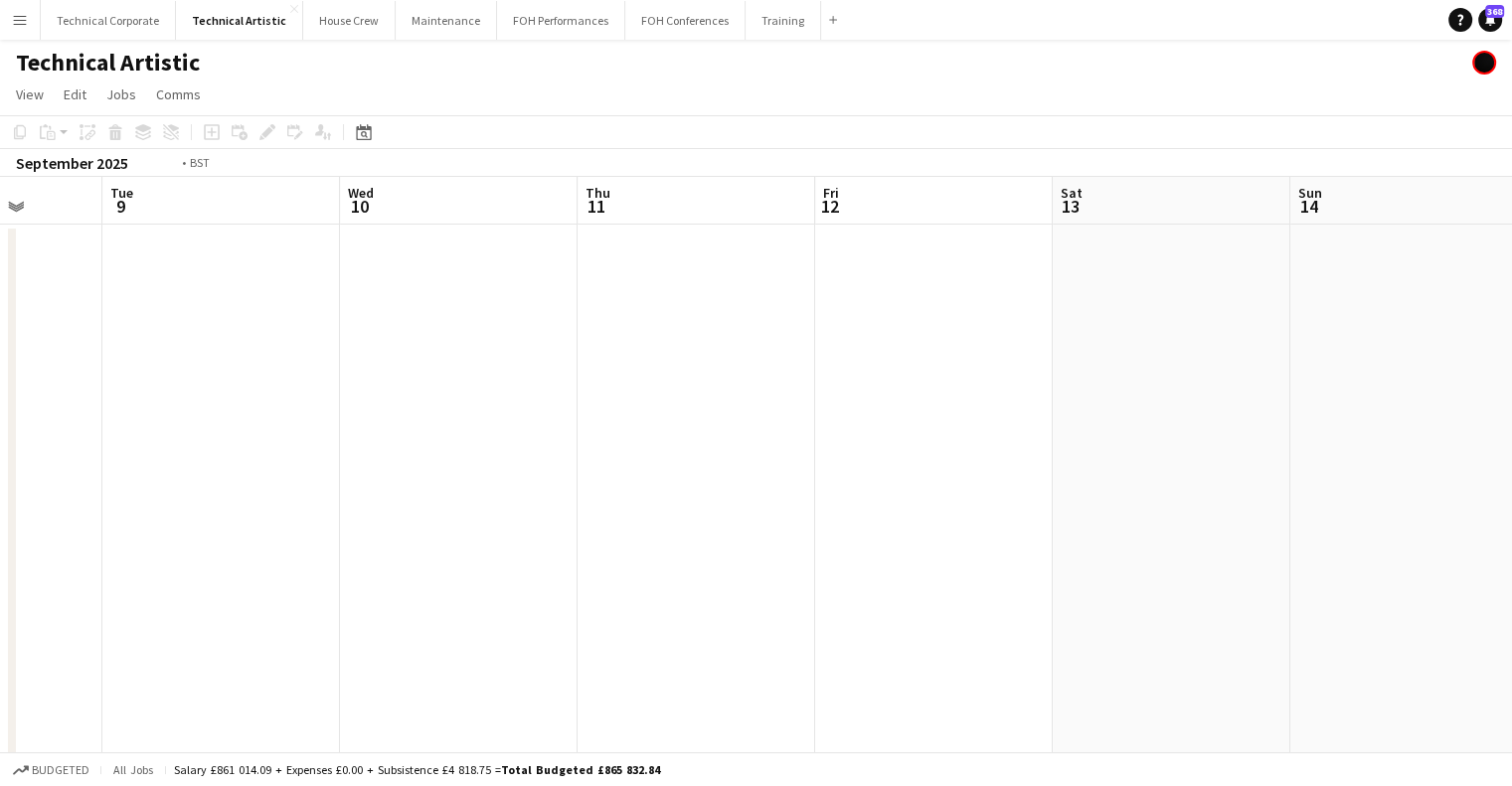 drag, startPoint x: 632, startPoint y: 468, endPoint x: 596, endPoint y: 406, distance: 71.693793 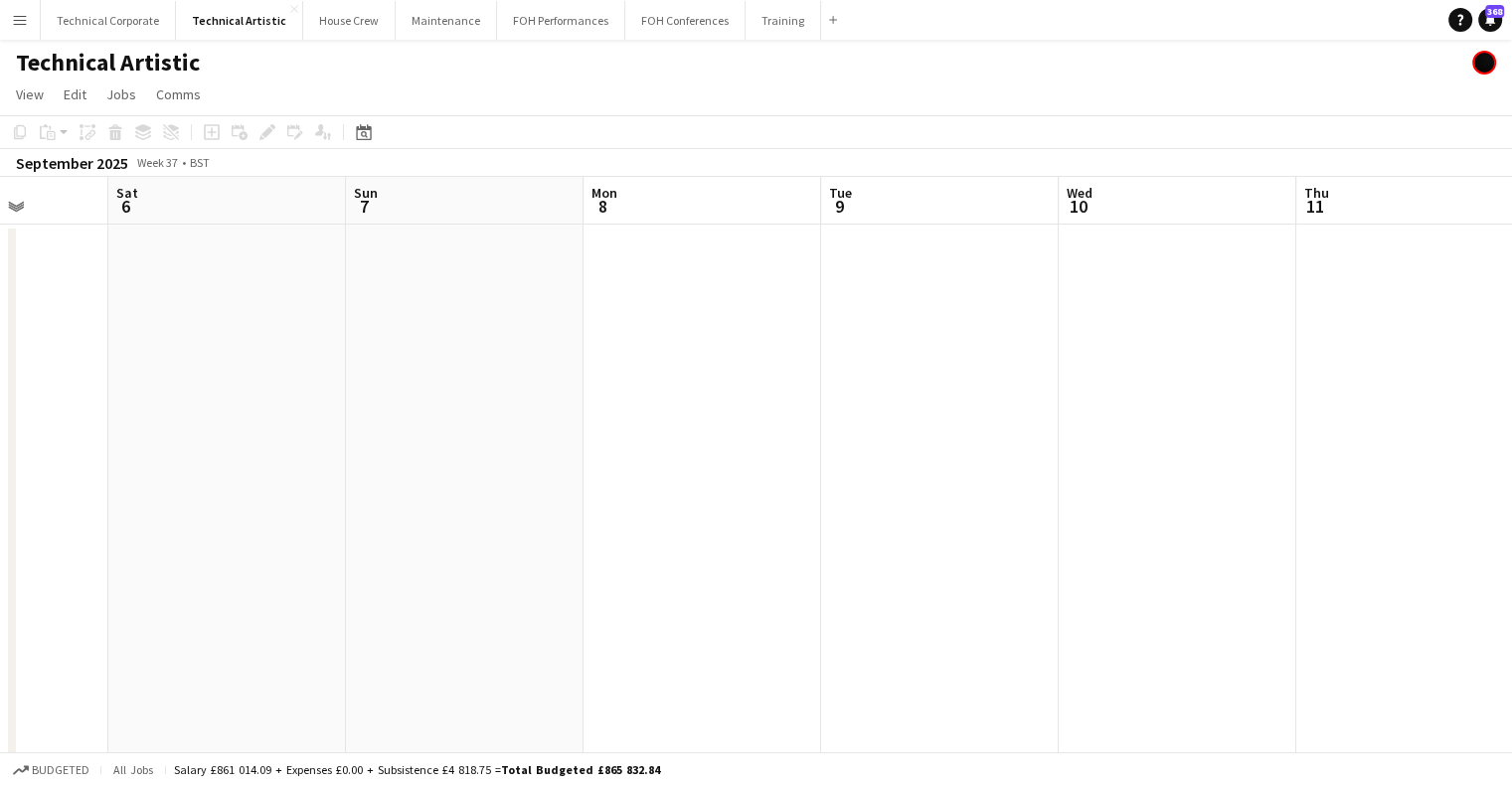 drag, startPoint x: 674, startPoint y: 408, endPoint x: 1126, endPoint y: 428, distance: 452.44226 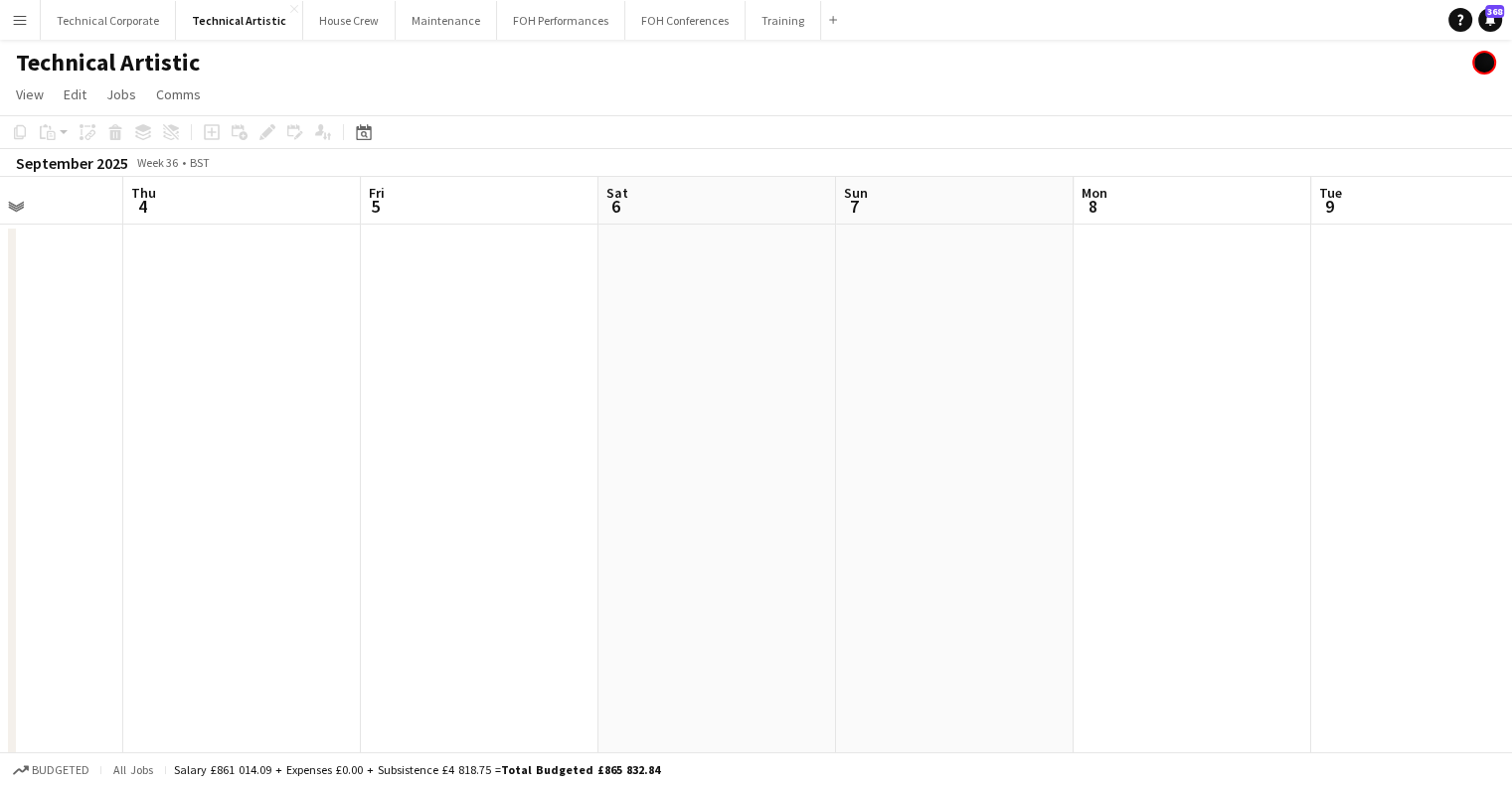 drag, startPoint x: 637, startPoint y: 407, endPoint x: 1049, endPoint y: 415, distance: 412.0777 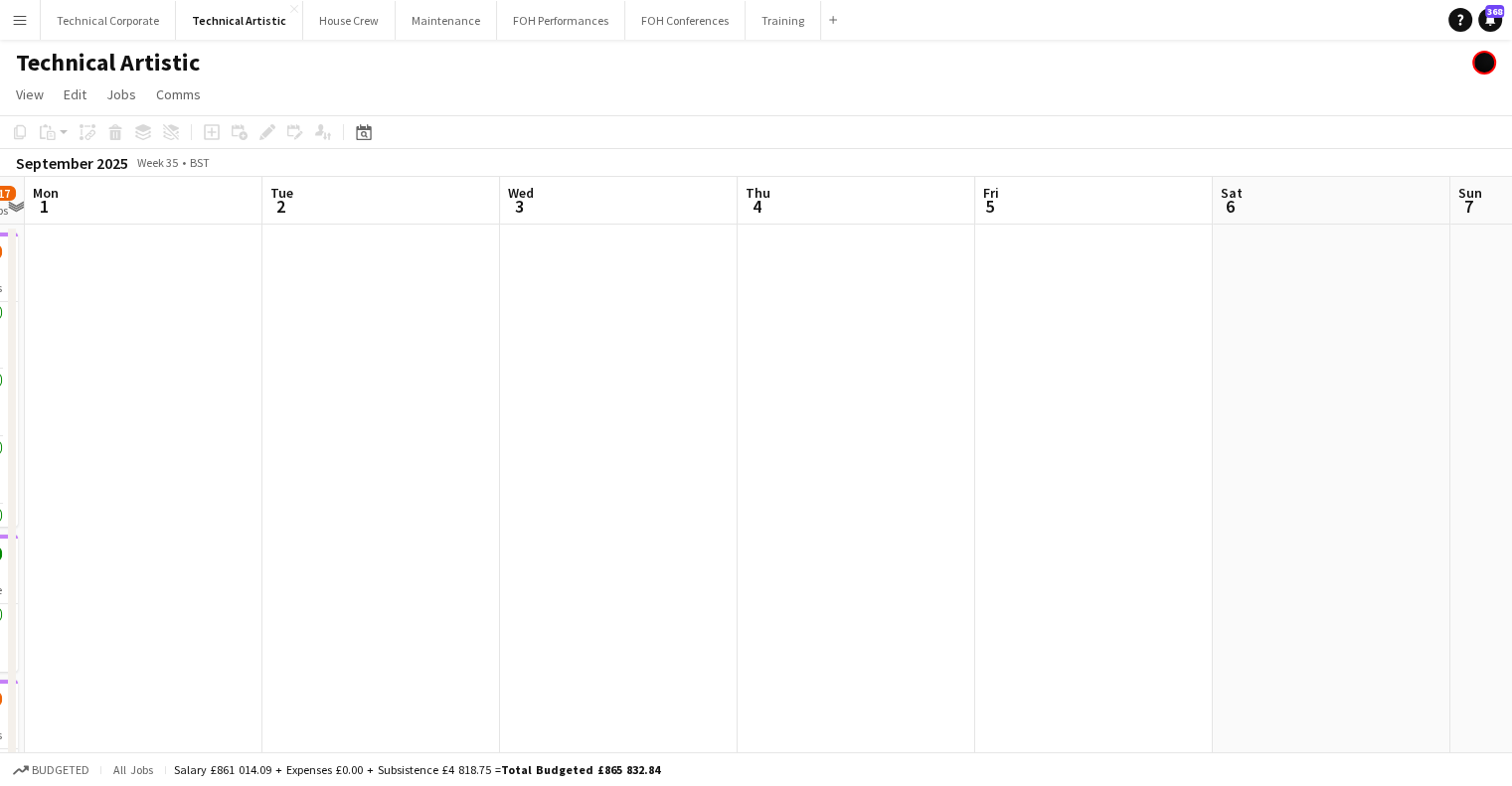 drag, startPoint x: 1224, startPoint y: 432, endPoint x: 924, endPoint y: 425, distance: 300.08166 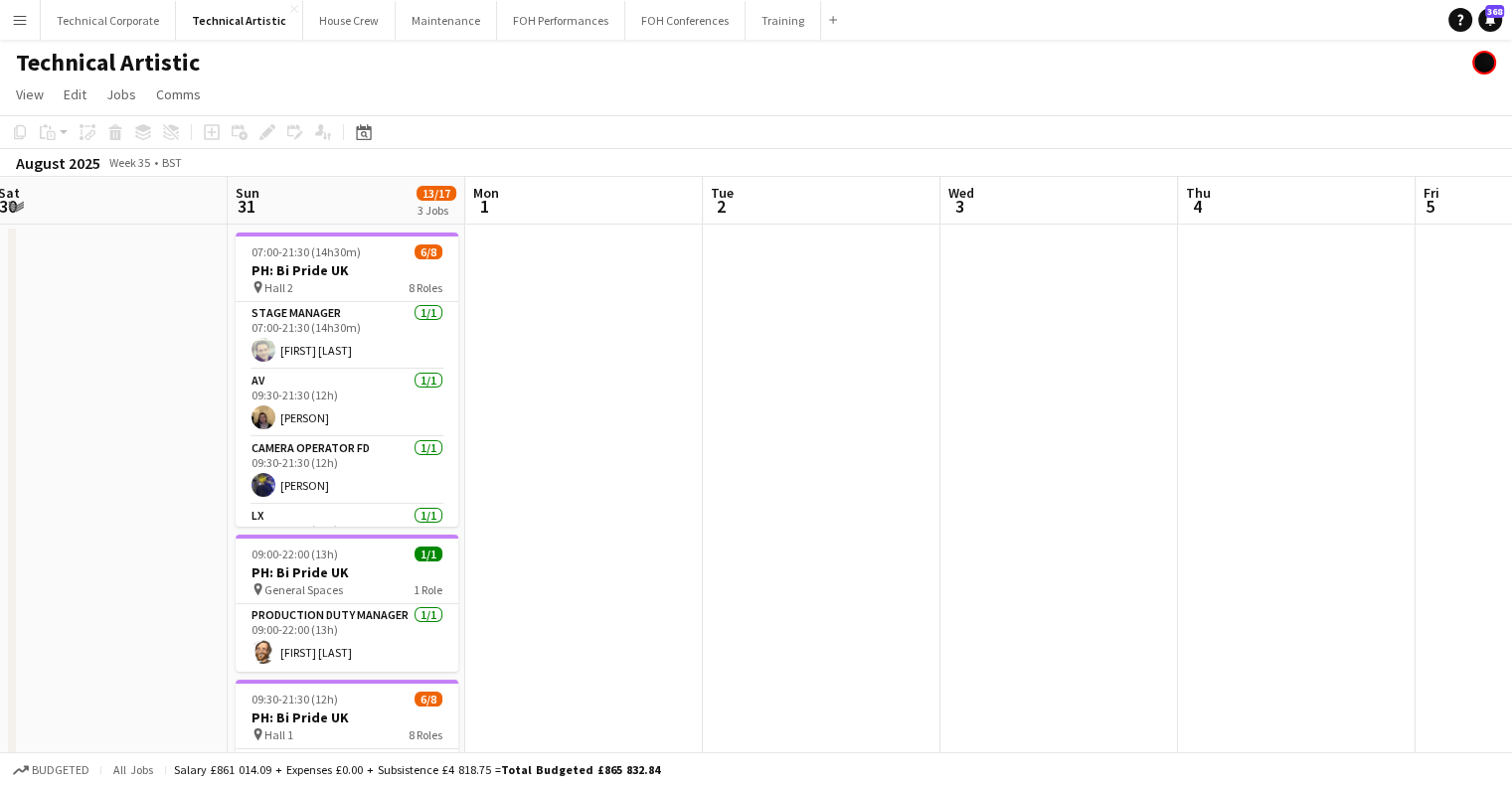 drag, startPoint x: 1072, startPoint y: 437, endPoint x: 1184, endPoint y: 432, distance: 112.111552 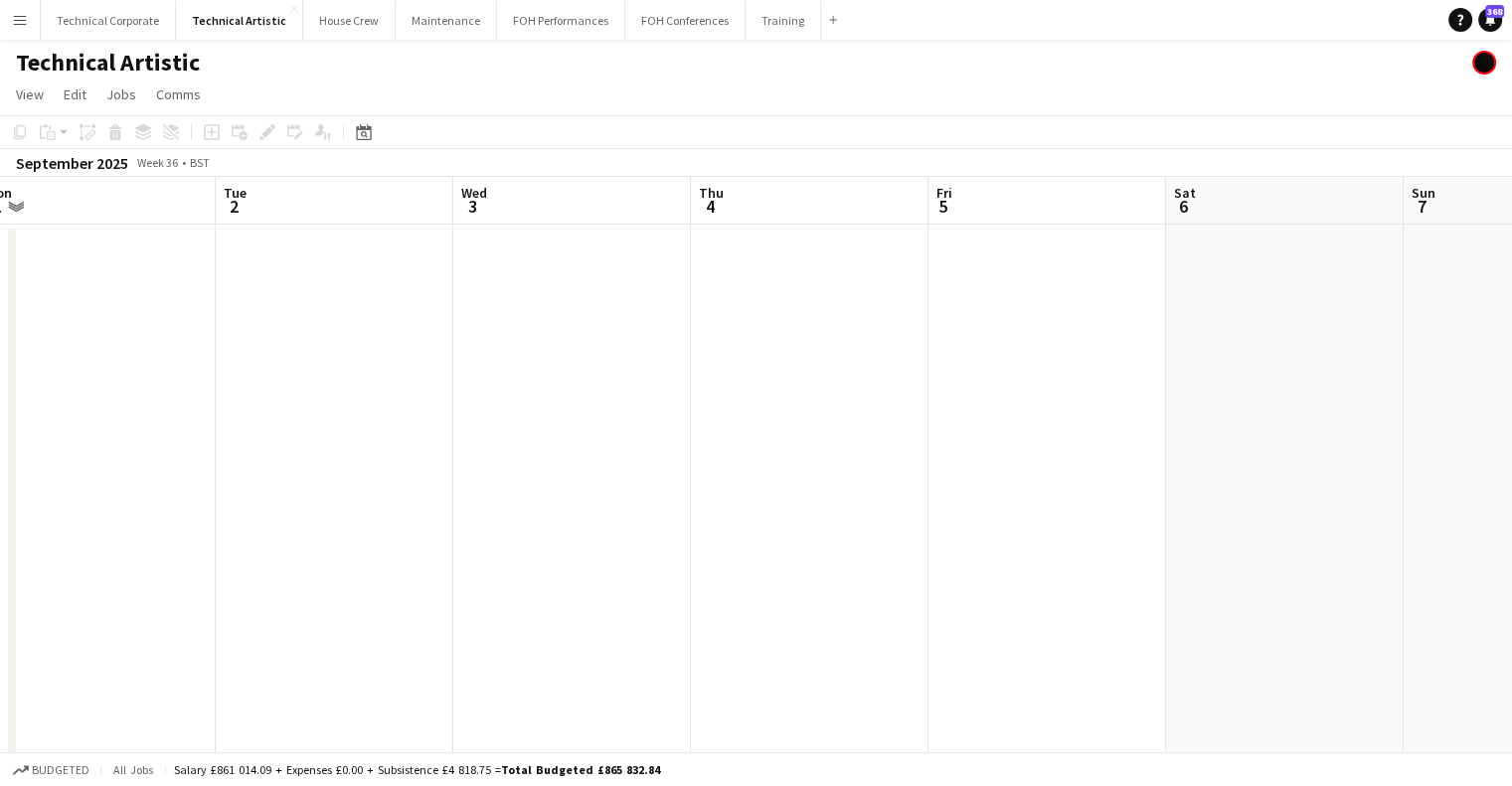 drag, startPoint x: 1087, startPoint y: 473, endPoint x: 695, endPoint y: 533, distance: 396.56525 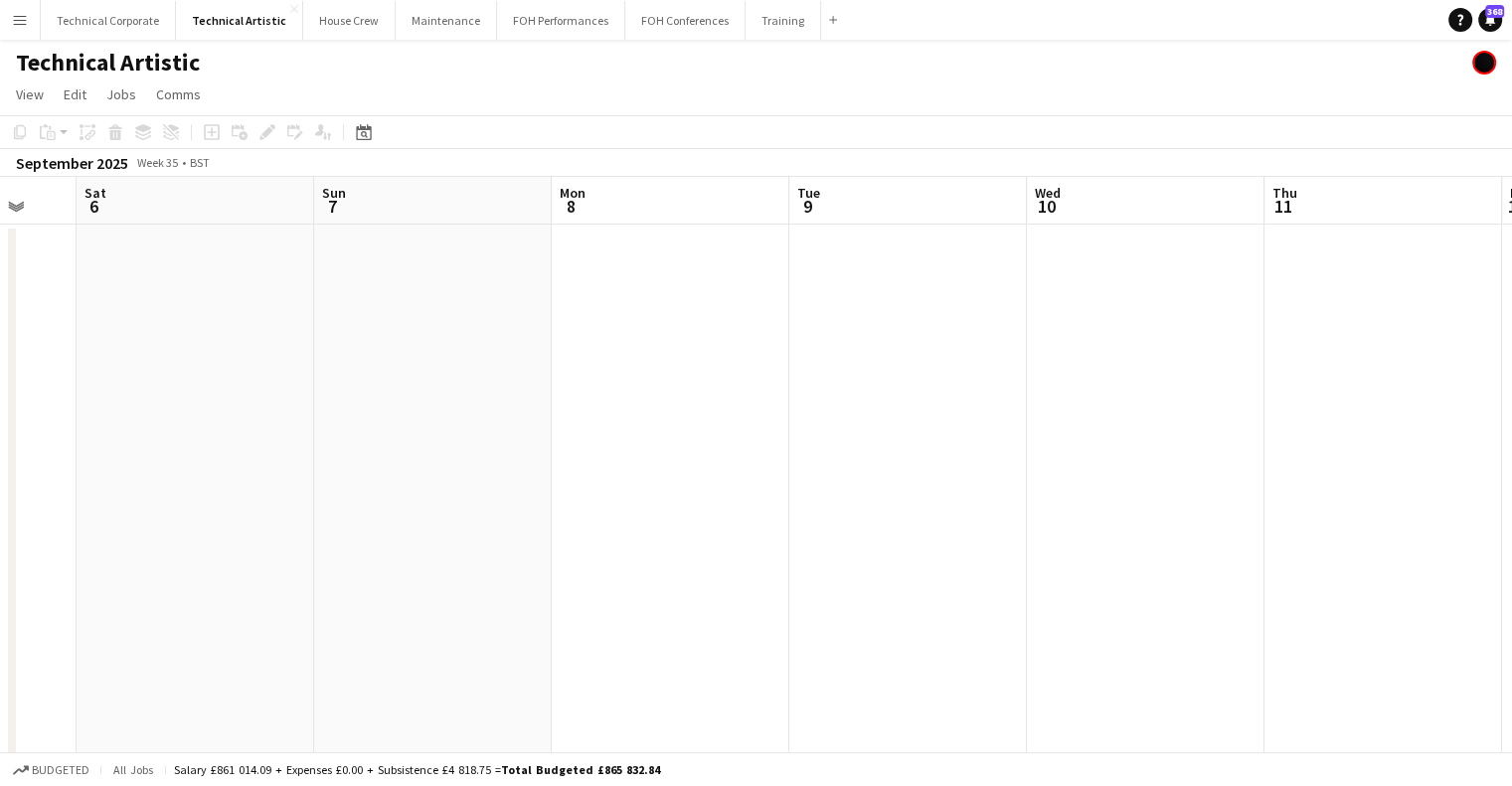 drag, startPoint x: 820, startPoint y: 534, endPoint x: 1295, endPoint y: 476, distance: 478.52795 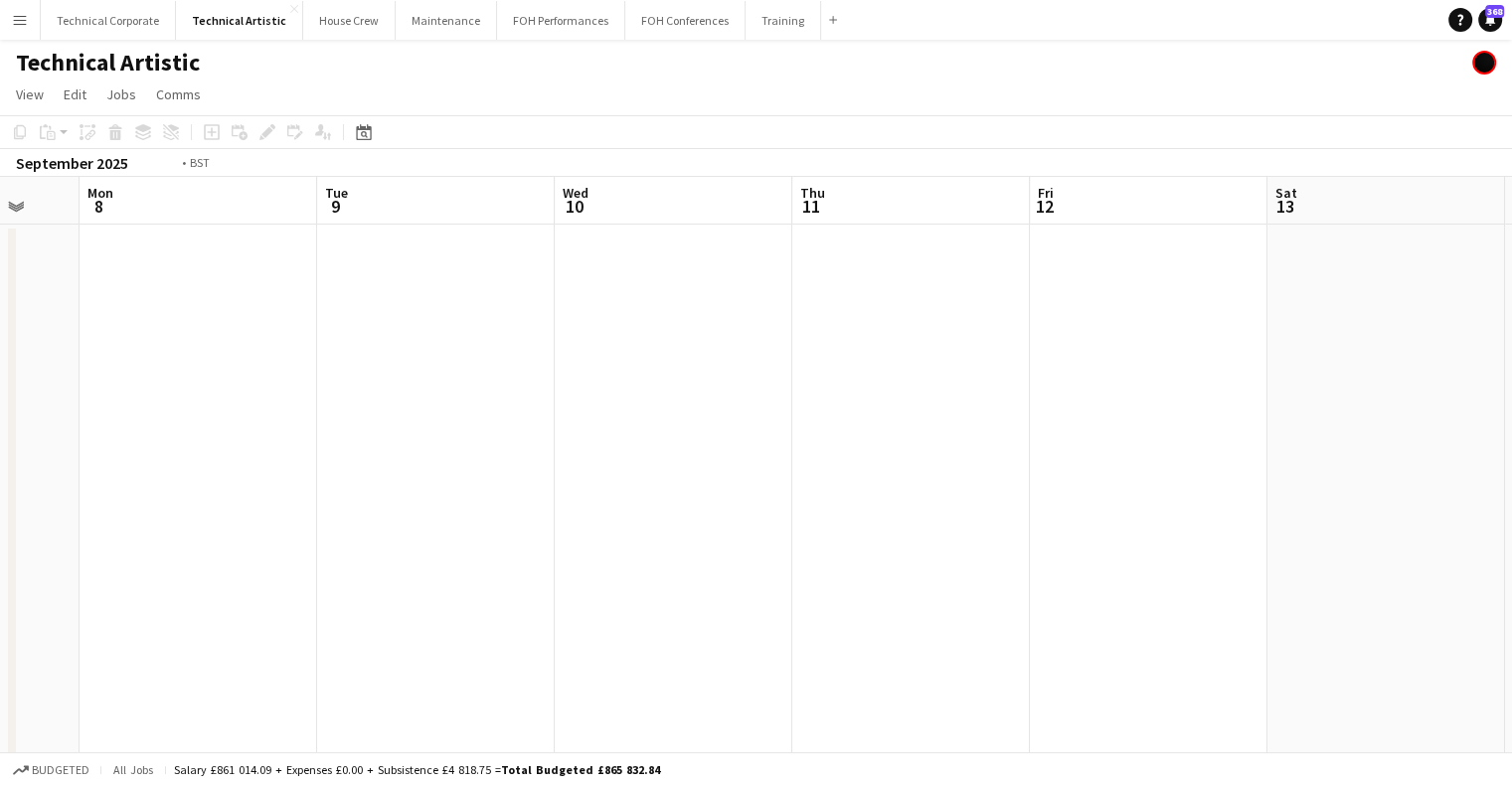 drag, startPoint x: 620, startPoint y: 540, endPoint x: 635, endPoint y: 535, distance: 15.811388 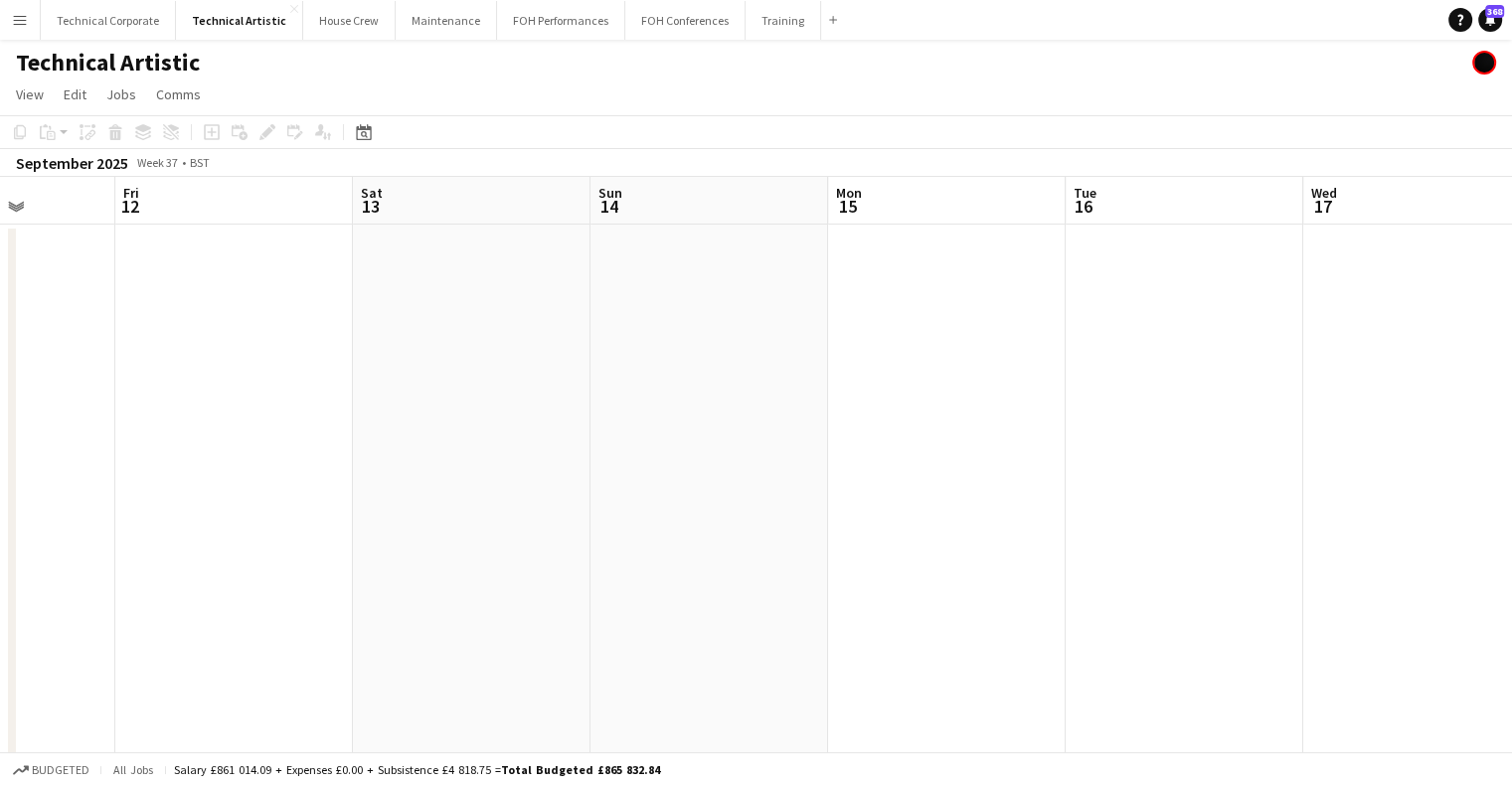 drag, startPoint x: 674, startPoint y: 438, endPoint x: 1133, endPoint y: 380, distance: 462.64998 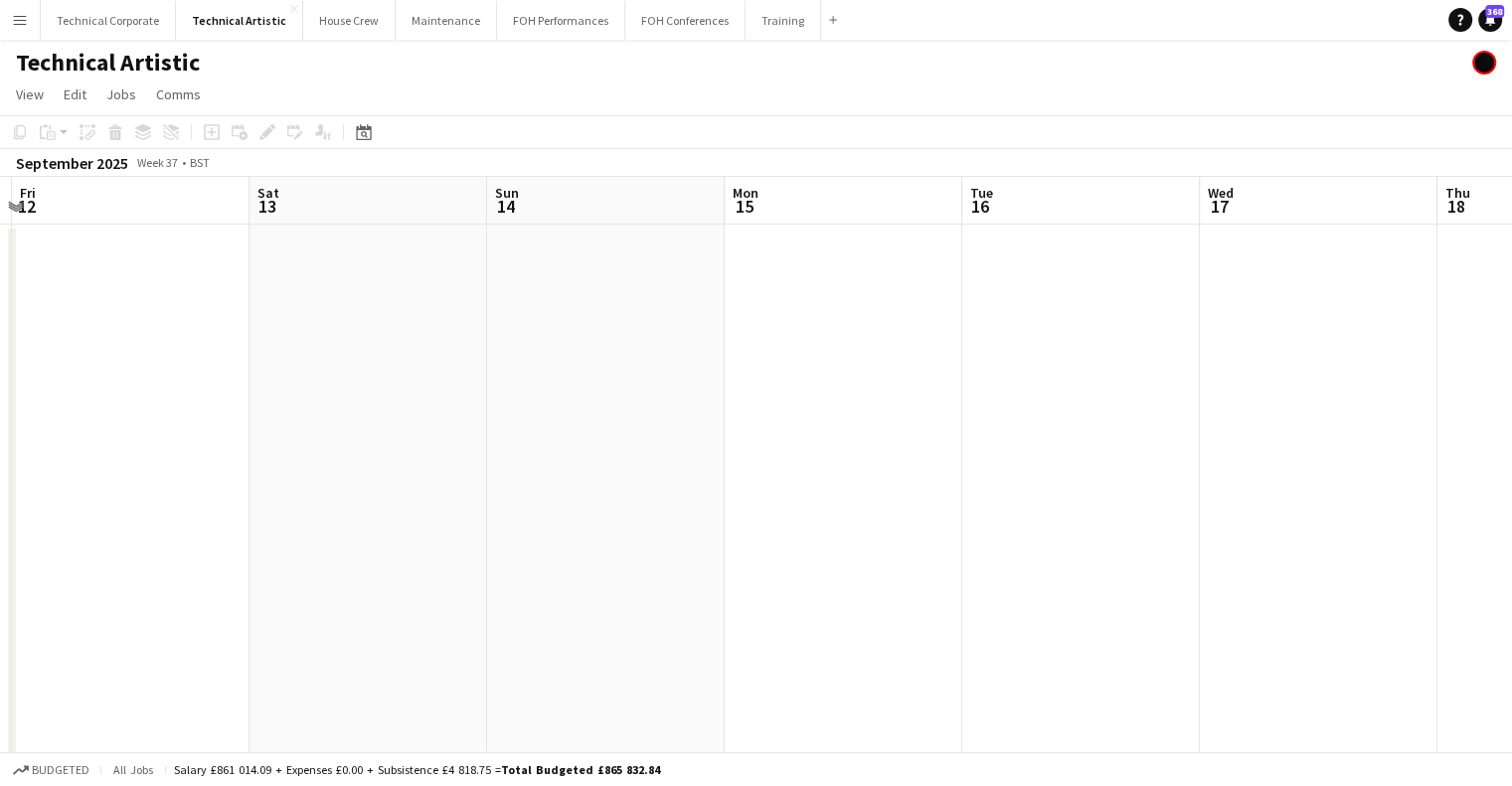 click on "Mon   8   Tue   9   Wed   10   Thu   11   Fri   12   Sat   13   Sun   14   Mon   15   Tue   16   Wed   17   Thu   18   Fri   19" at bounding box center (756, 602) 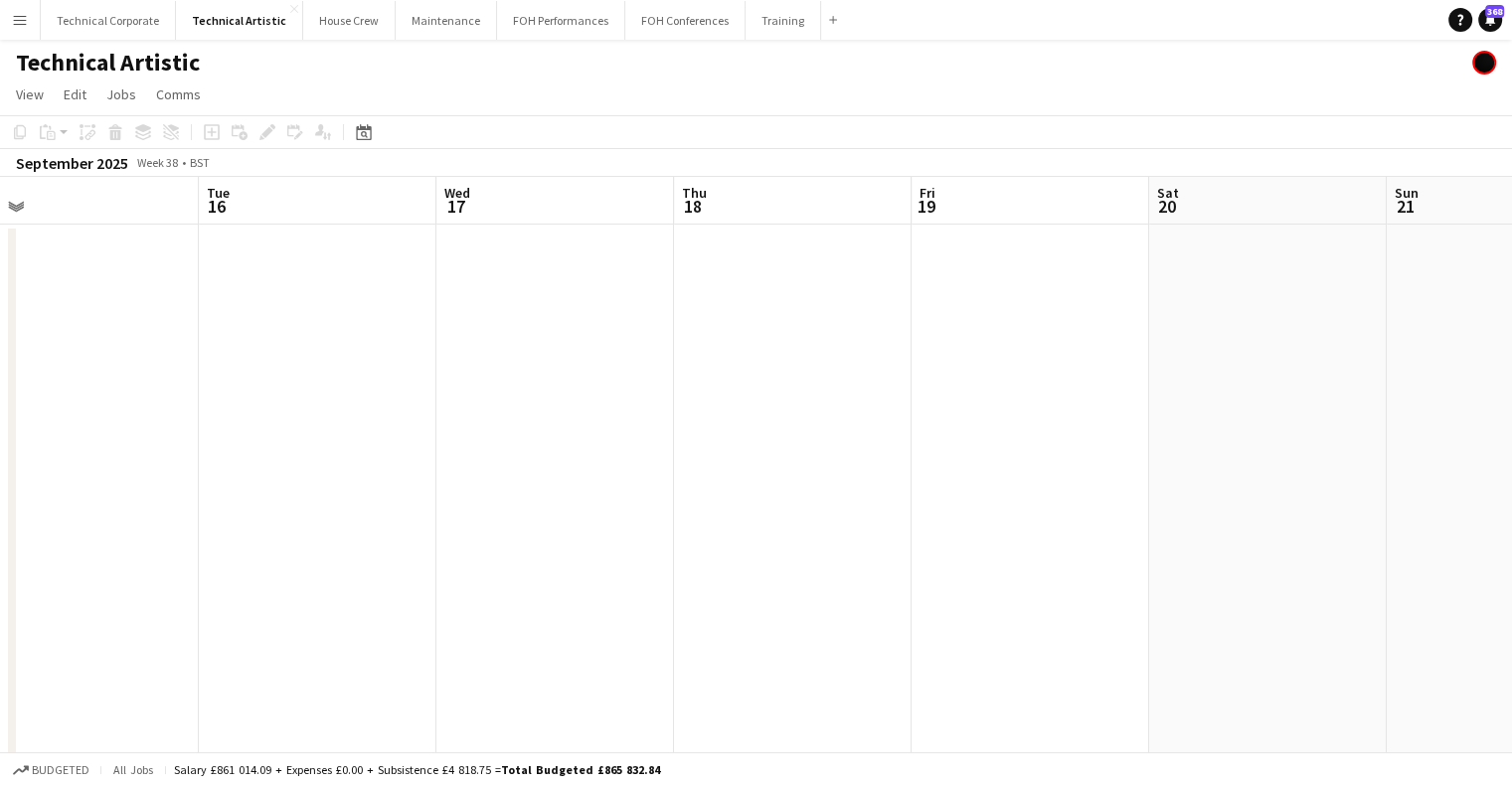 drag, startPoint x: 529, startPoint y: 529, endPoint x: 458, endPoint y: 579, distance: 86.83893 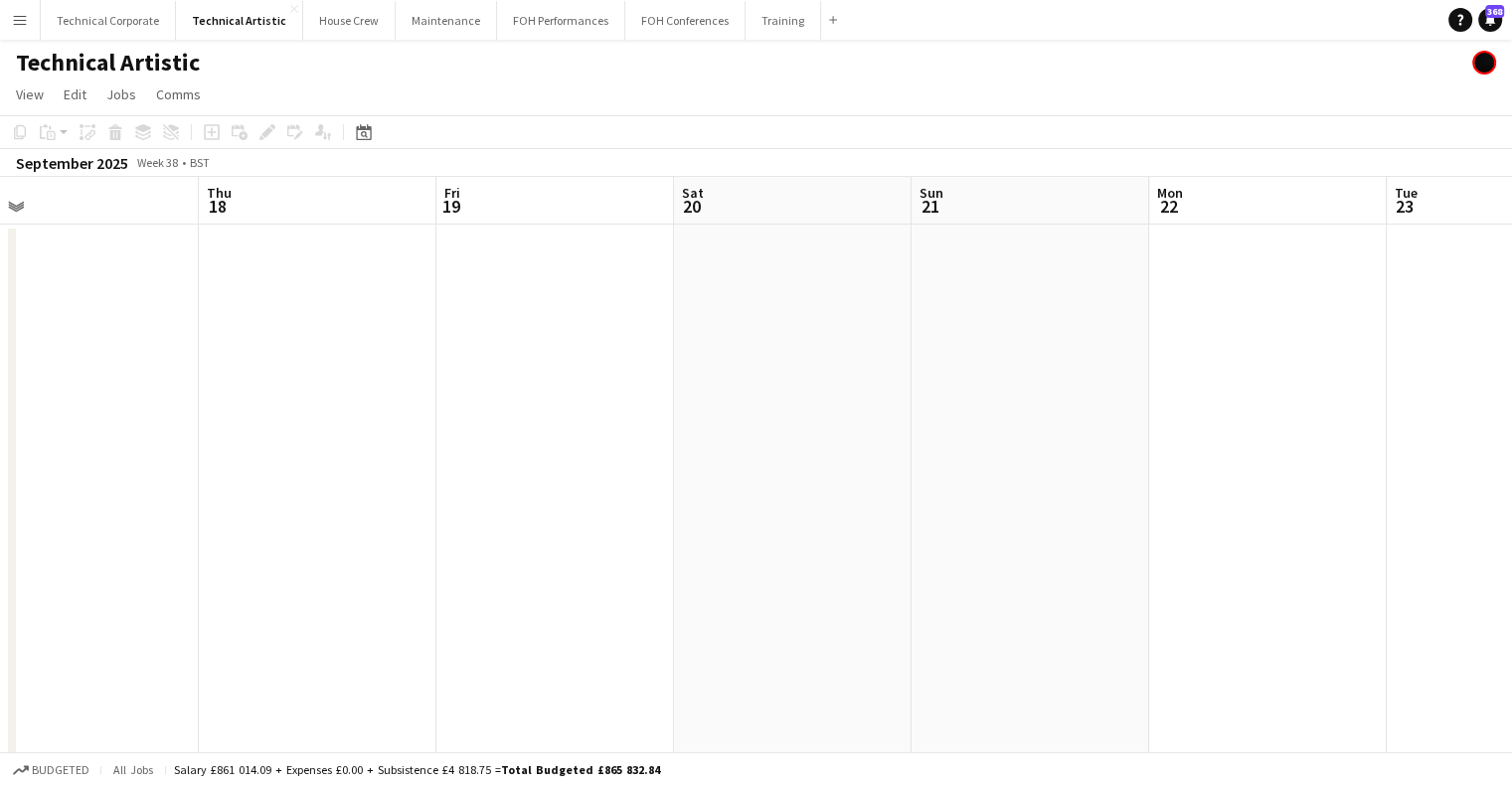 scroll, scrollTop: 0, scrollLeft: 821, axis: horizontal 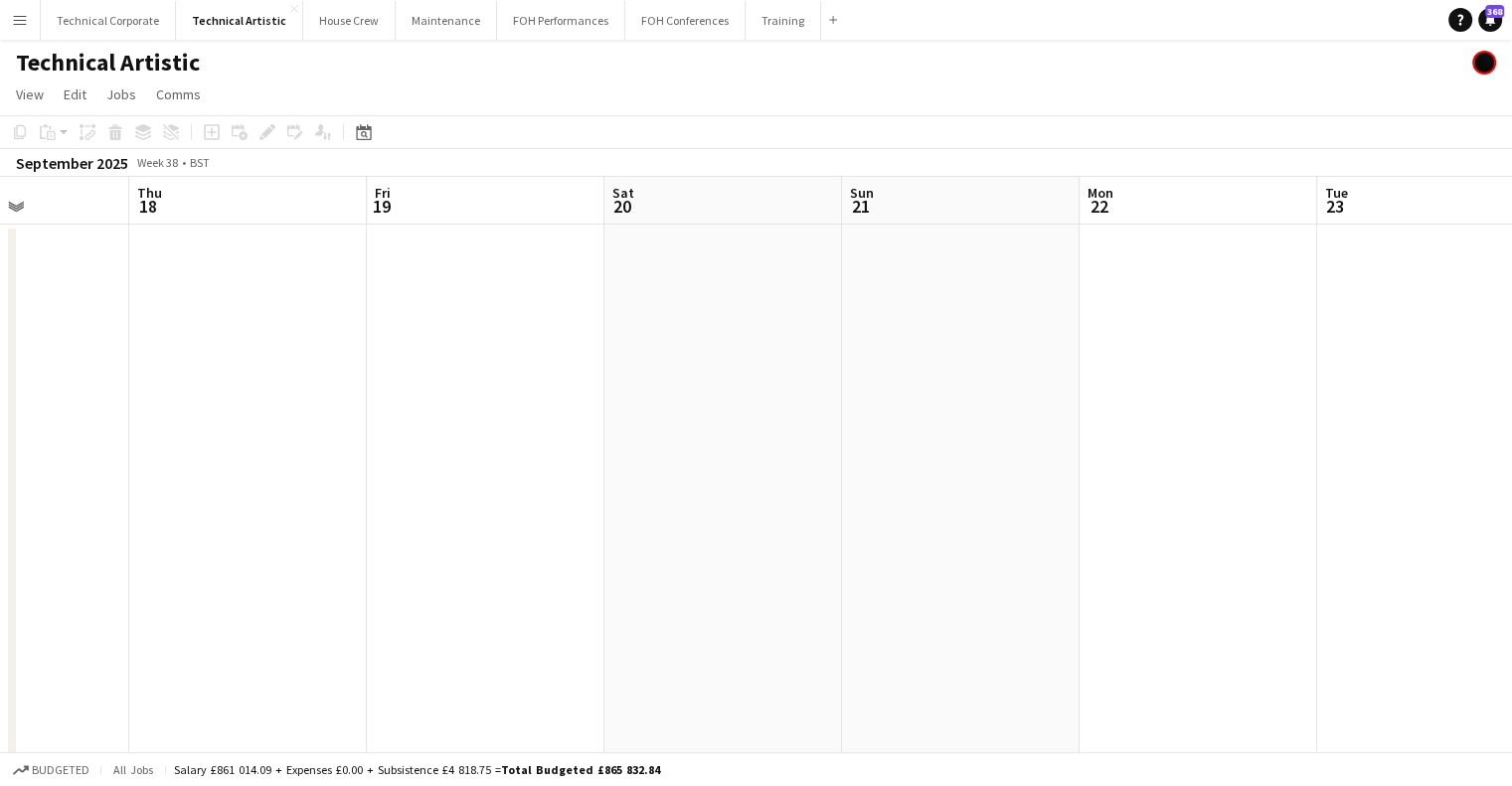drag, startPoint x: 966, startPoint y: 390, endPoint x: 609, endPoint y: 446, distance: 361.36547 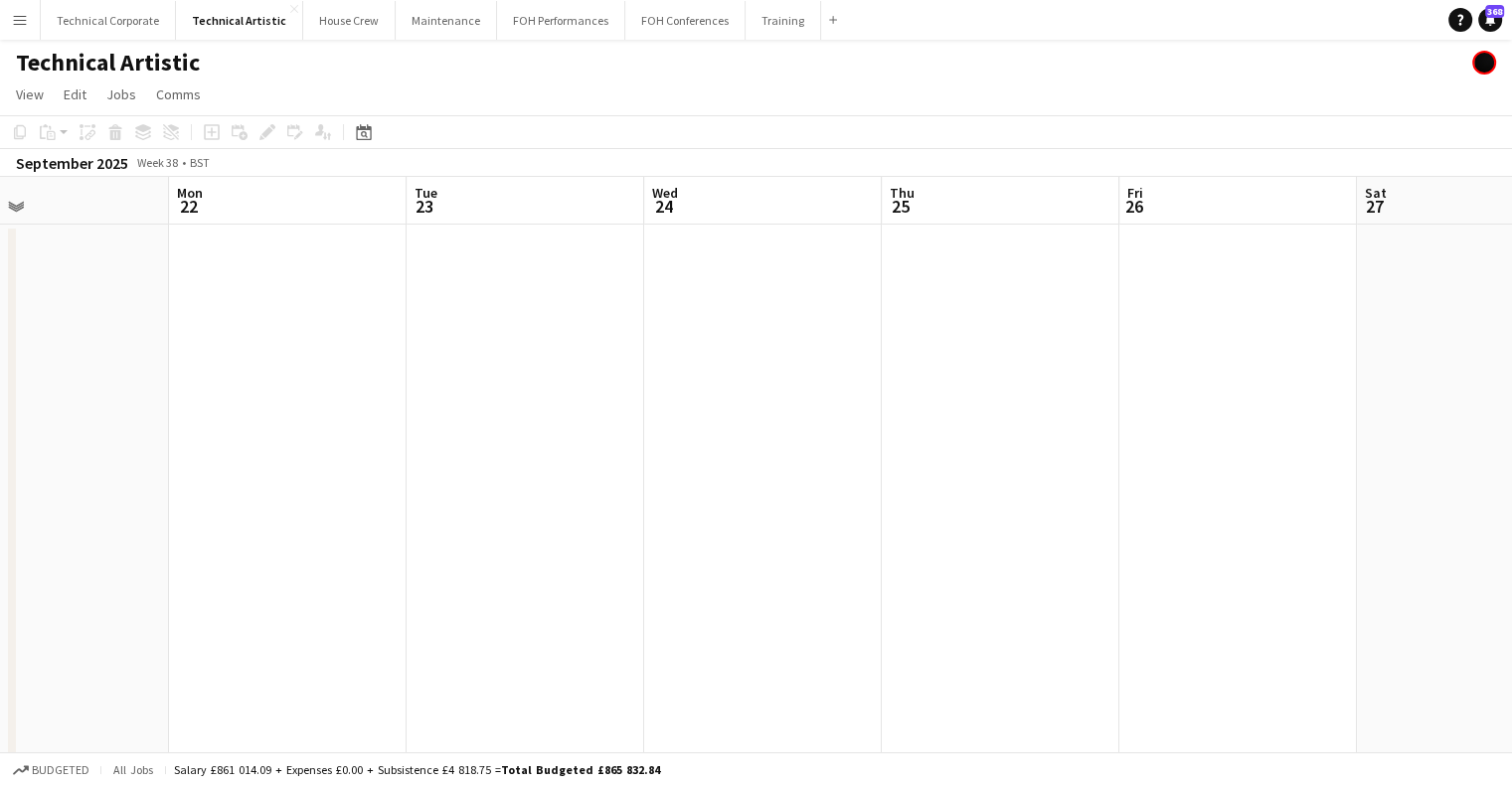 click on "Fri   19   Sat   20   Sun   21   Mon   22   Tue   23   Wed   24   Thu   25   Fri   26   Sat   27   Sun   28   Mon   29   Tue   30" at bounding box center [756, 602] 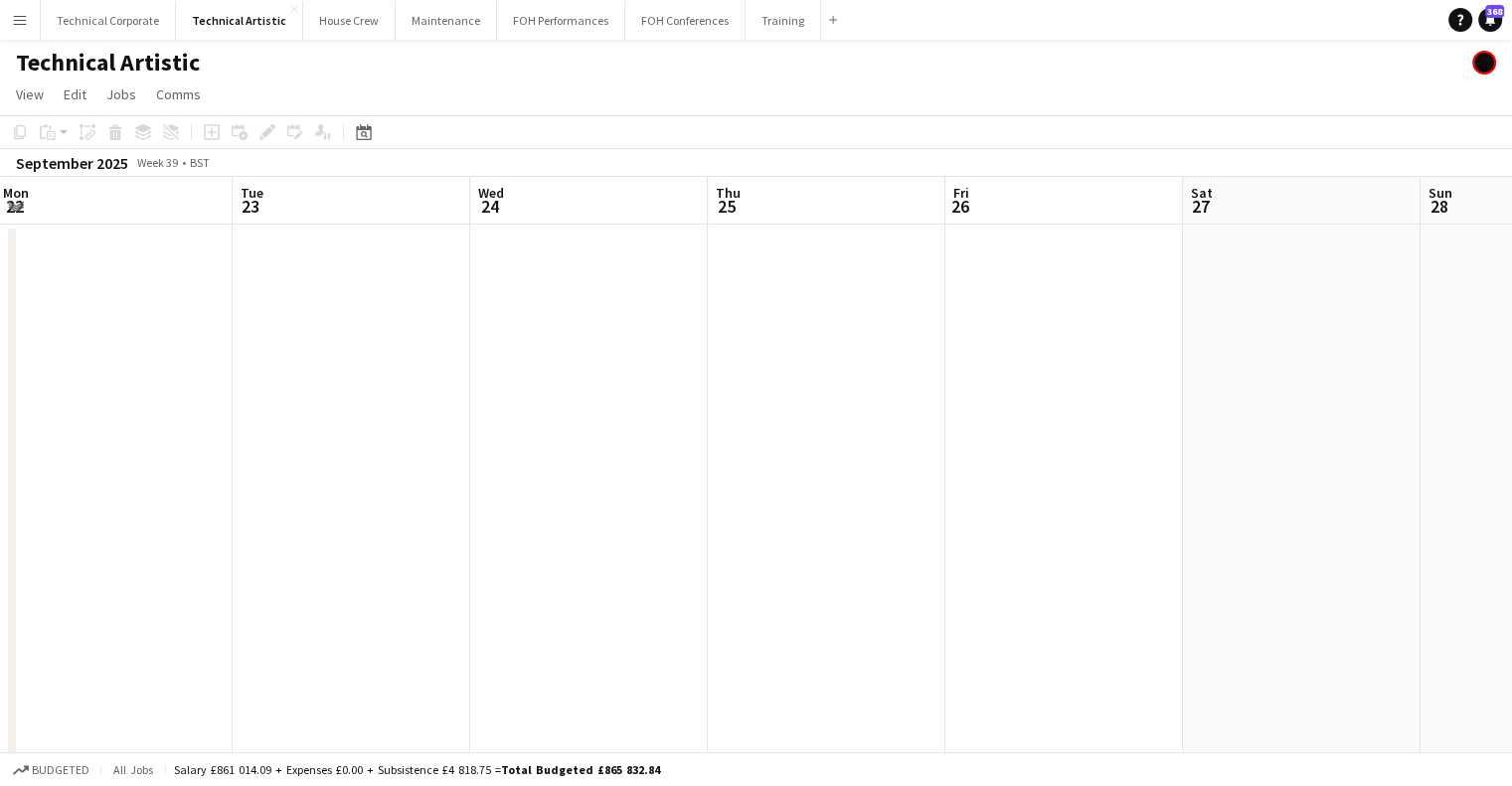 drag, startPoint x: 1257, startPoint y: 393, endPoint x: 1439, endPoint y: 432, distance: 186.13167 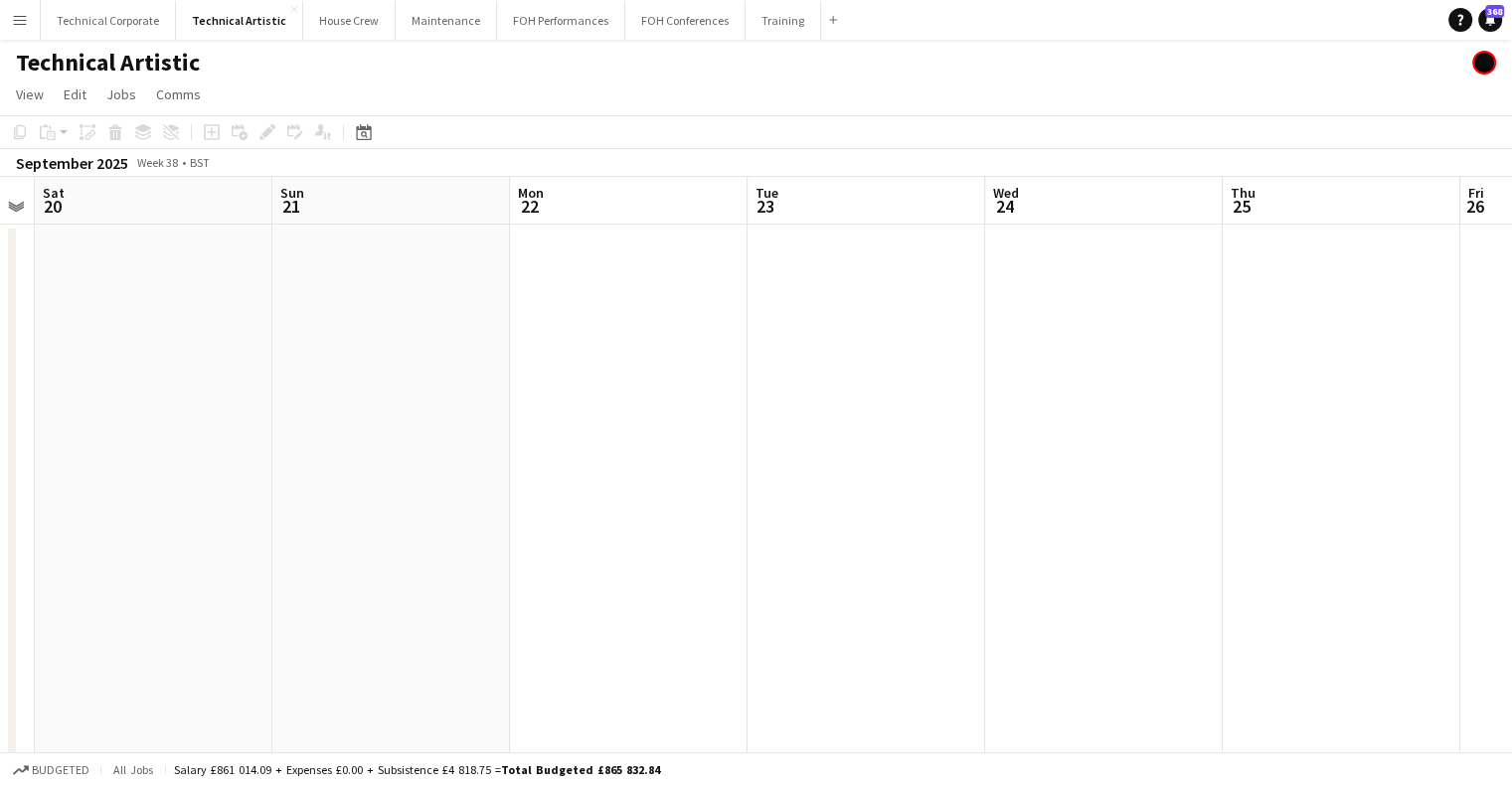 drag, startPoint x: 584, startPoint y: 413, endPoint x: 1080, endPoint y: 389, distance: 496.58031 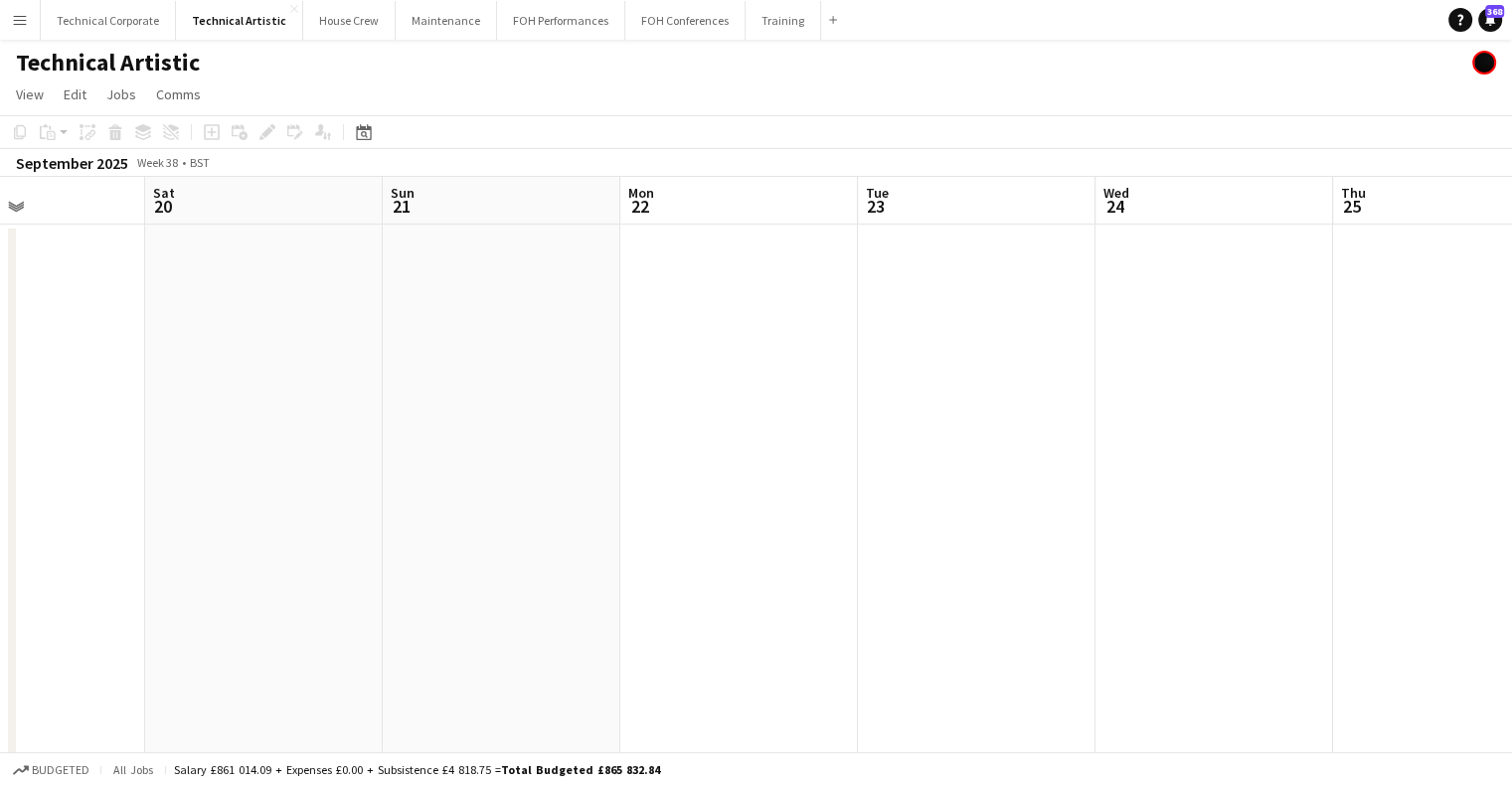drag, startPoint x: 1117, startPoint y: 328, endPoint x: 1063, endPoint y: 294, distance: 63.81222 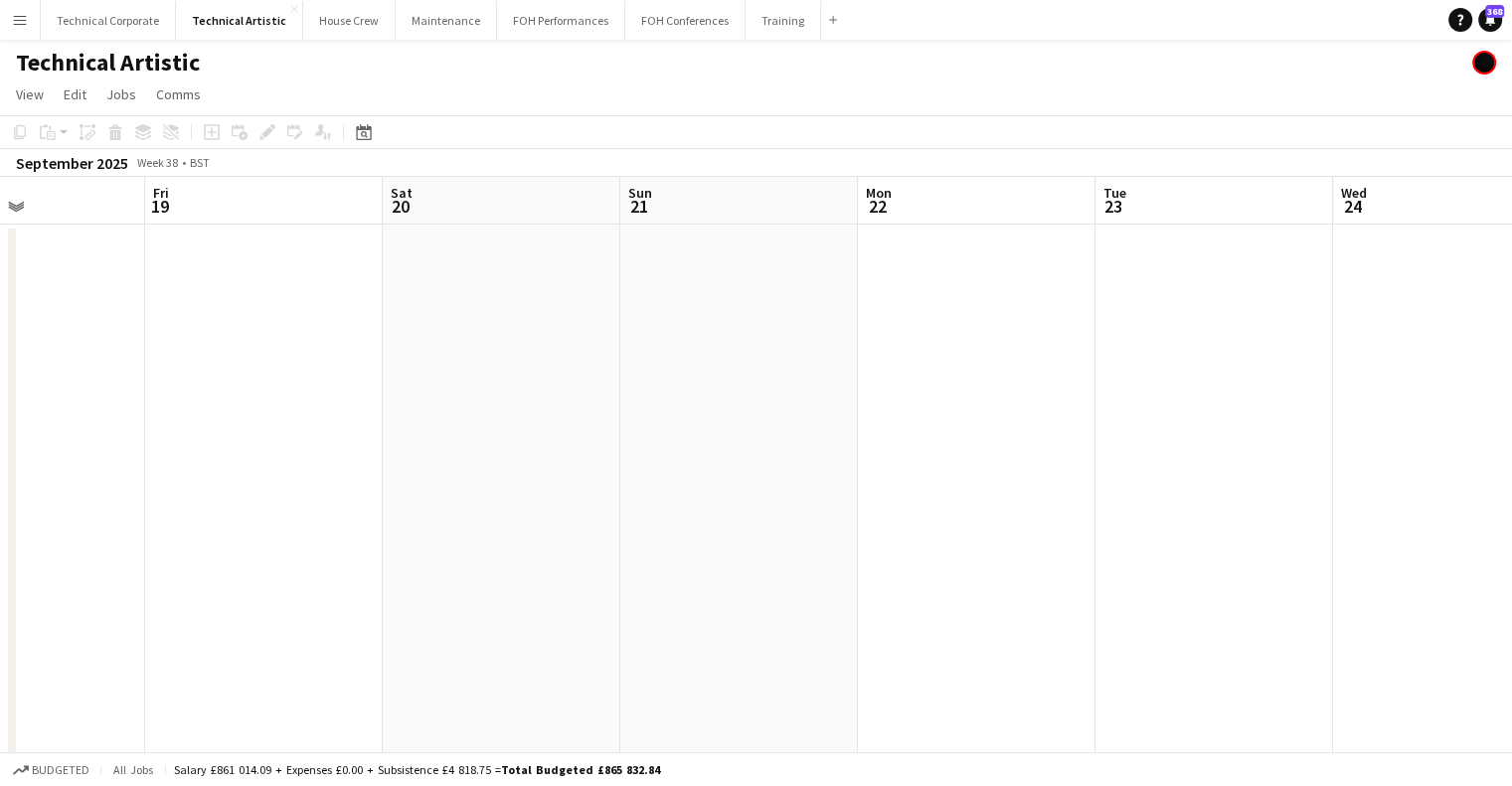scroll, scrollTop: 0, scrollLeft: 611, axis: horizontal 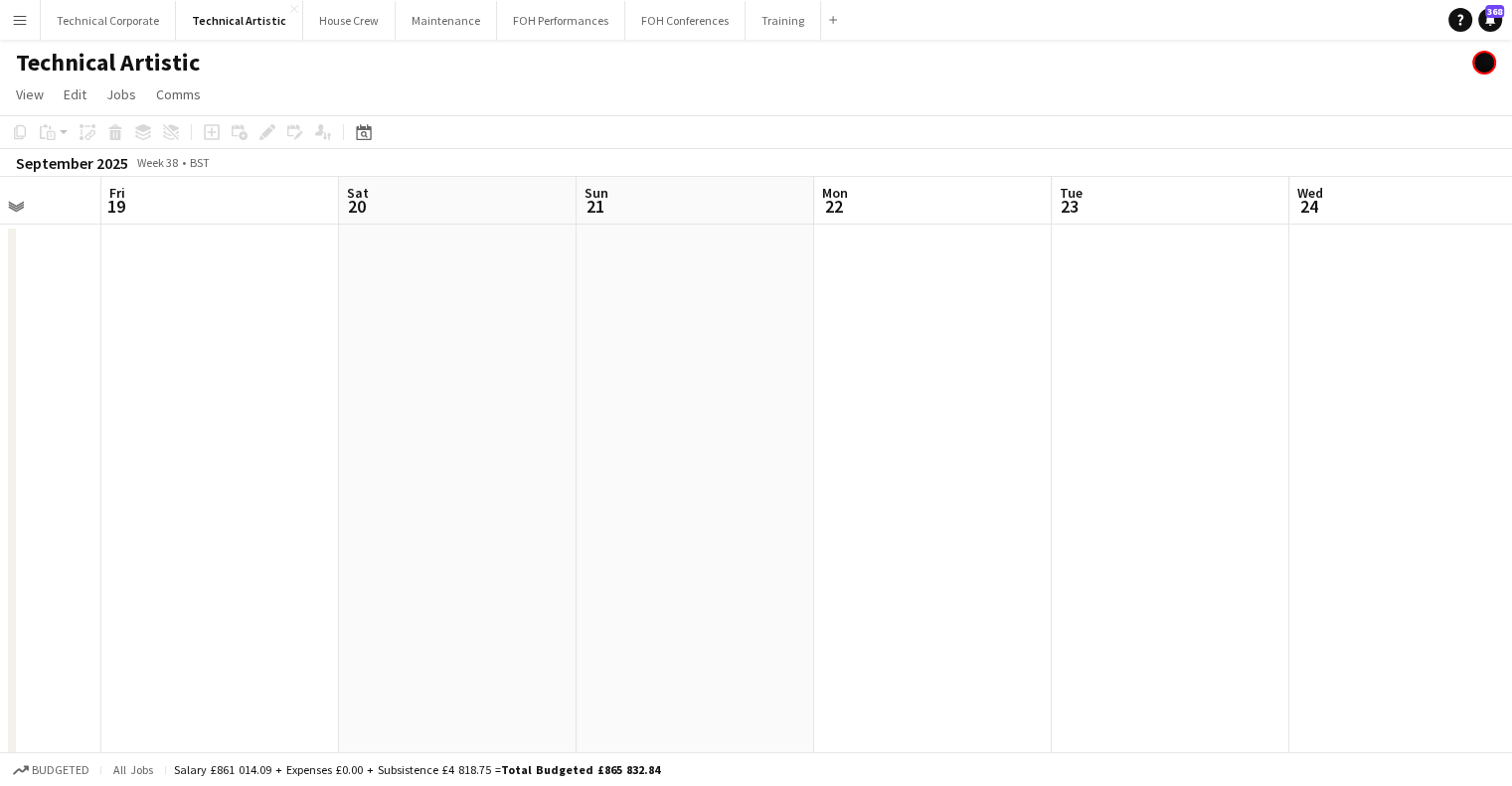 drag, startPoint x: 919, startPoint y: 476, endPoint x: 949, endPoint y: 482, distance: 30.594117 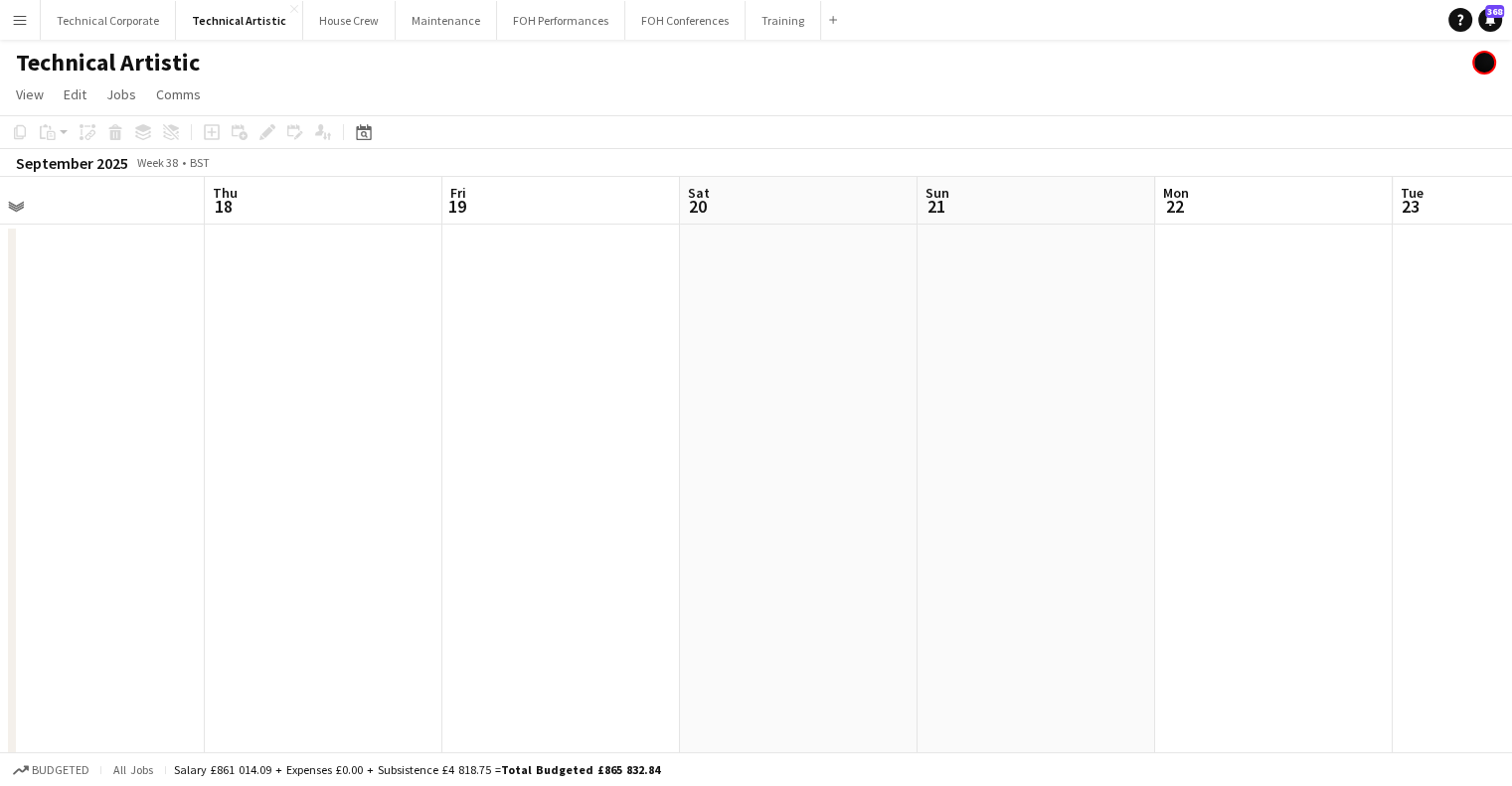 scroll, scrollTop: 0, scrollLeft: 602, axis: horizontal 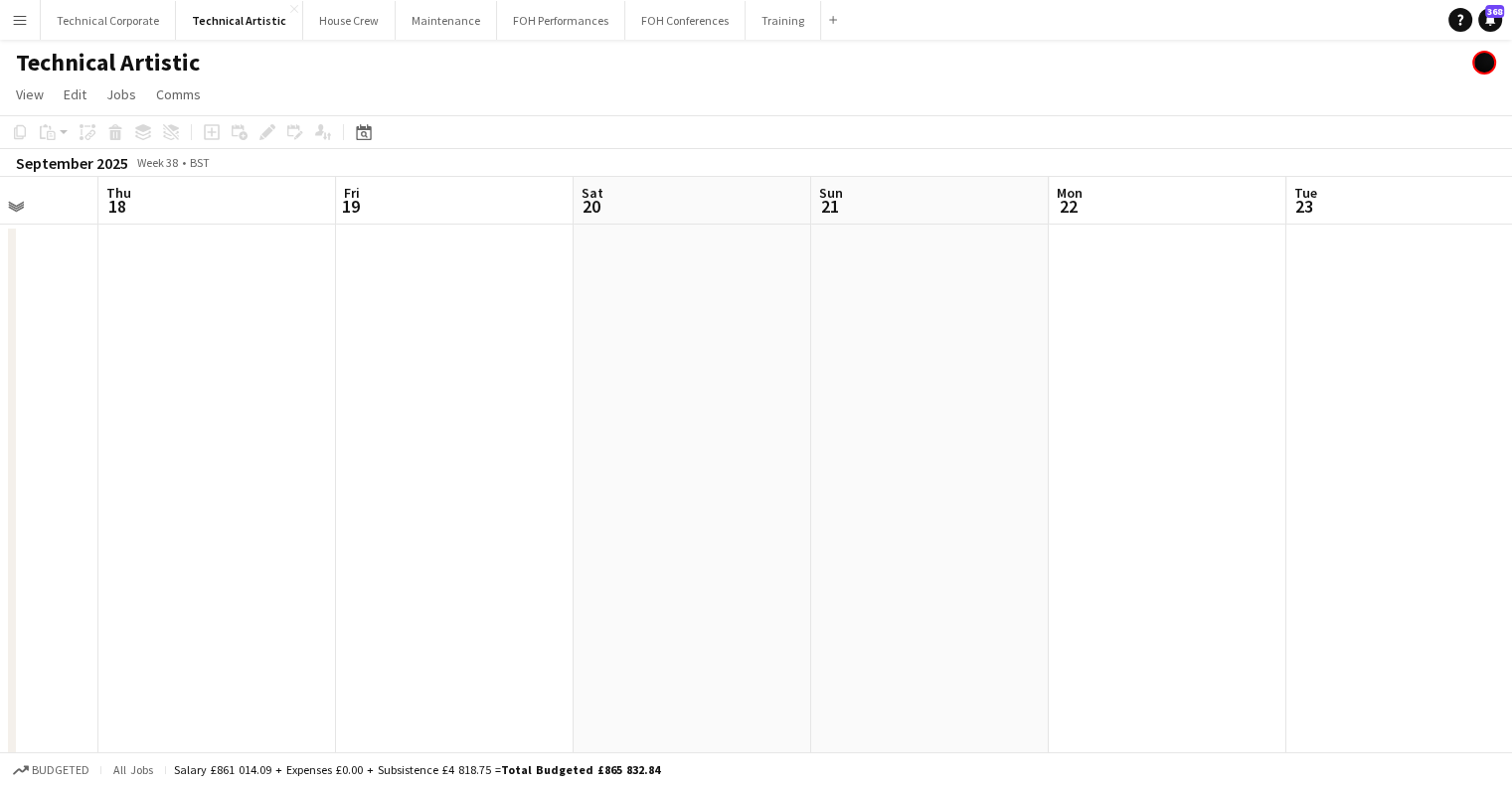 drag, startPoint x: 639, startPoint y: 440, endPoint x: 767, endPoint y: 465, distance: 130.41856 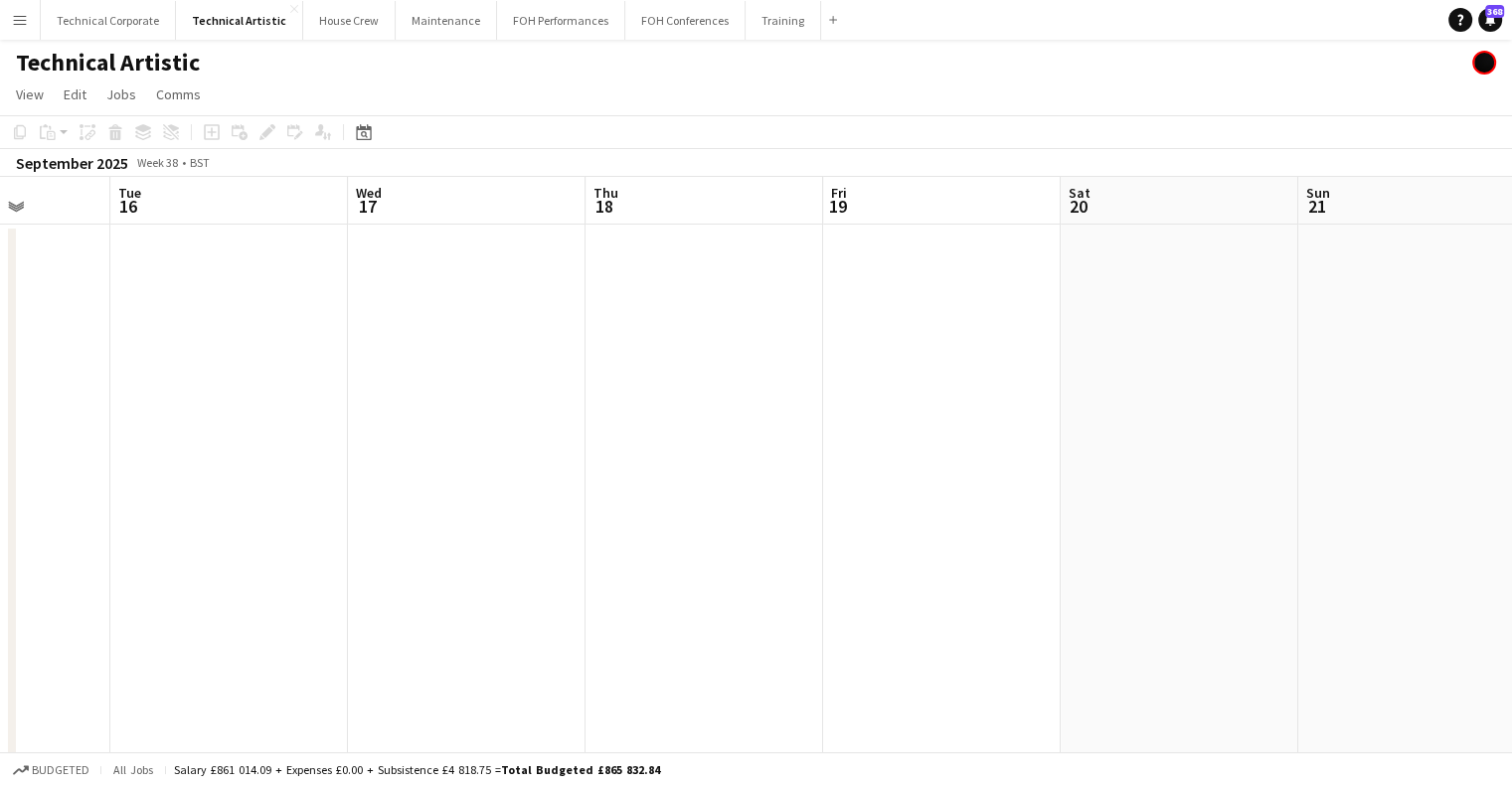 click at bounding box center (704, 626) 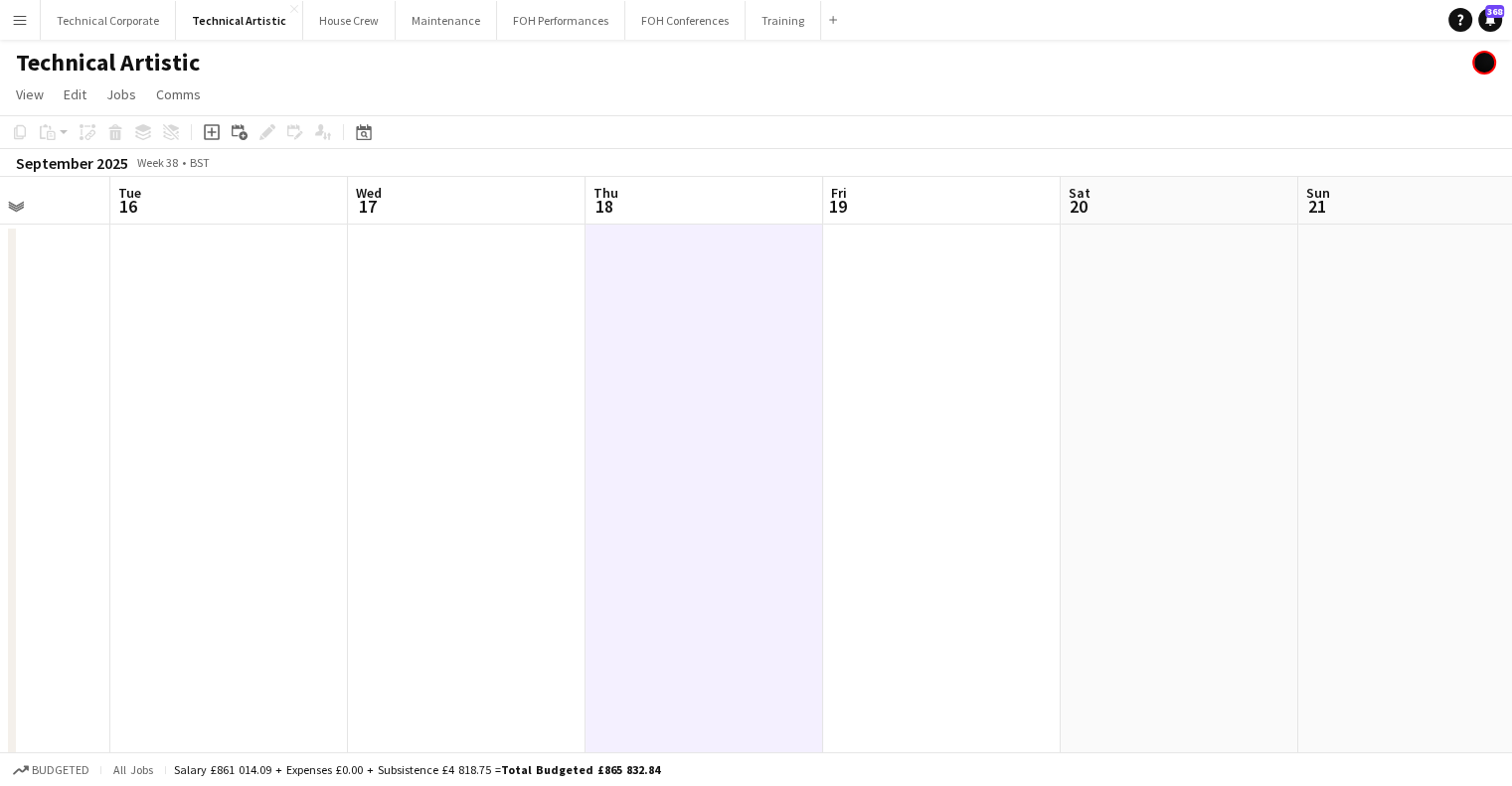 click at bounding box center [229, 626] 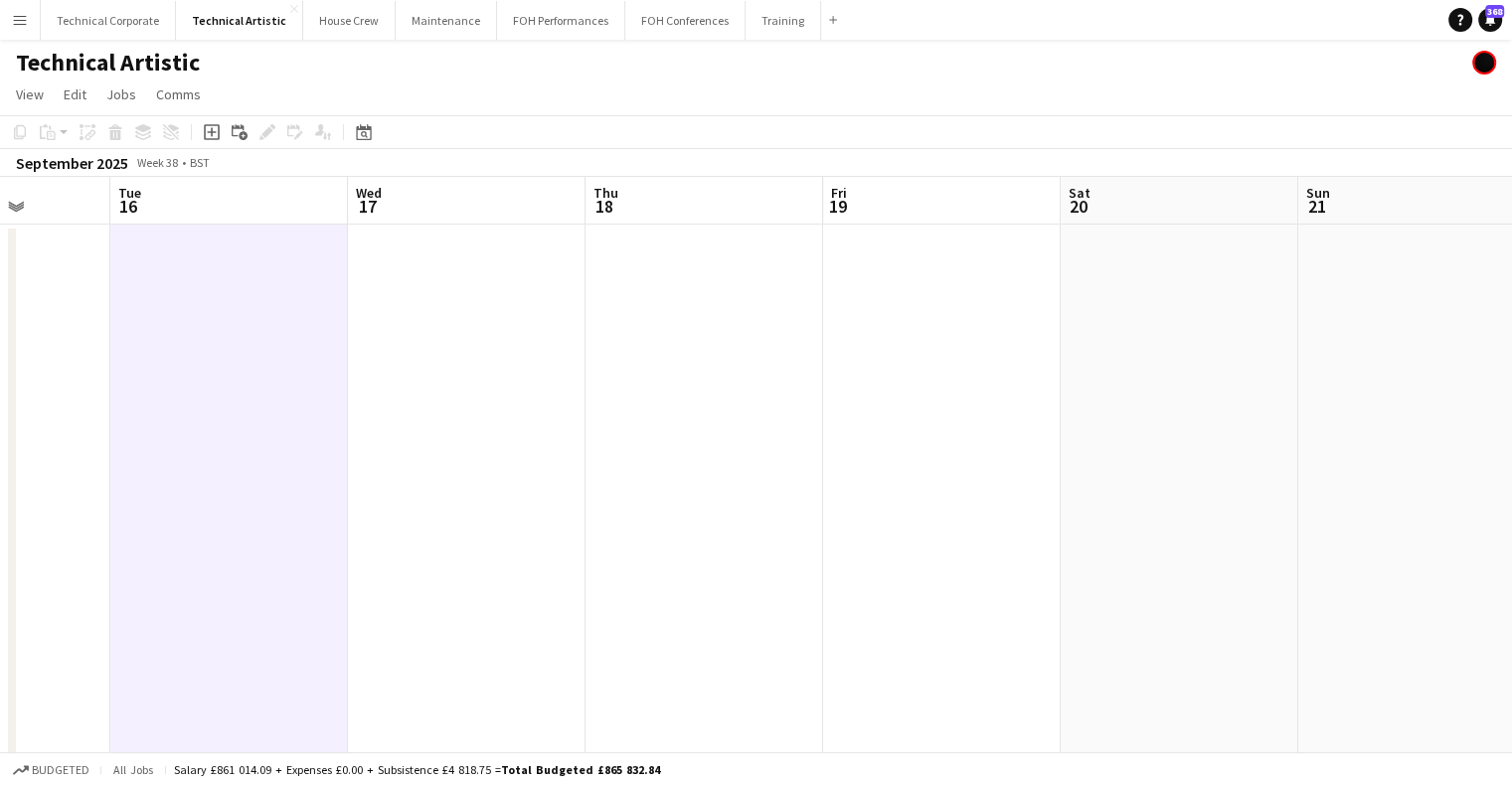 click at bounding box center (229, 626) 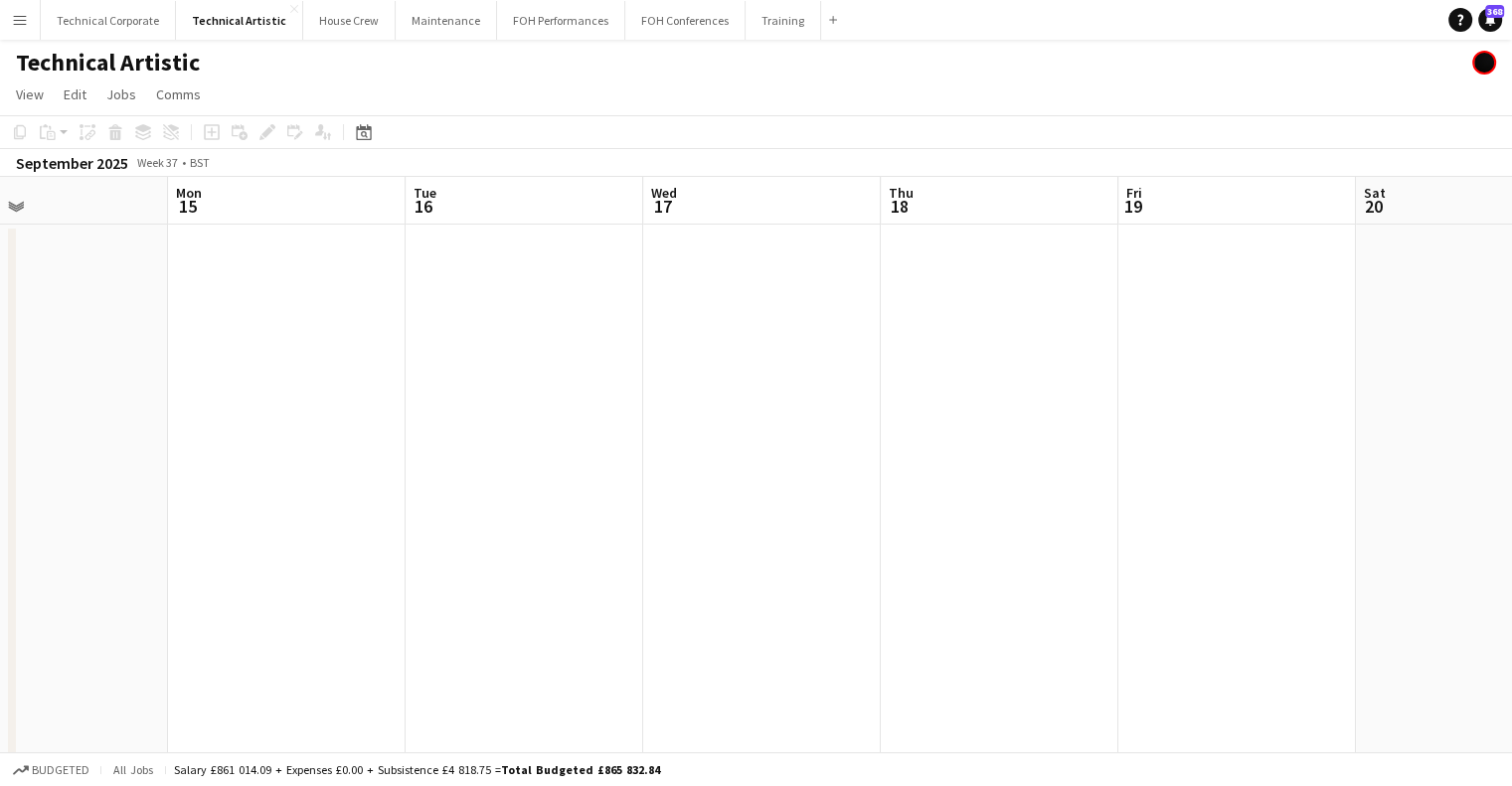 drag, startPoint x: 250, startPoint y: 350, endPoint x: 781, endPoint y: 373, distance: 531.49788 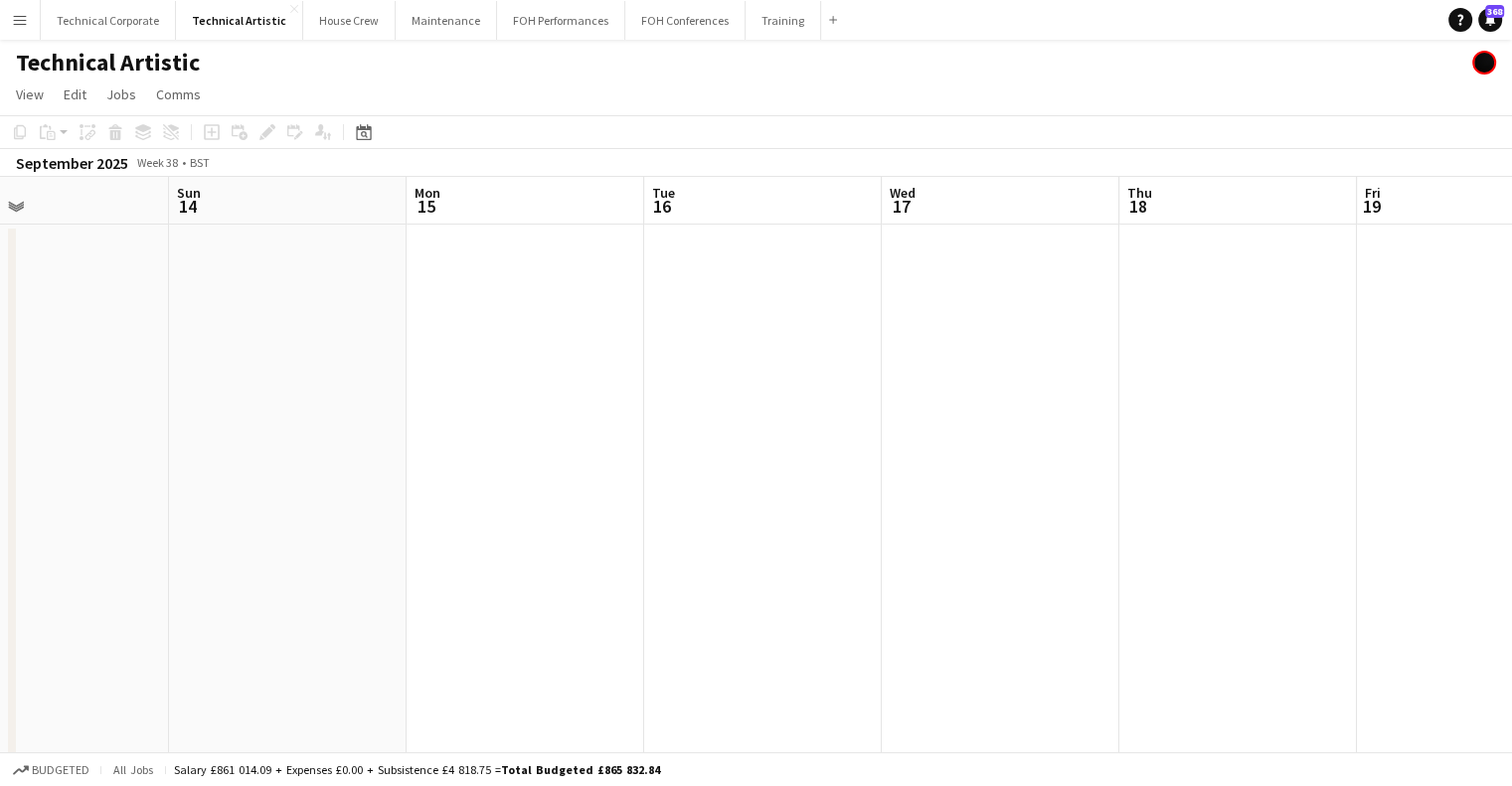 click at bounding box center (525, 626) 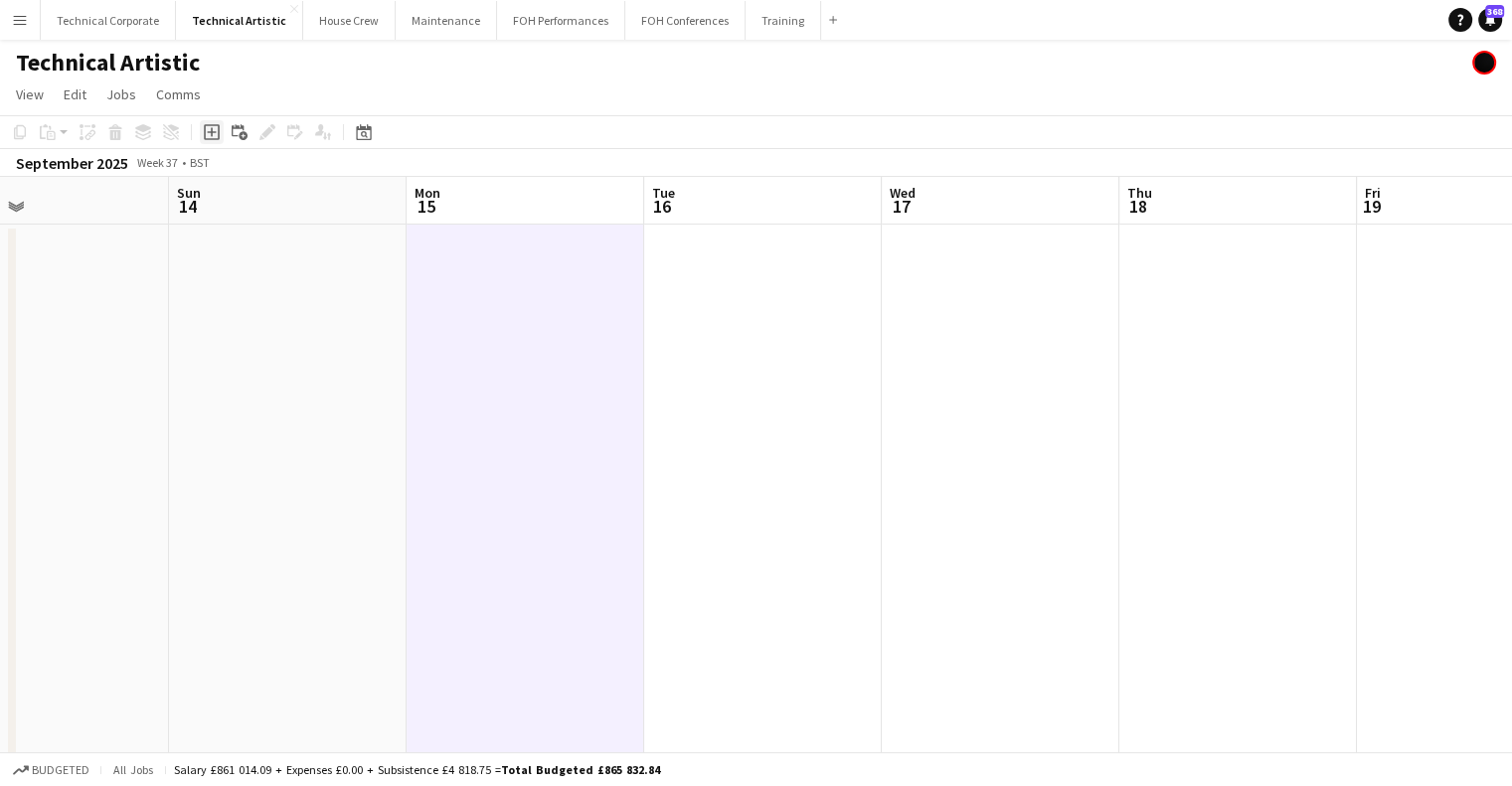click 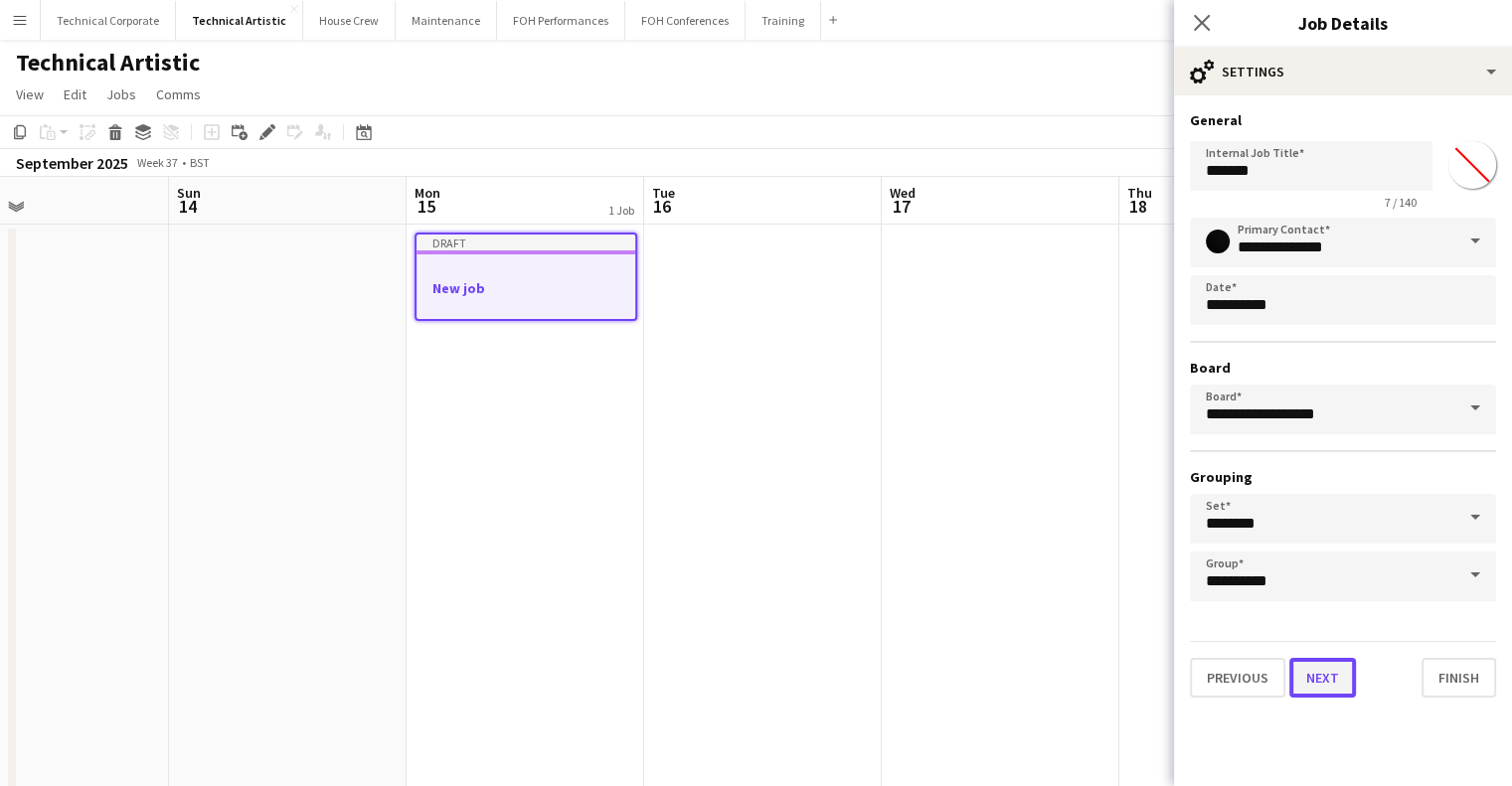 click on "Next" at bounding box center [1322, 678] 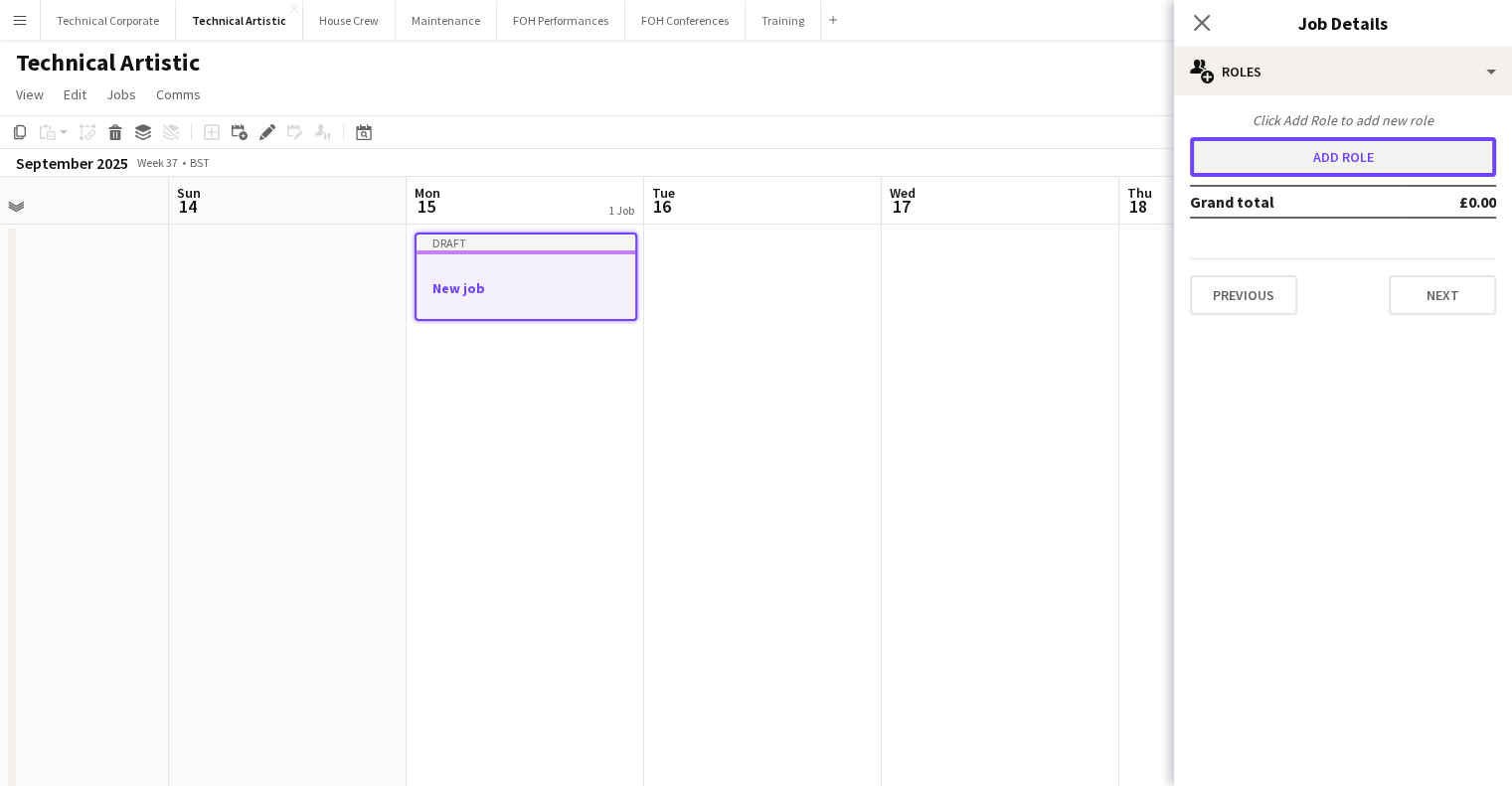 click on "Add role" at bounding box center (1343, 157) 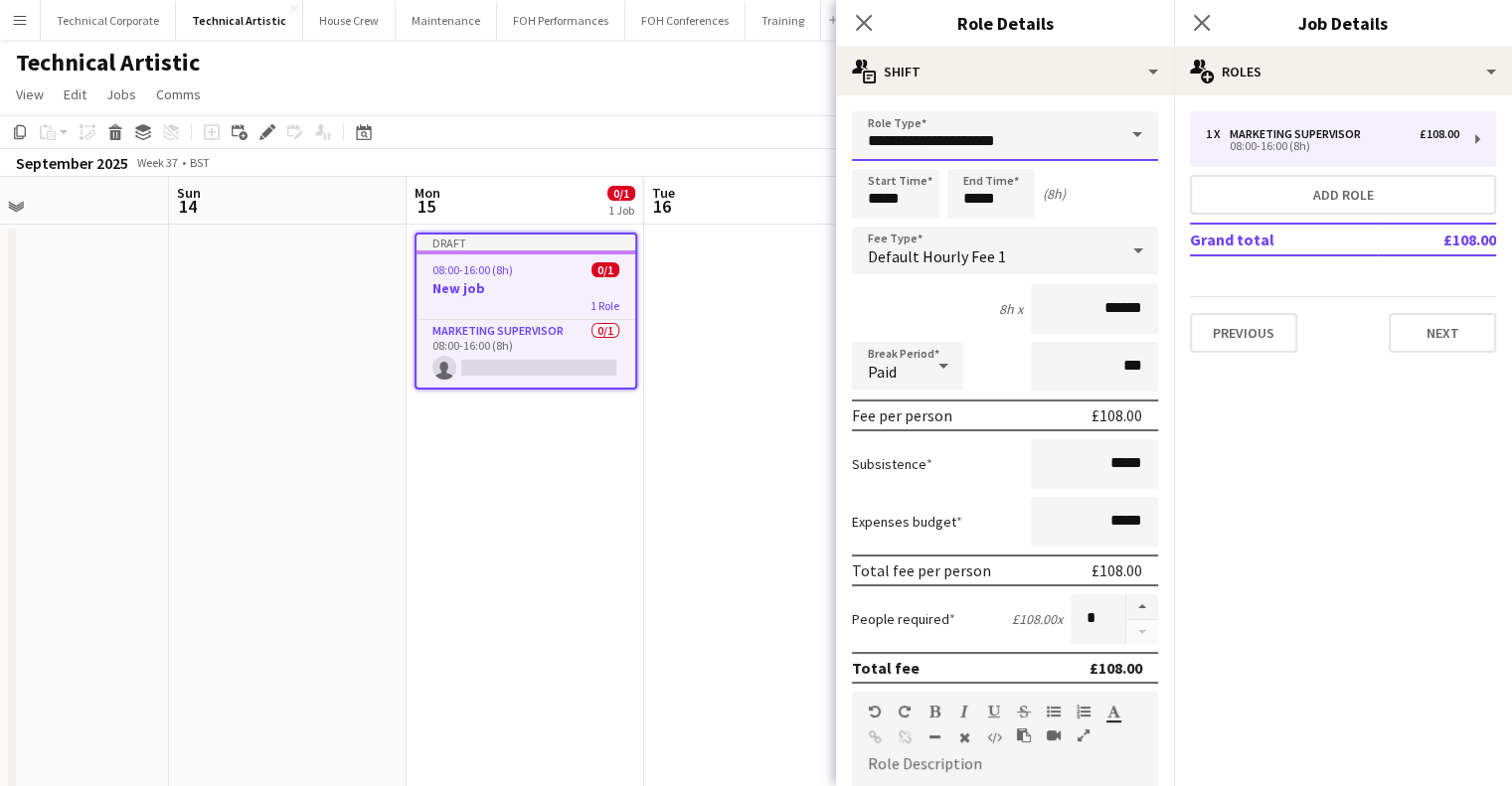 drag, startPoint x: 907, startPoint y: 147, endPoint x: 690, endPoint y: 150, distance: 217.02074 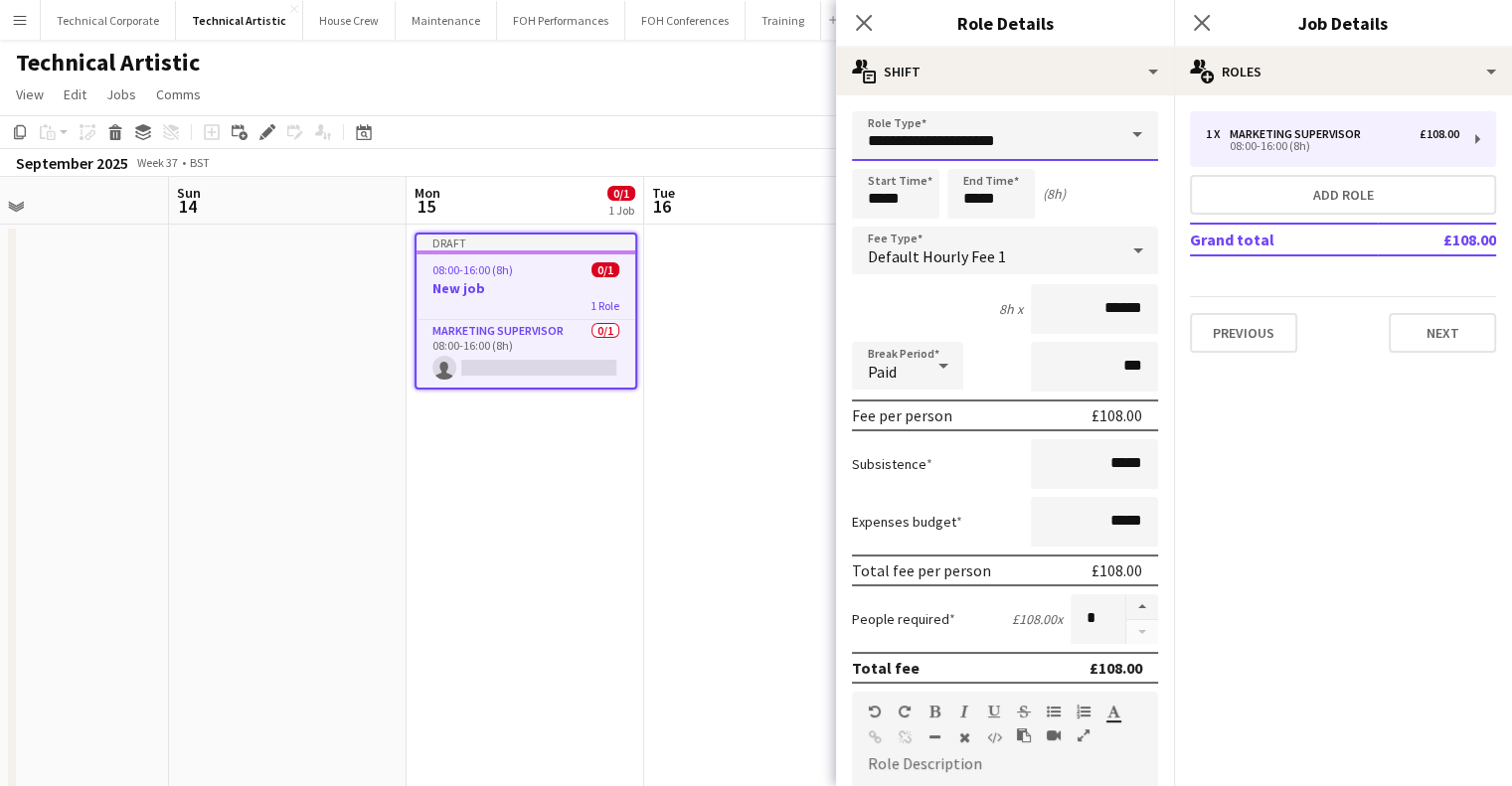 click on "Menu
Boards
Boards   Boards   All jobs   Status
Workforce
Workforce   My Workforce   Recruiting
Comms
Comms
Pay
Pay   Approvals   Payments   Reports
Platform Settings
Platform Settings   App settings   Your settings   Profiles
Training Academy
Training Academy
Knowledge Base
Knowledge Base
Product Updates
Product Updates   Log Out   Privacy   Technical Corporate
Close
Technical Artistic
Close
House Crew
Close
Maintenance
Close
FOH Performances
Close
FOH Conferences
Close
Training
Close
Add
Help" at bounding box center [756, 531] 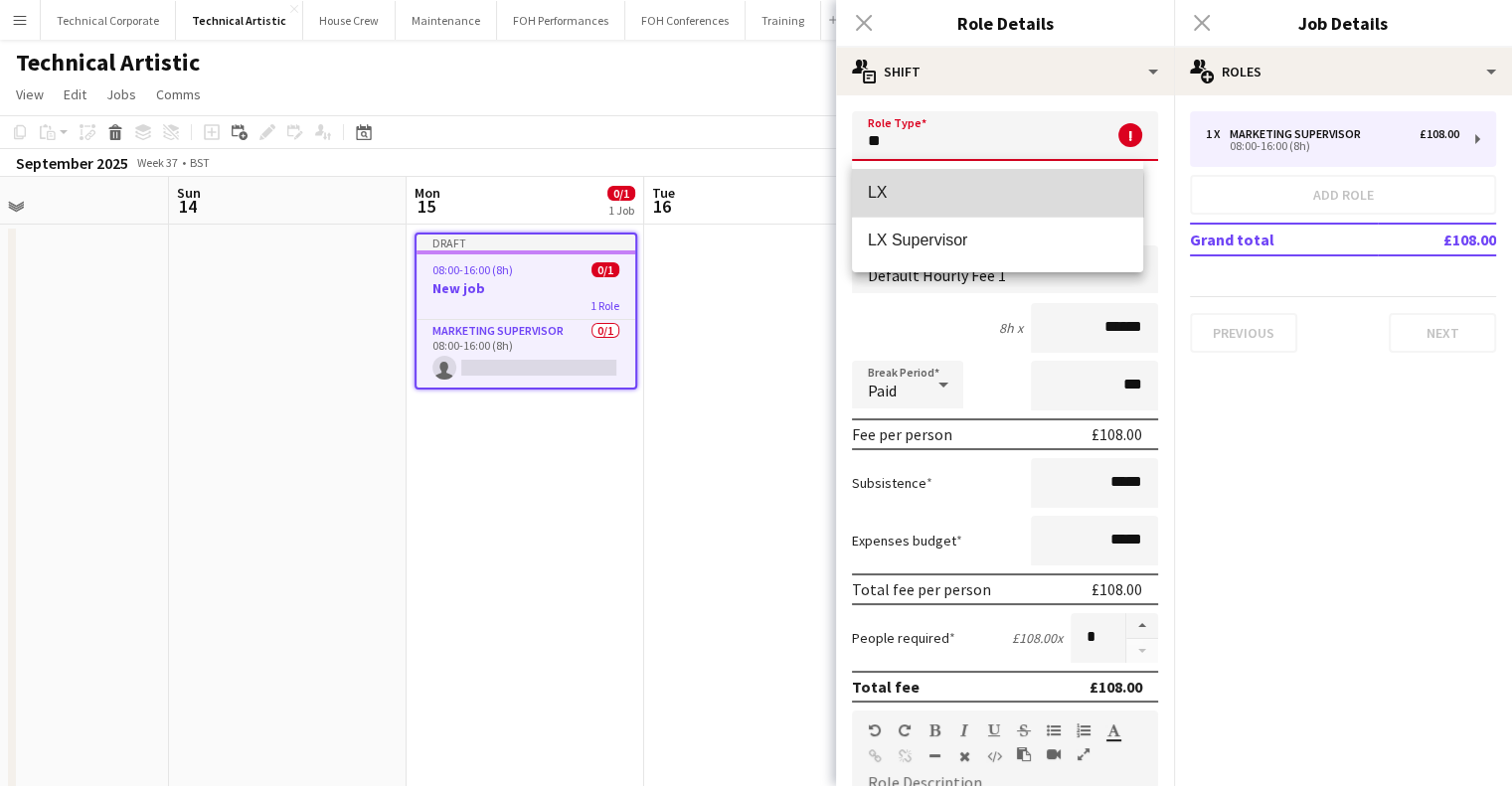 click on "LX" at bounding box center (997, 192) 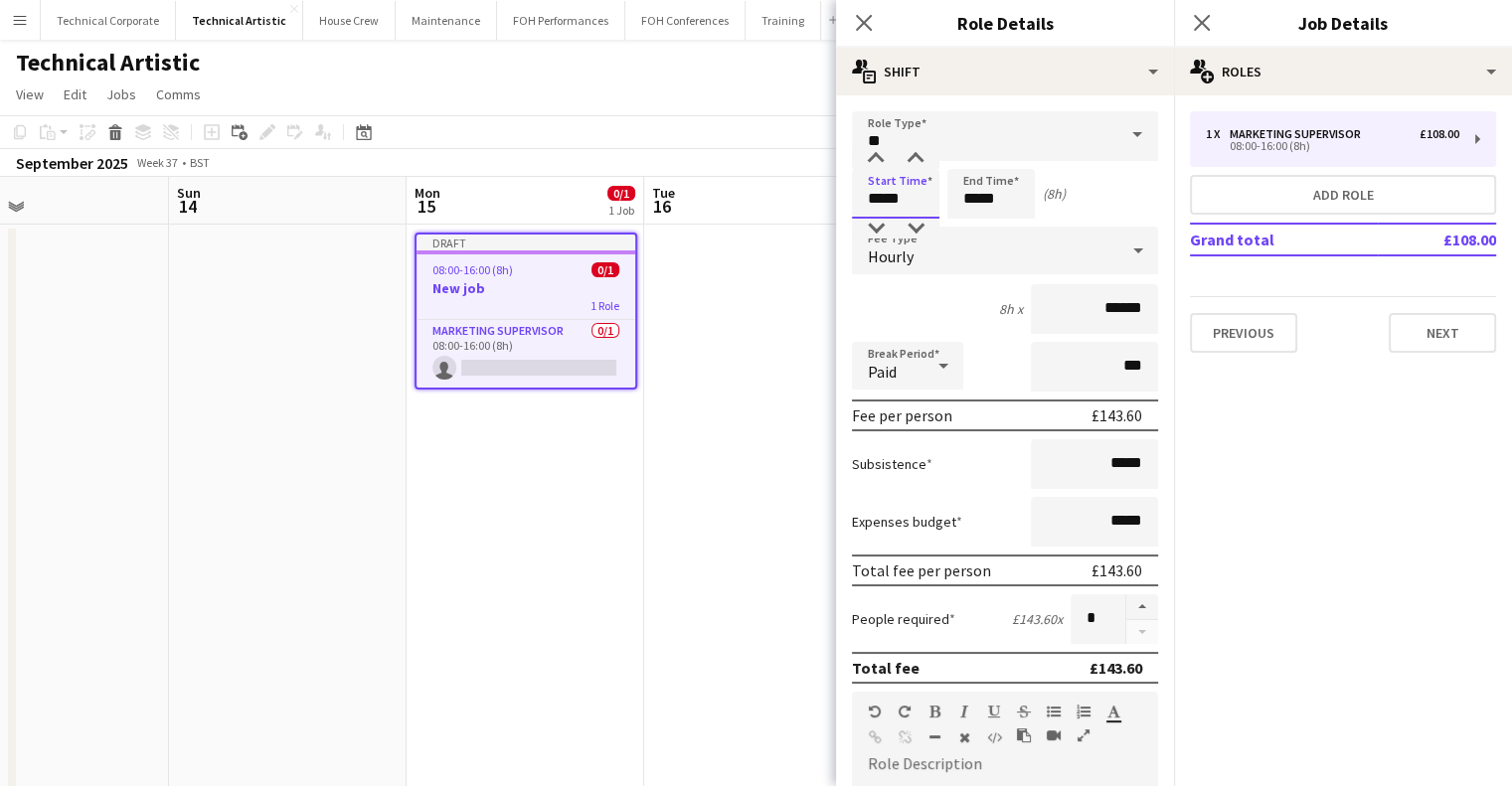 drag, startPoint x: 910, startPoint y: 204, endPoint x: 787, endPoint y: 204, distance: 123 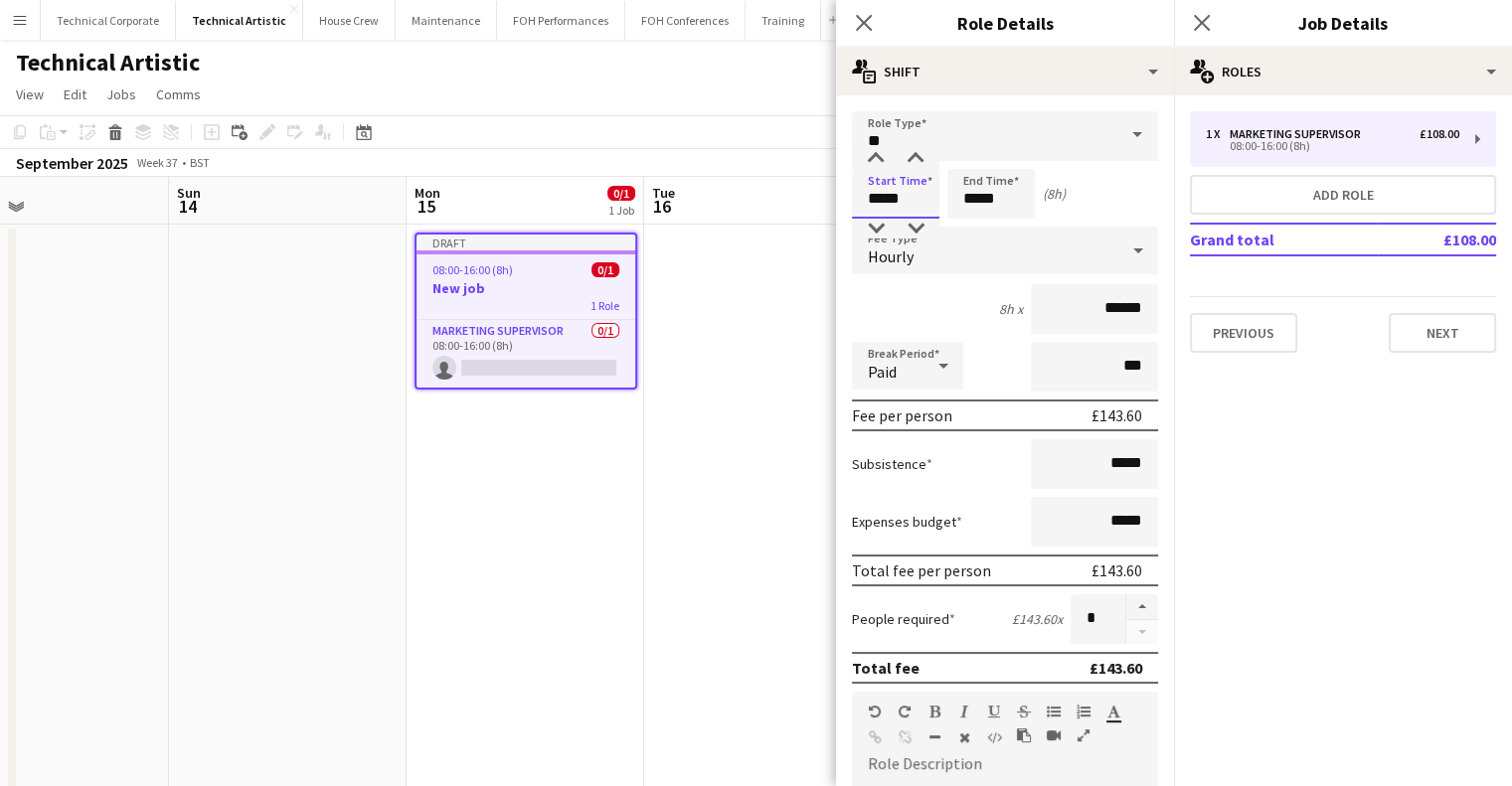 click on "Menu
Boards
Boards   Boards   All jobs   Status
Workforce
Workforce   My Workforce   Recruiting
Comms
Comms
Pay
Pay   Approvals   Payments   Reports
Platform Settings
Platform Settings   App settings   Your settings   Profiles
Training Academy
Training Academy
Knowledge Base
Knowledge Base
Product Updates
Product Updates   Log Out   Privacy   Technical Corporate
Close
Technical Artistic
Close
House Crew
Close
Maintenance
Close
FOH Performances
Close
FOH Conferences
Close
Training
Close
Add
Help" at bounding box center [756, 531] 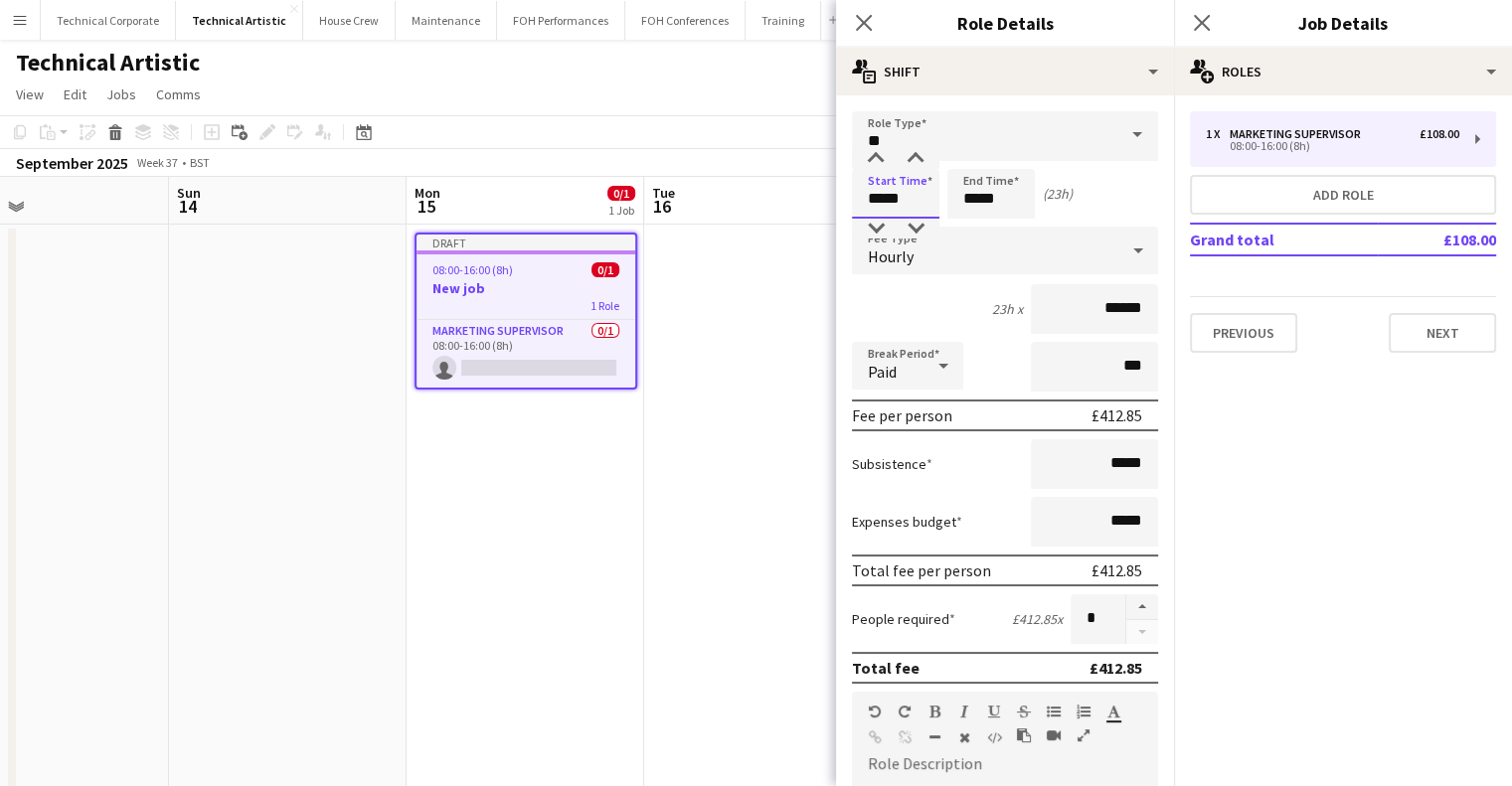 type on "*****" 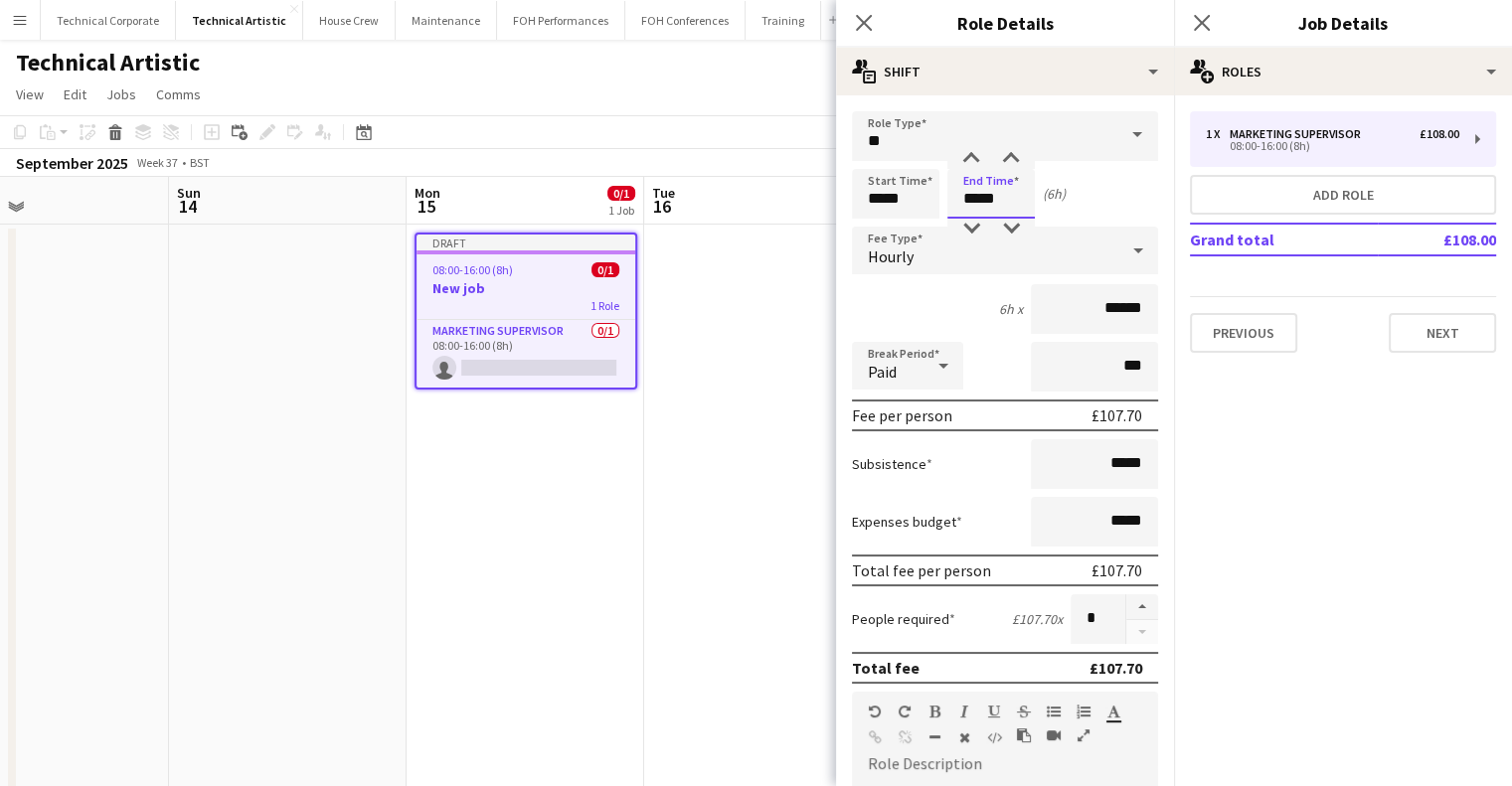 type on "*****" 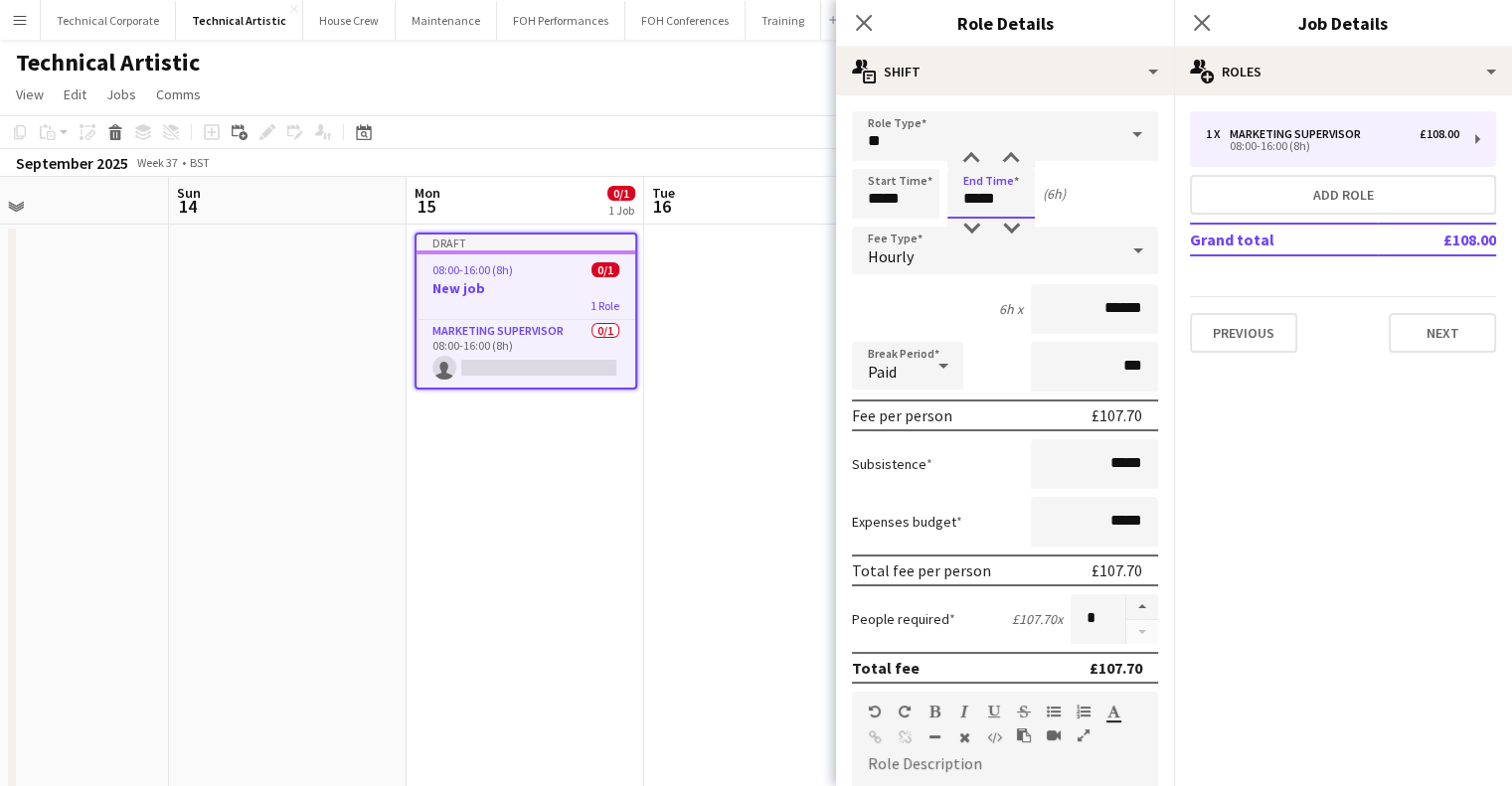 click on "Next" at bounding box center (1104, 1208) 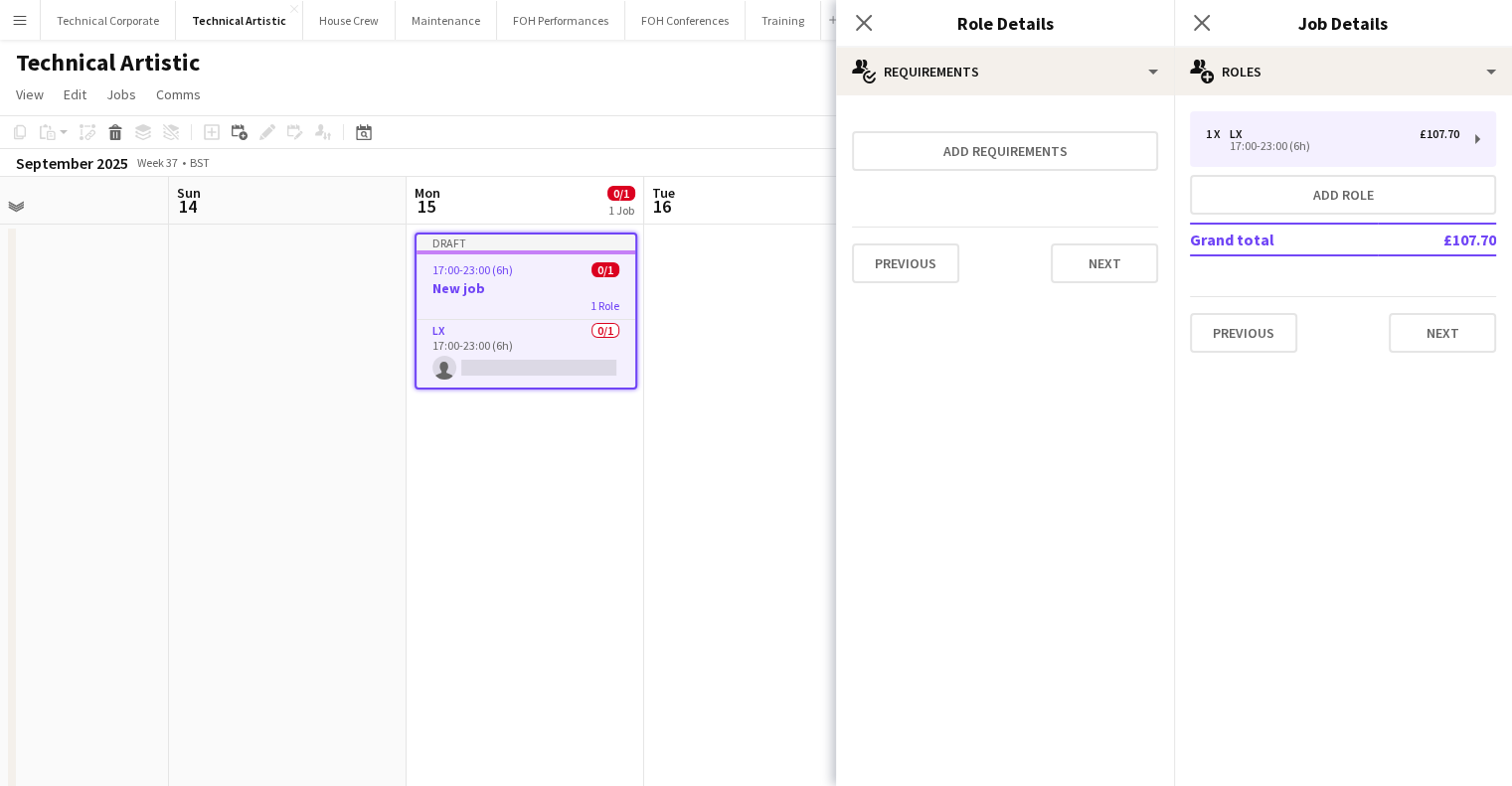 click on "Draft   17:00-23:00 (6h)    0/1   New job   1 Role   LX   0/1   17:00-23:00 (6h)
single-neutral-actions" at bounding box center [525, 626] 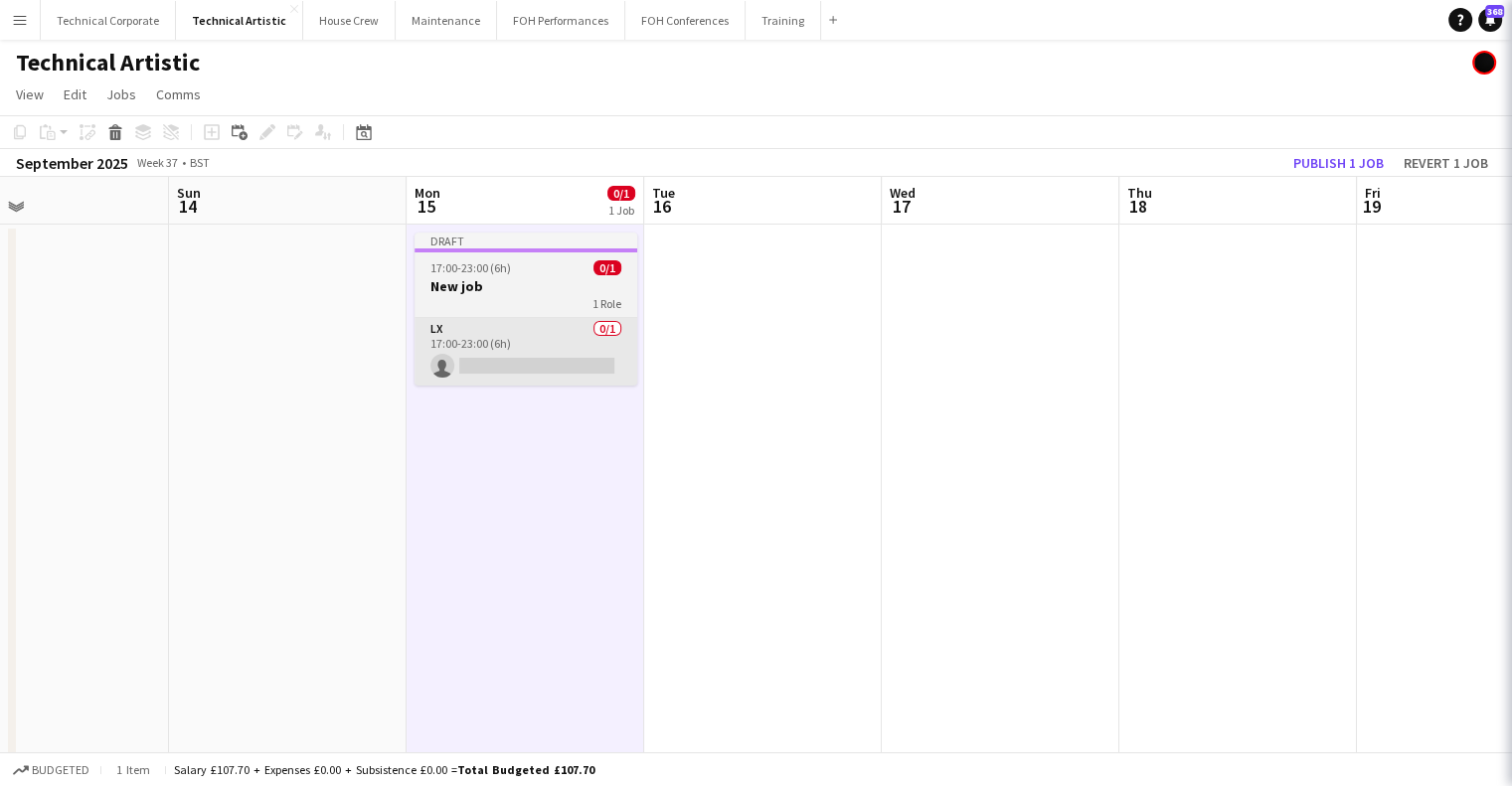 click on "LX   0/1   17:00-23:00 (6h)
single-neutral-actions" at bounding box center (526, 352) 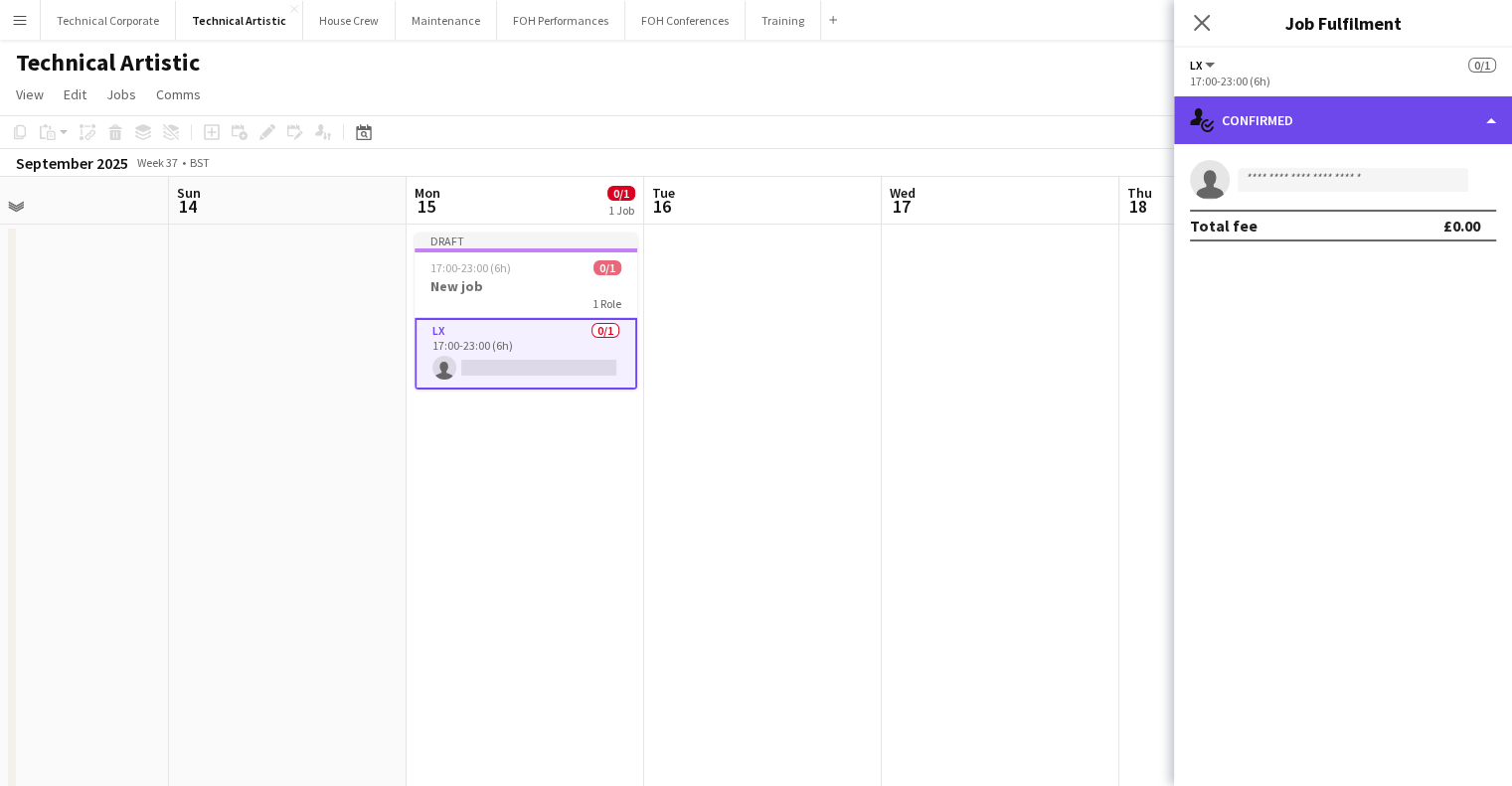click on "single-neutral-actions-check-2
Confirmed" 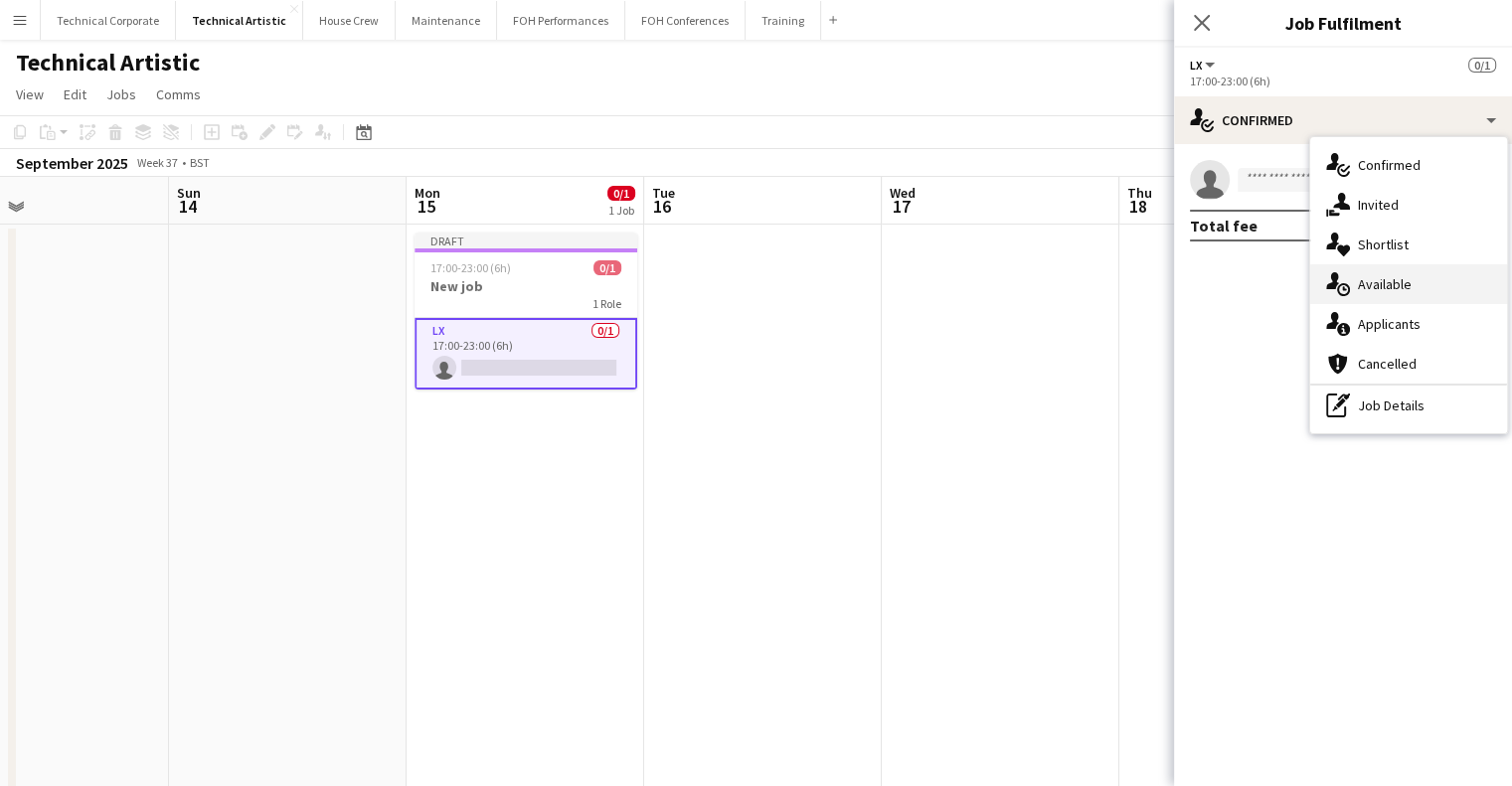 click on "single-neutral-actions-upload
Available" at bounding box center [1409, 284] 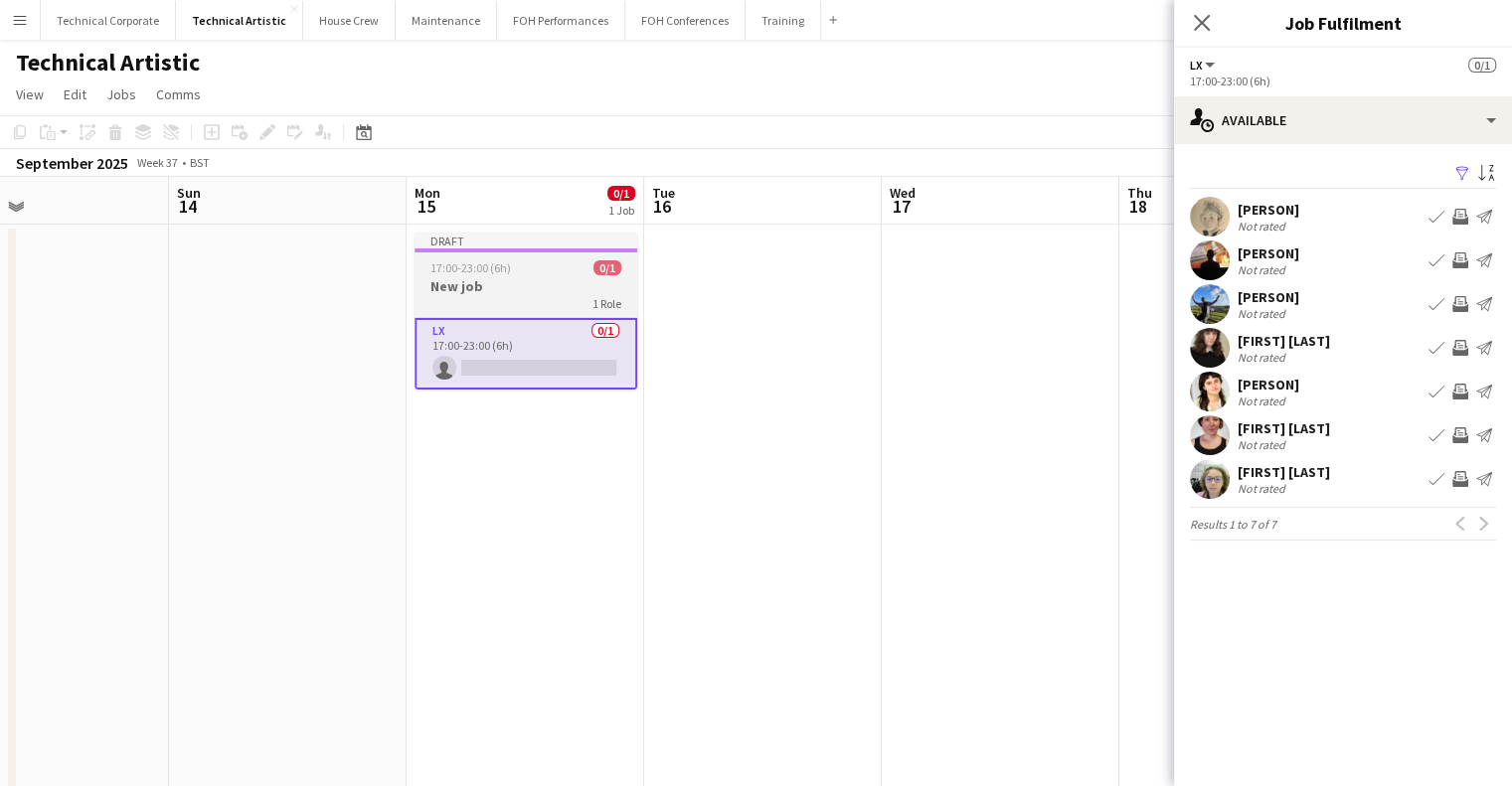 click on "New job" at bounding box center (526, 286) 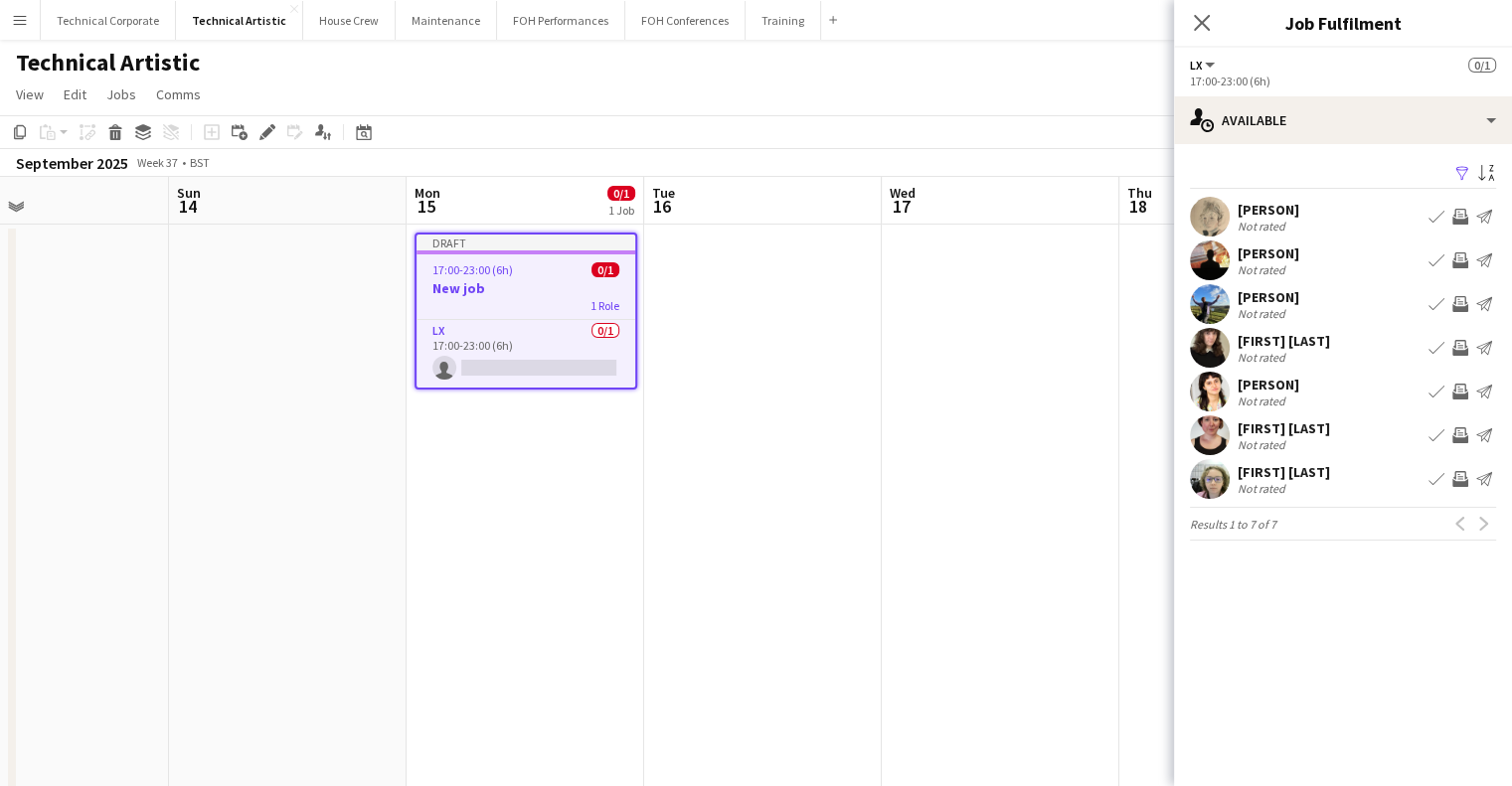 click at bounding box center (762, 626) 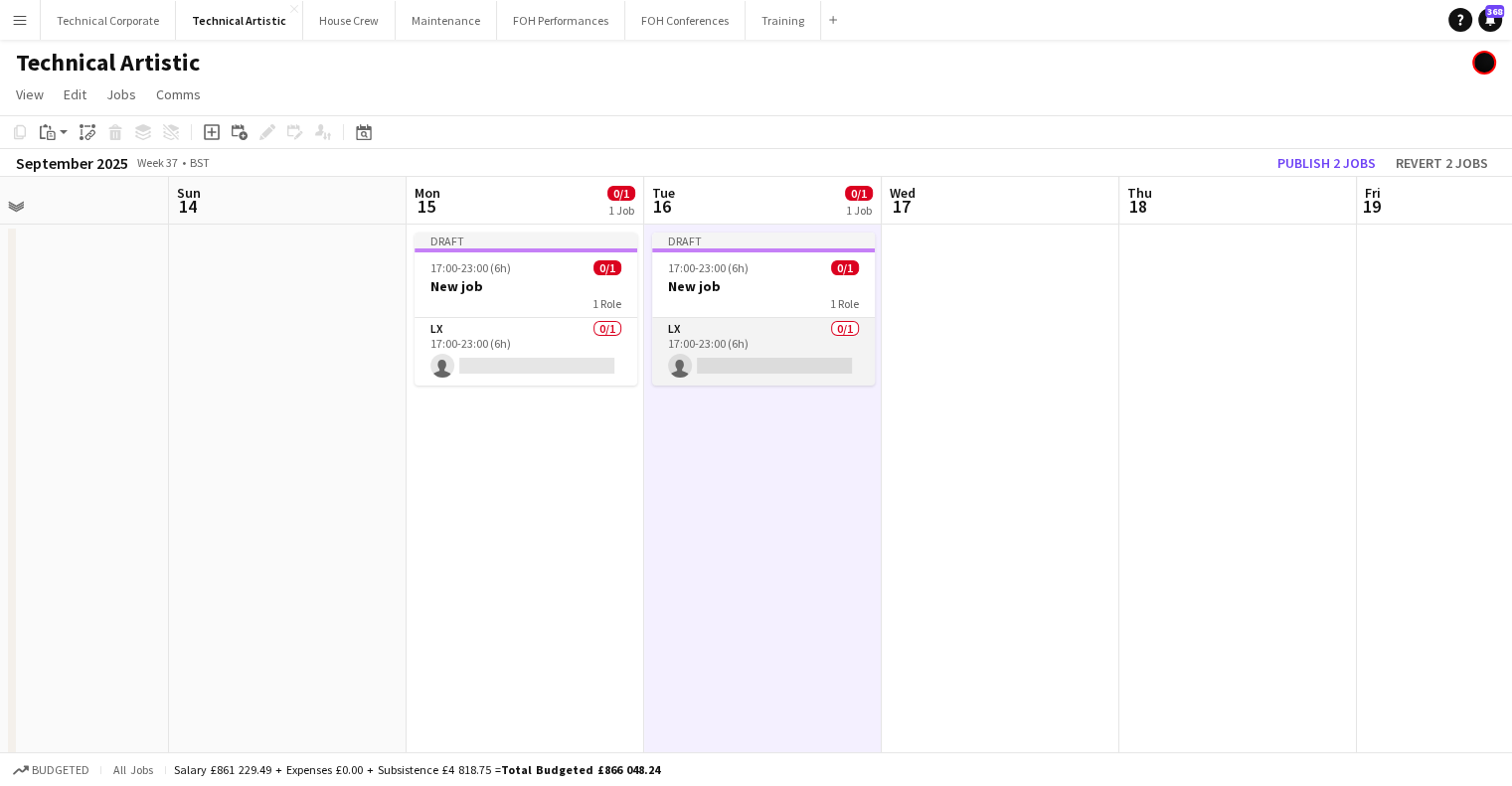 click on "LX   0/1   17:00-23:00 (6h)
single-neutral-actions" at bounding box center (763, 352) 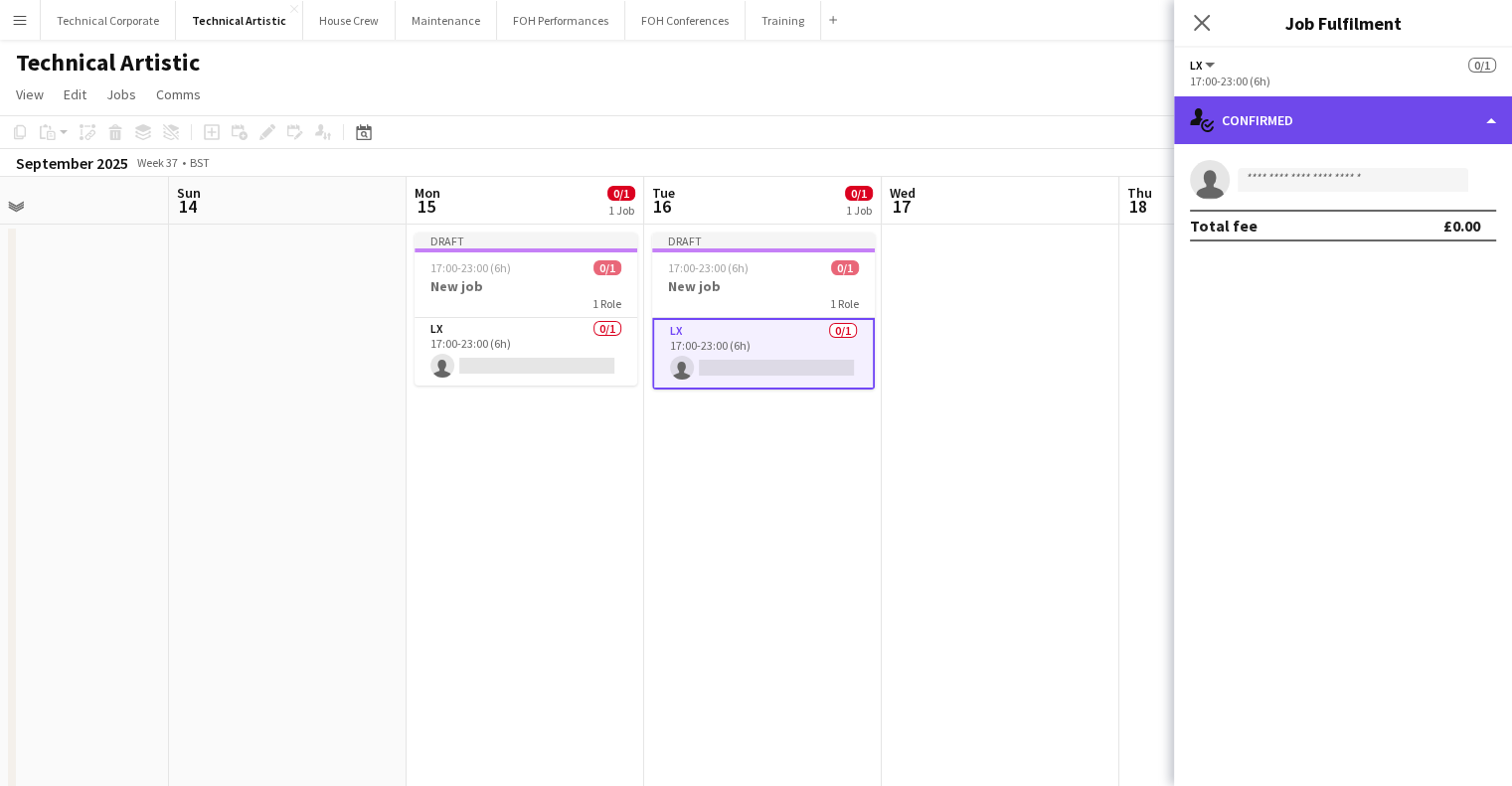 click on "single-neutral-actions-check-2
Confirmed" 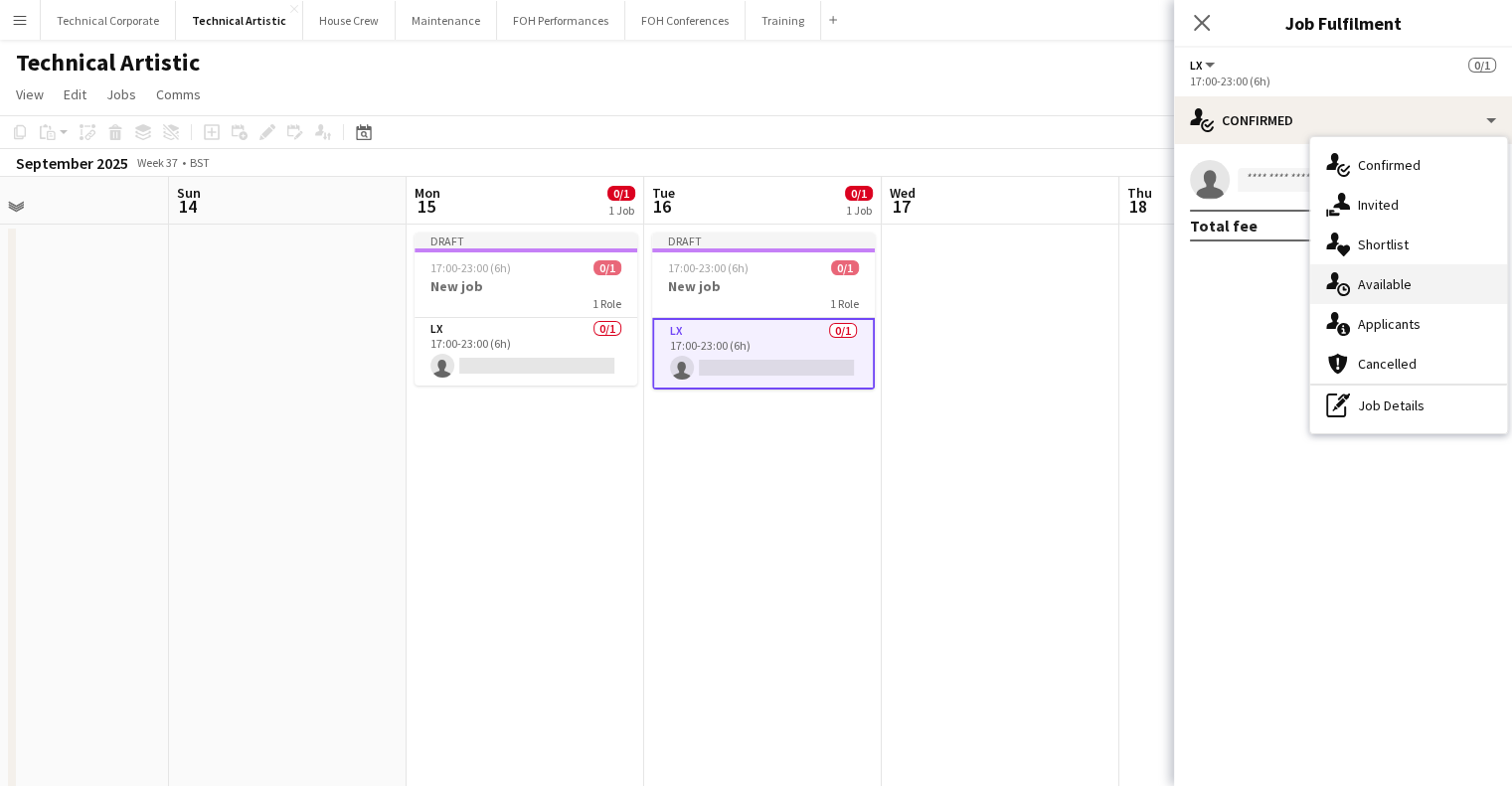 click on "single-neutral-actions-upload
Available" at bounding box center [1409, 284] 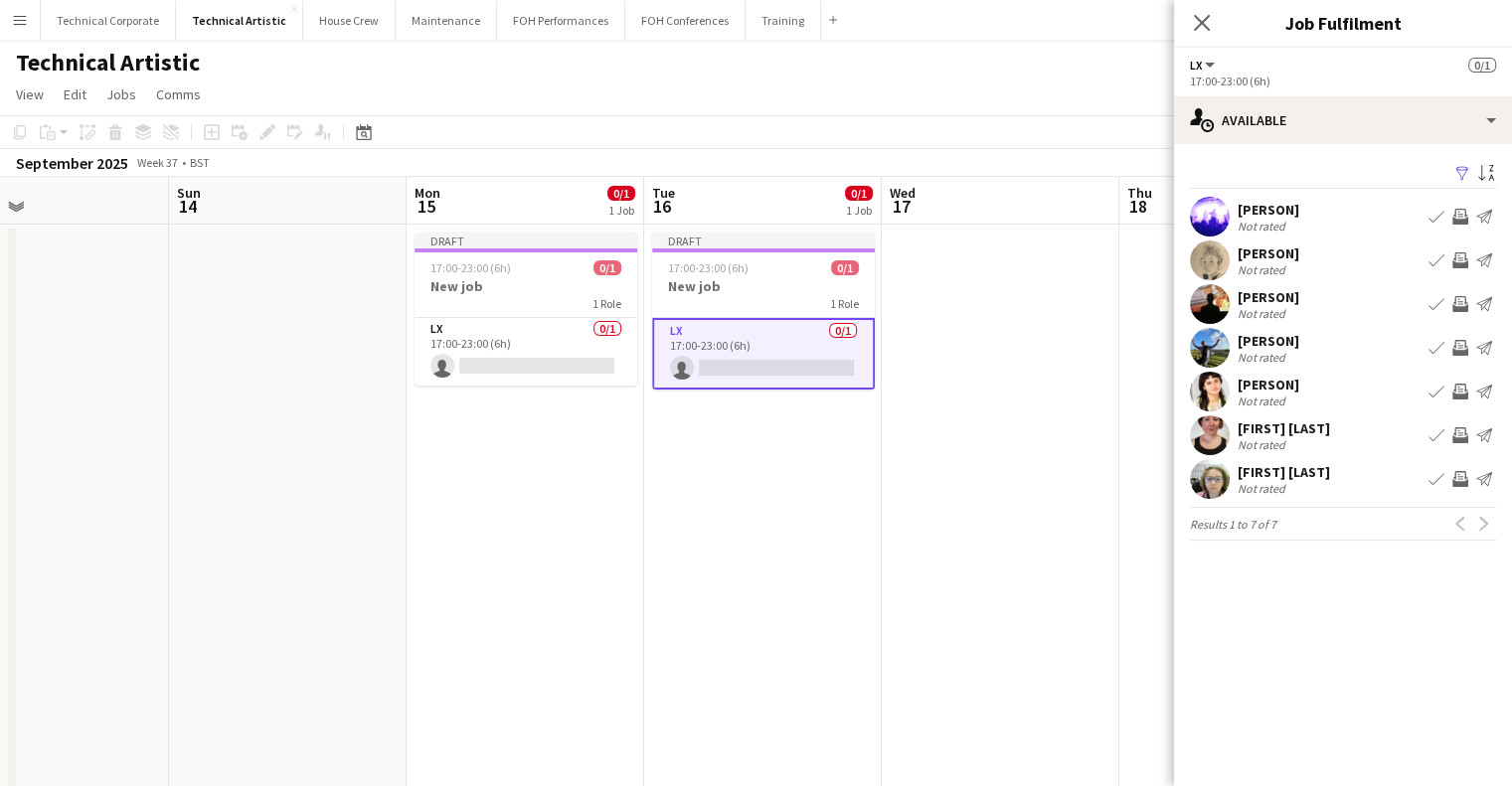 click on "Laurence Moss   Not rated
Book crew
Invite crew
Send notification" at bounding box center (1343, 260) 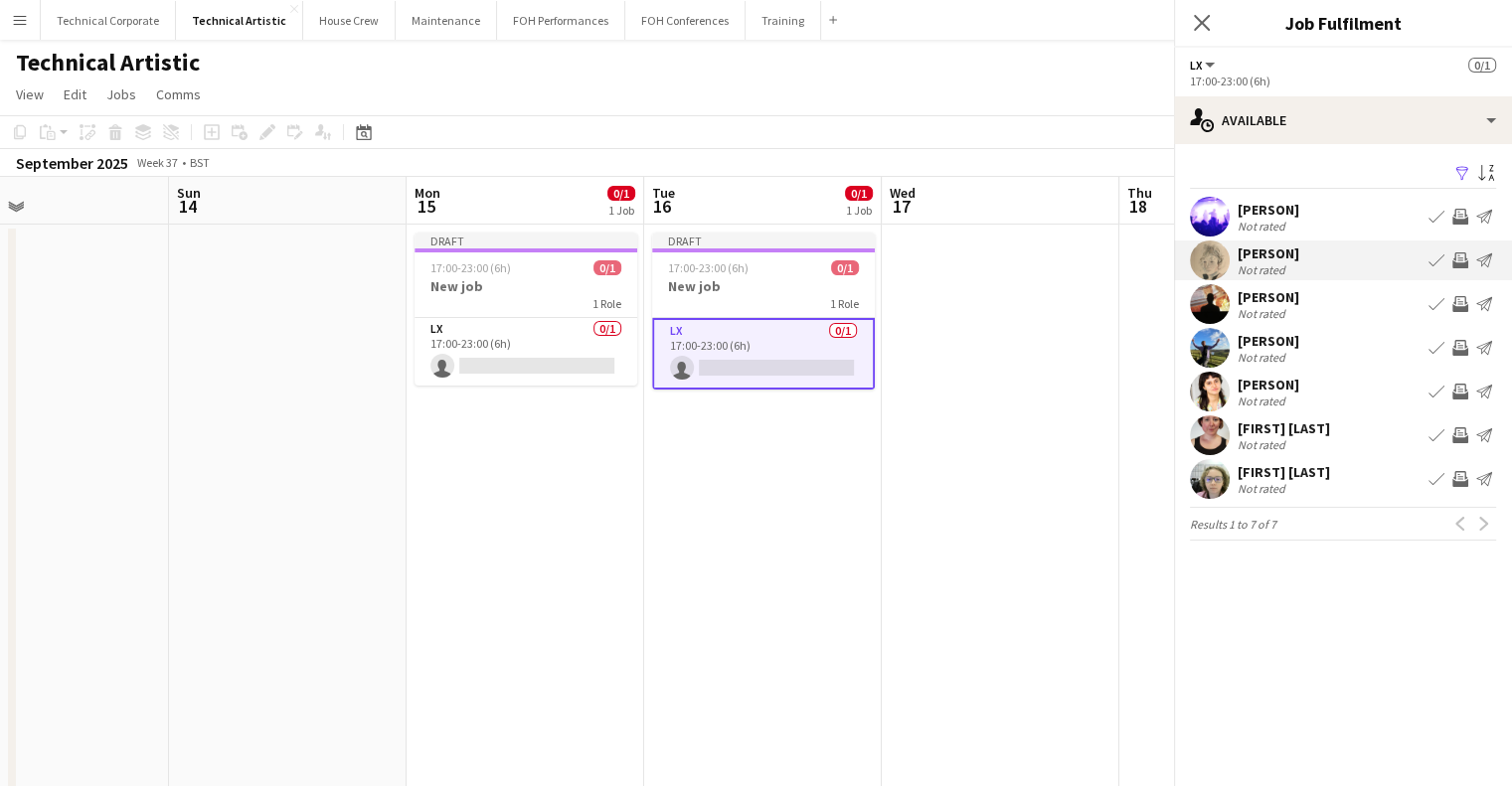 click on "Not rated" at bounding box center [1263, 226] 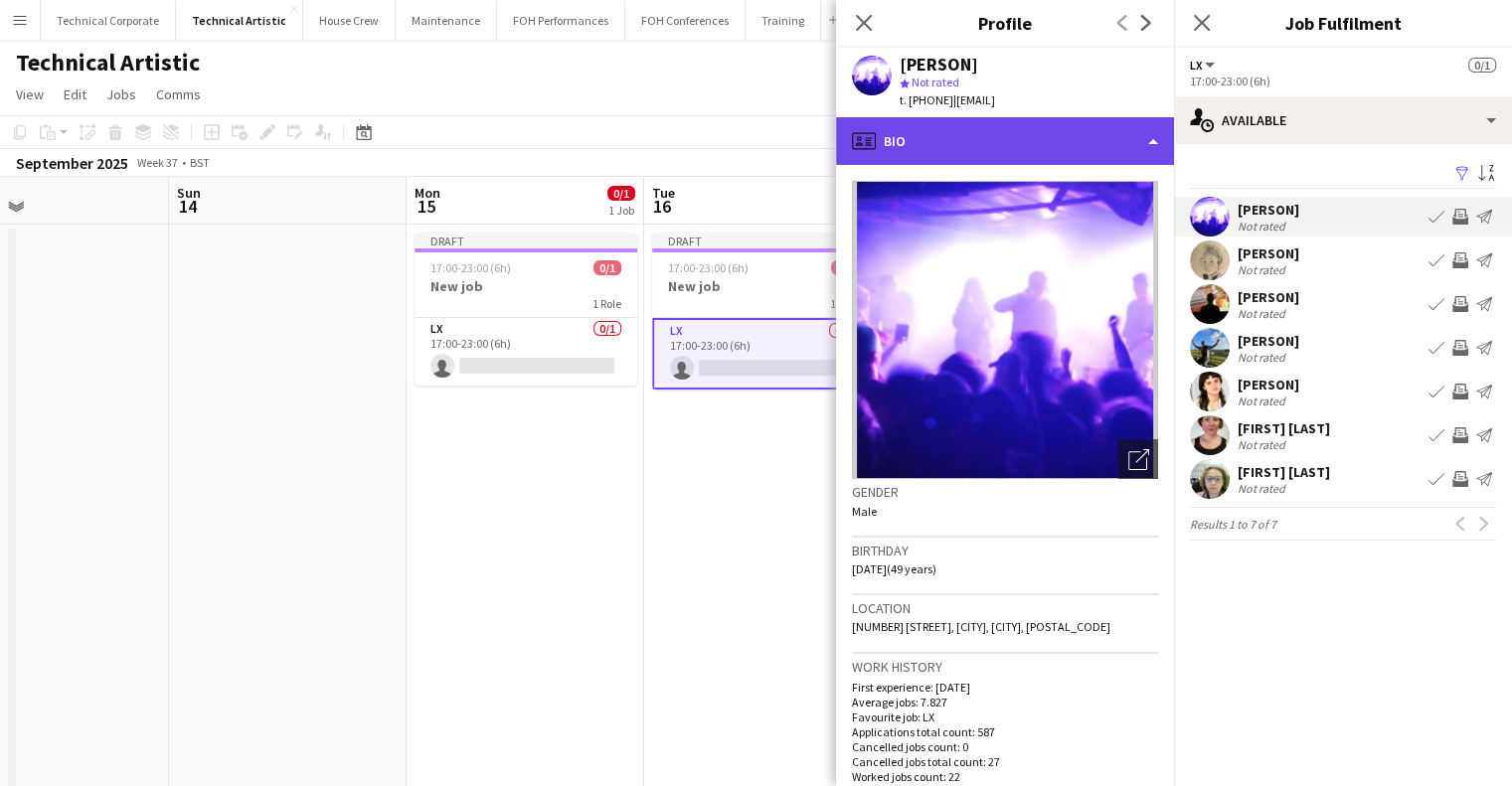 click on "profile
Bio" 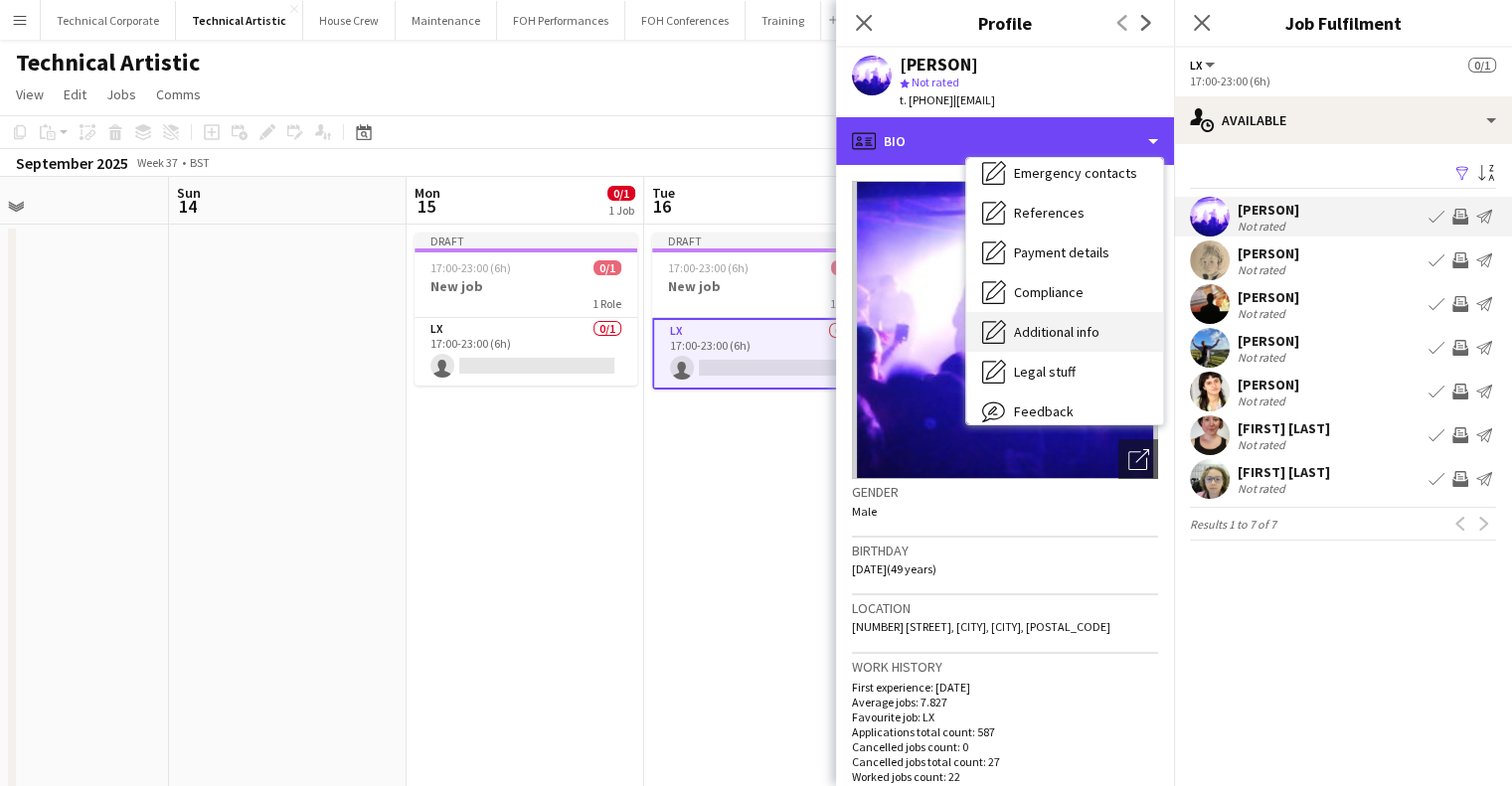 scroll, scrollTop: 227, scrollLeft: 0, axis: vertical 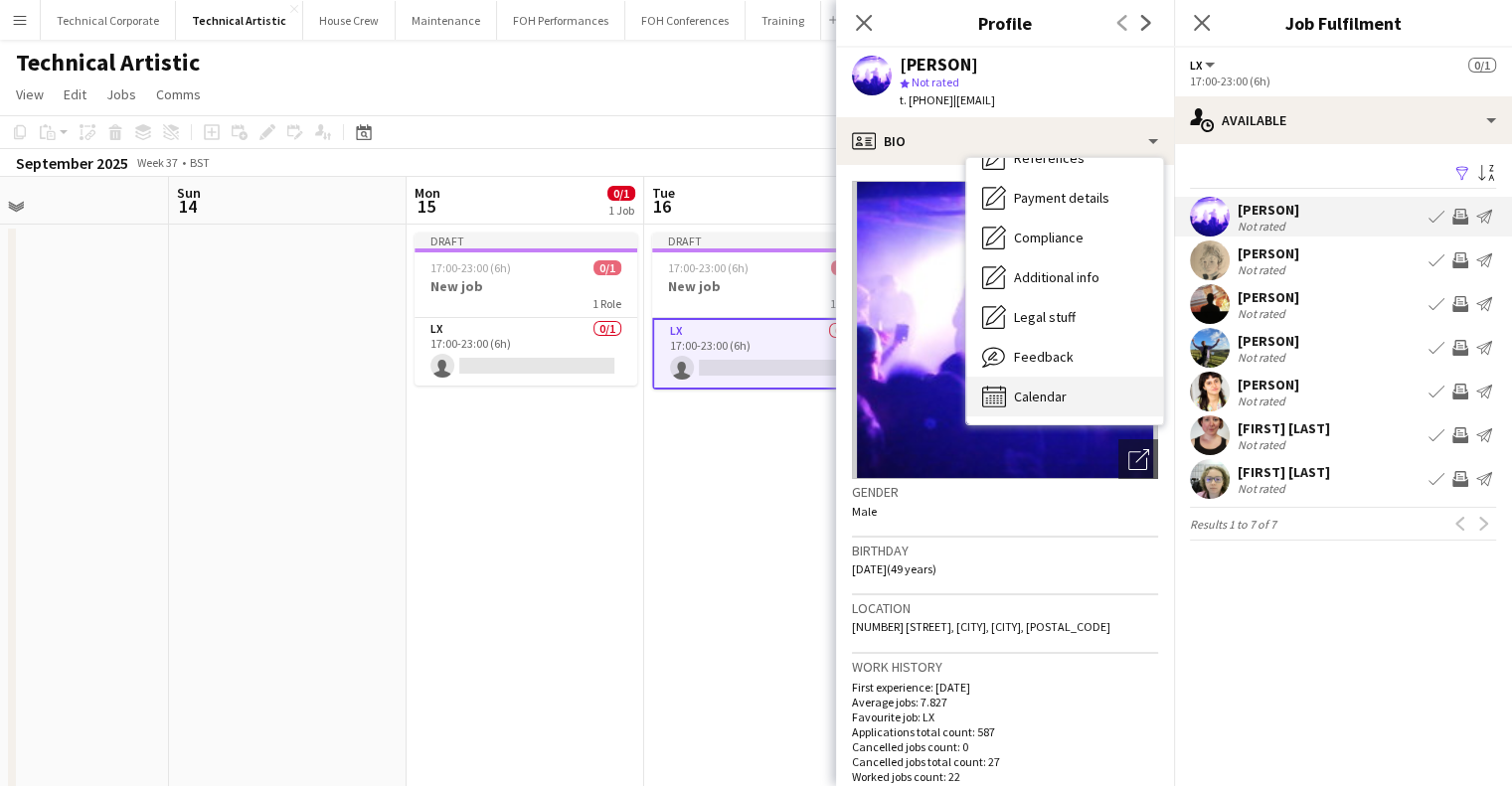 click on "Calendar" at bounding box center [1040, 396] 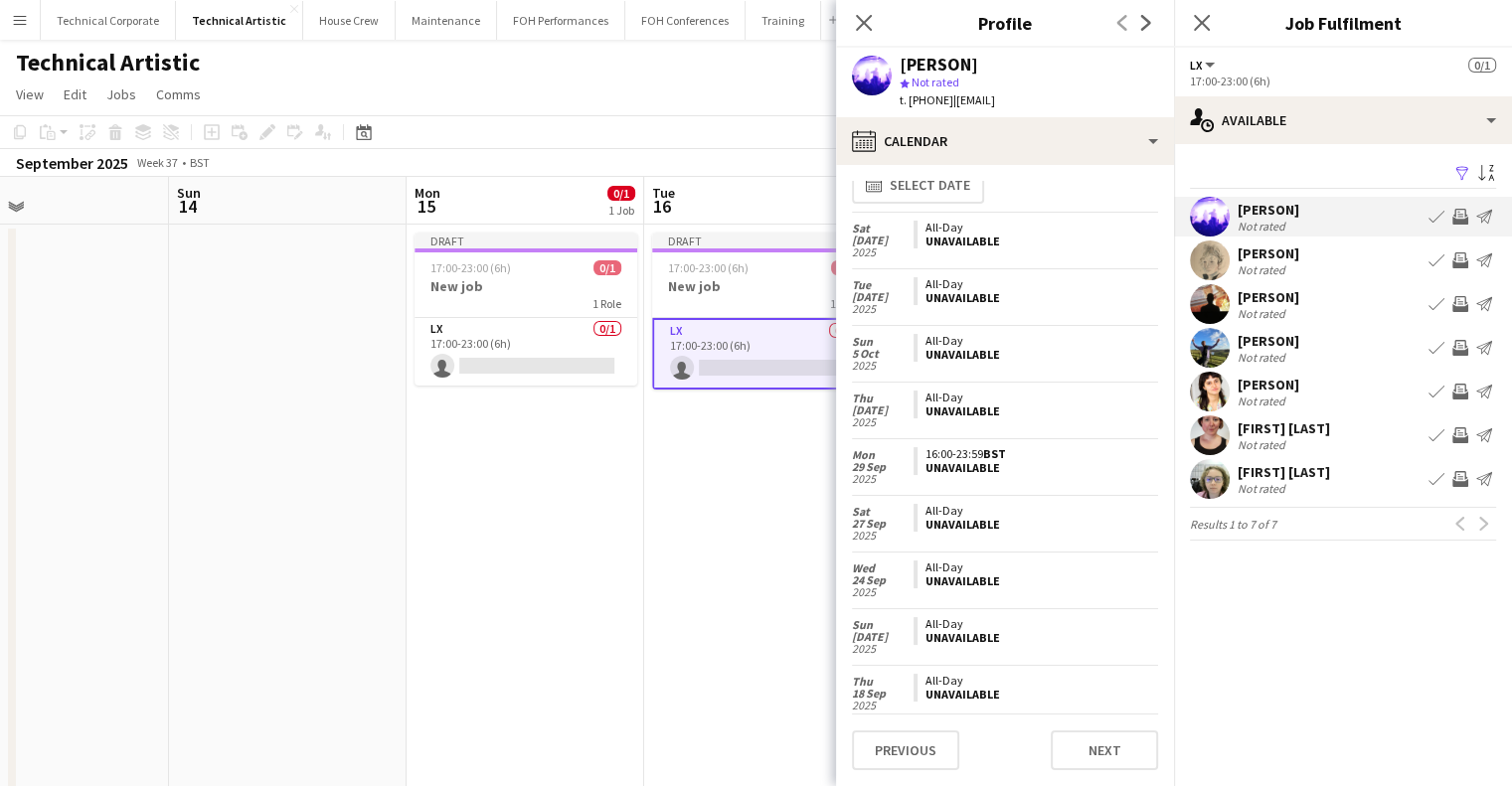 scroll, scrollTop: 0, scrollLeft: 0, axis: both 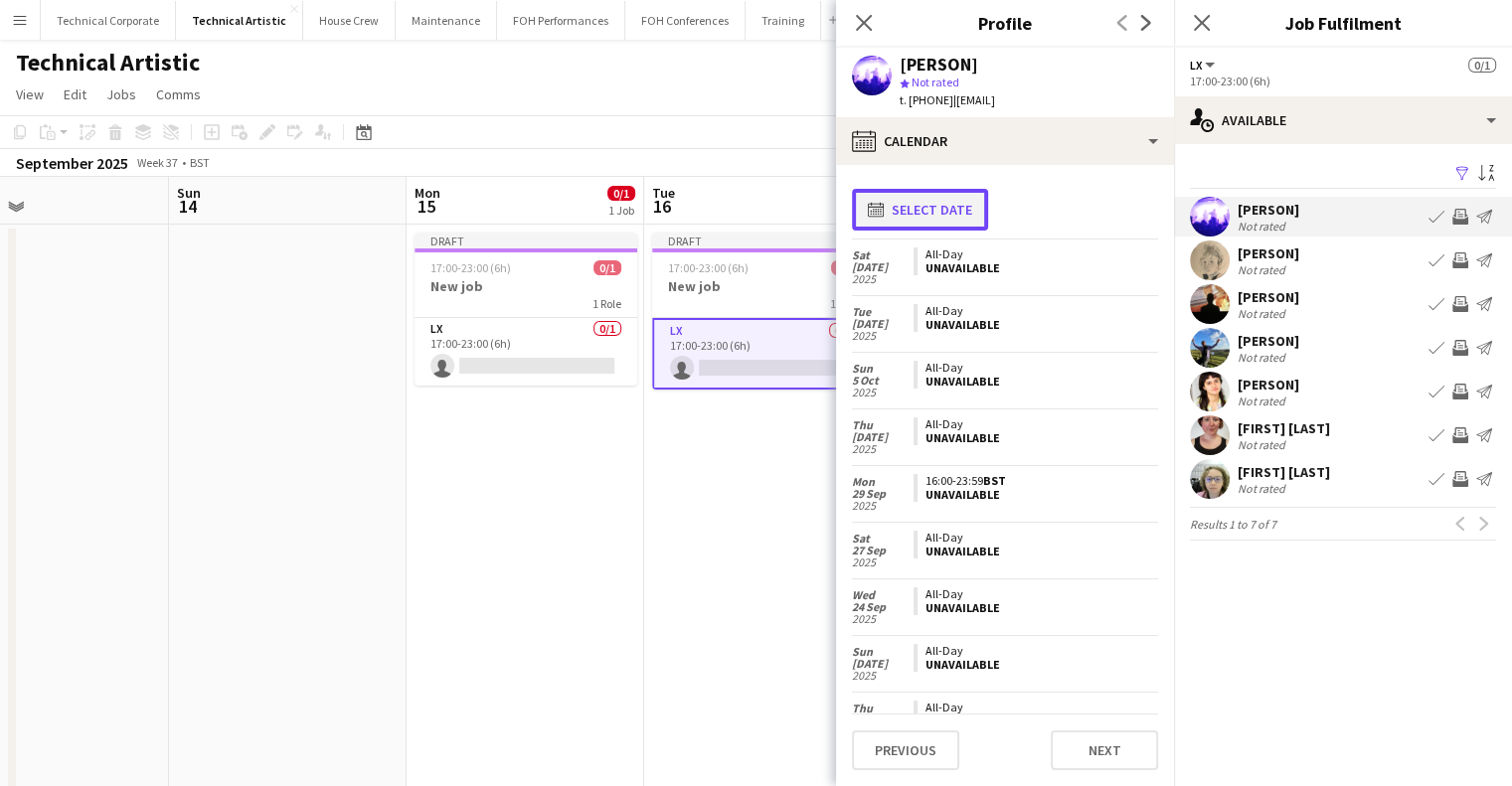 click on "calendar-full
Select date" 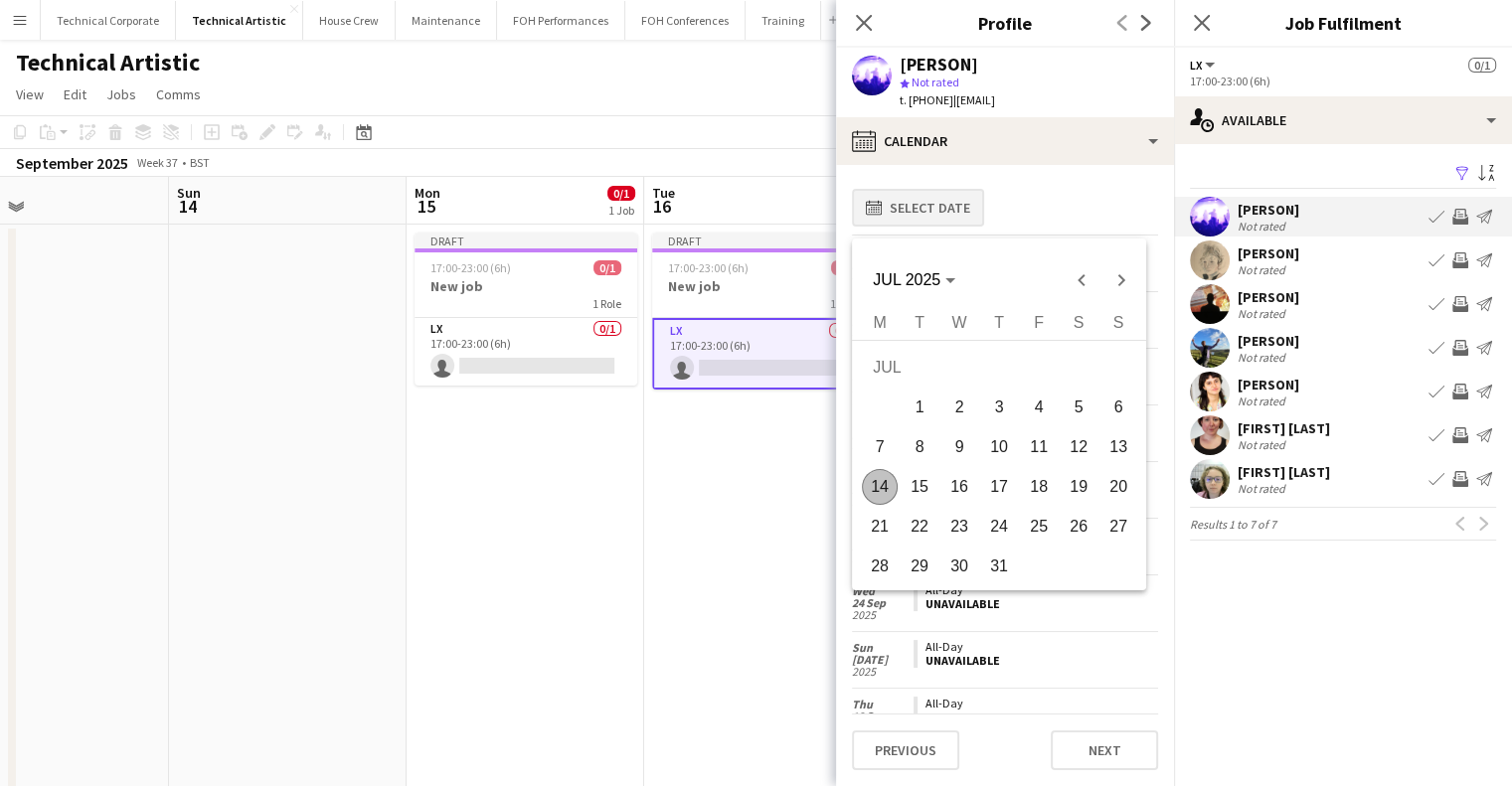 click at bounding box center [756, 393] 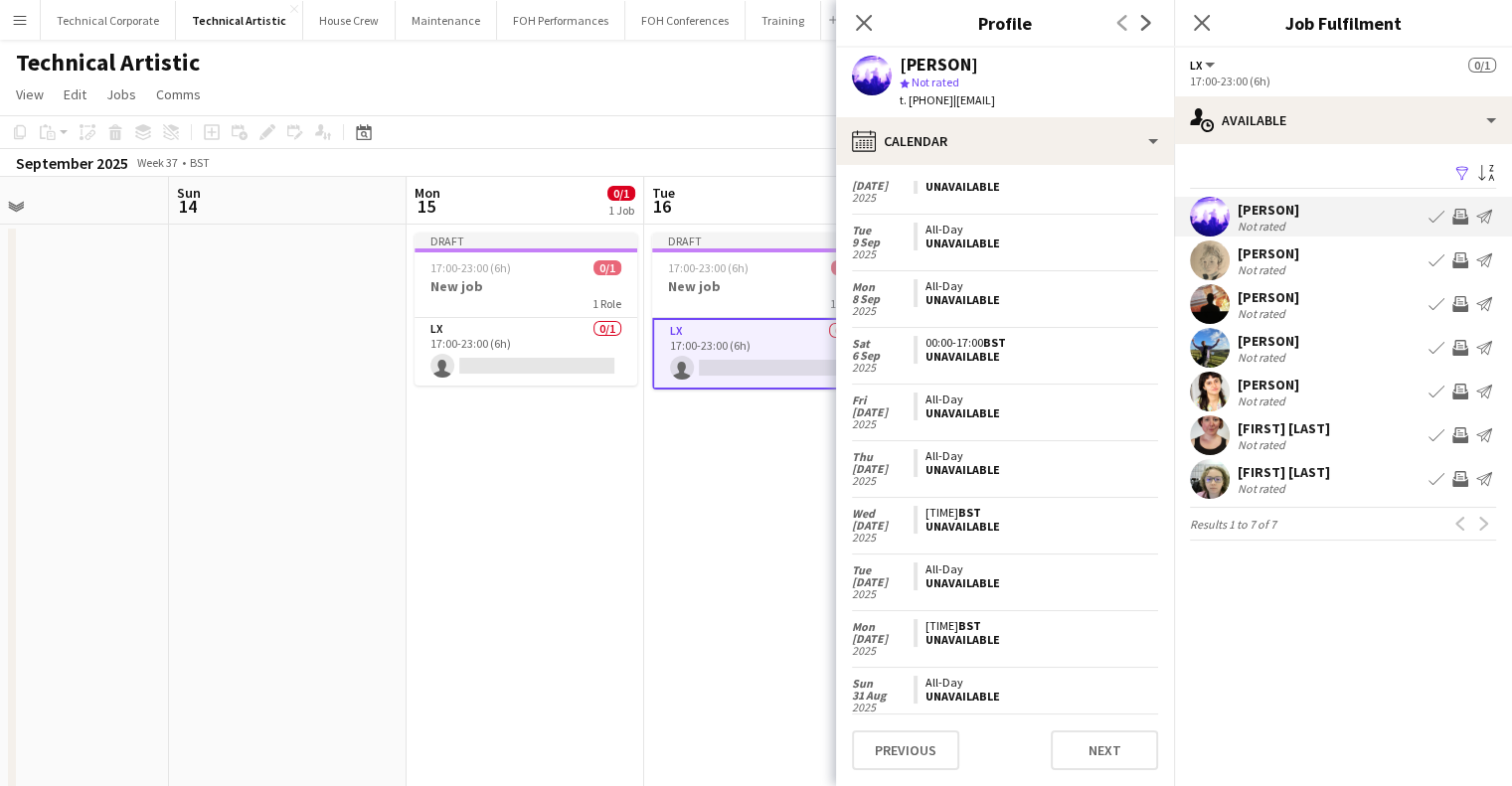 scroll, scrollTop: 696, scrollLeft: 0, axis: vertical 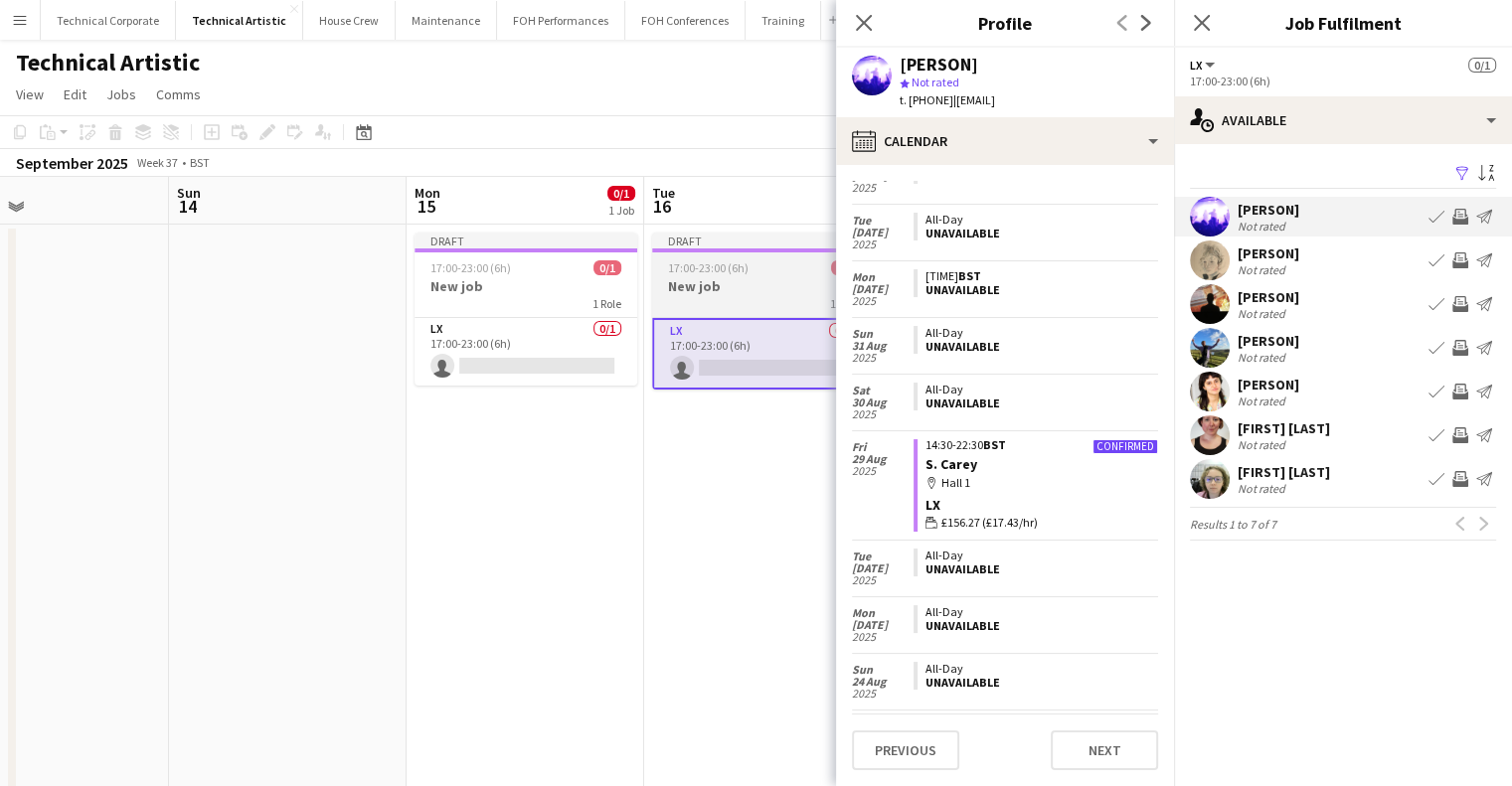 drag, startPoint x: 727, startPoint y: 275, endPoint x: 681, endPoint y: 287, distance: 47.539457 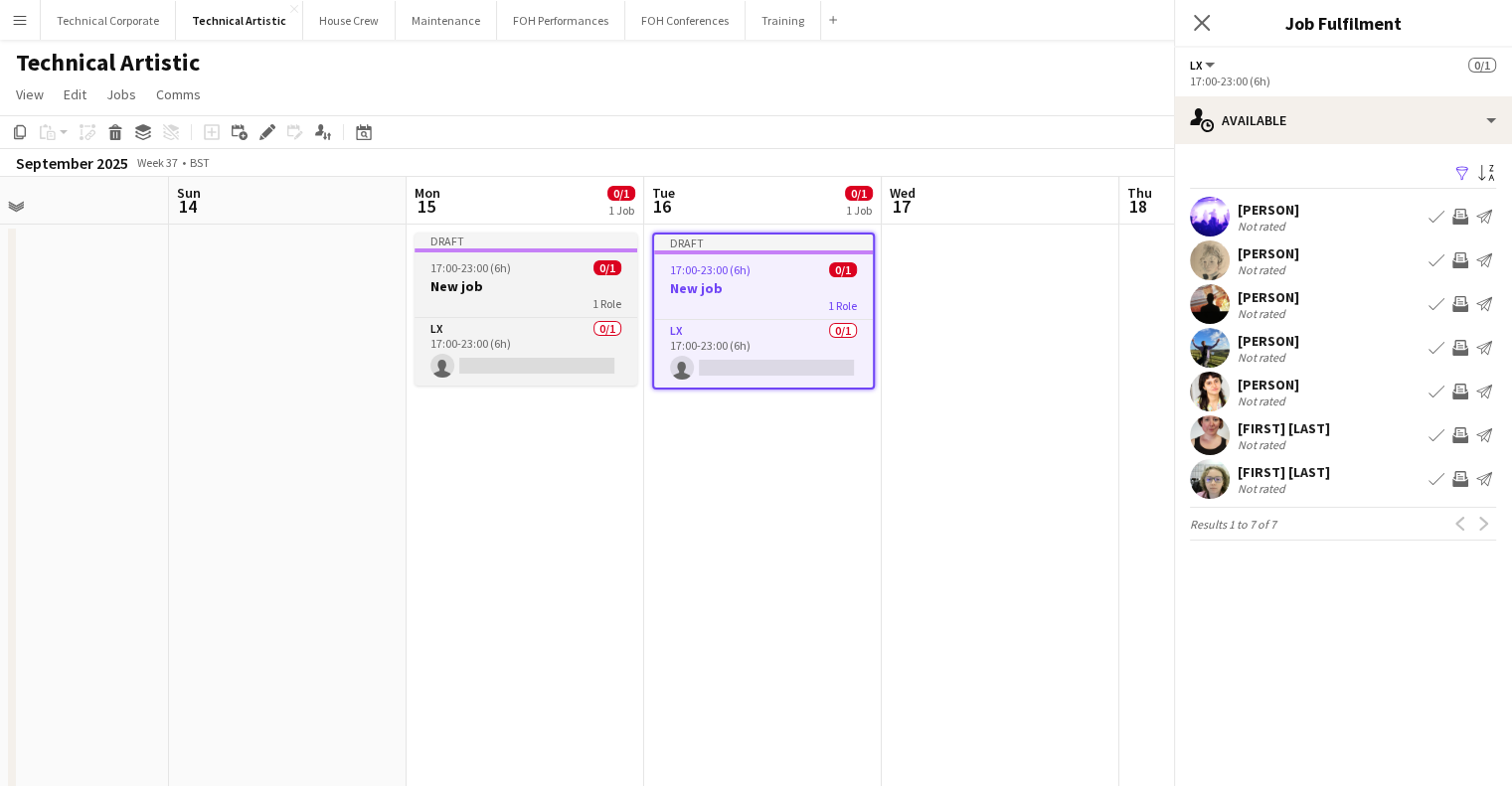 scroll, scrollTop: 989, scrollLeft: 0, axis: vertical 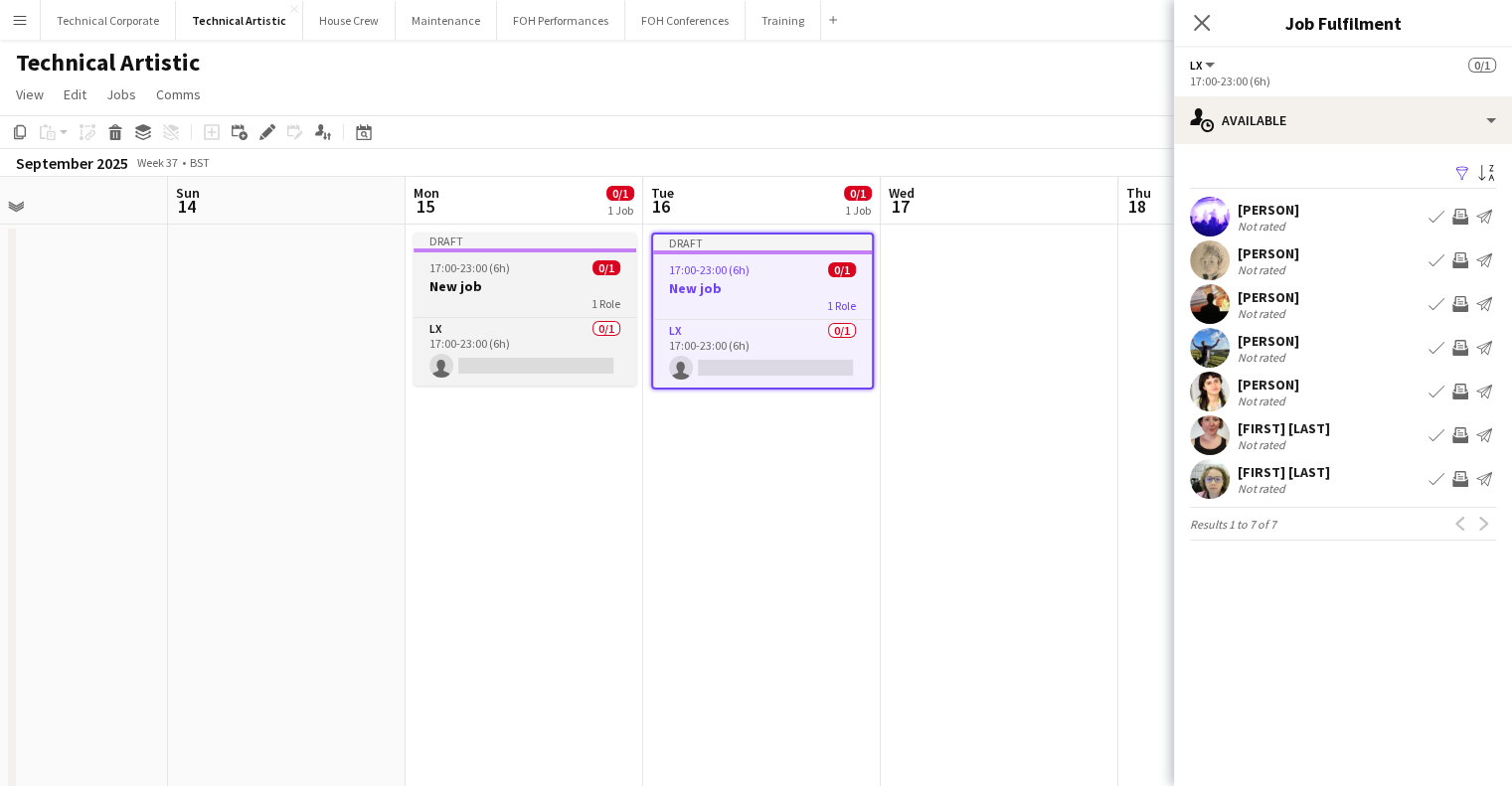 click on "New job" at bounding box center [525, 286] 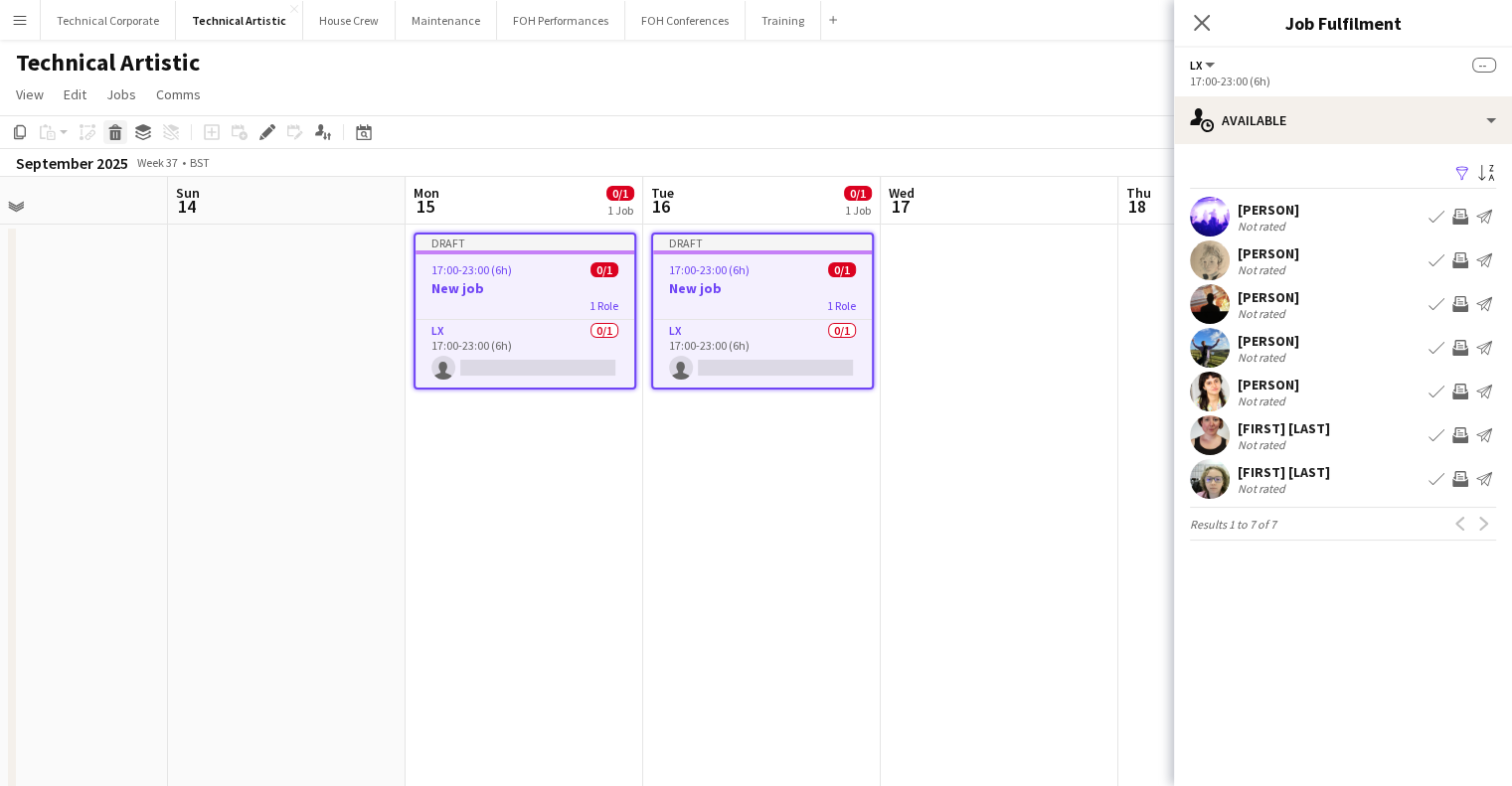 click 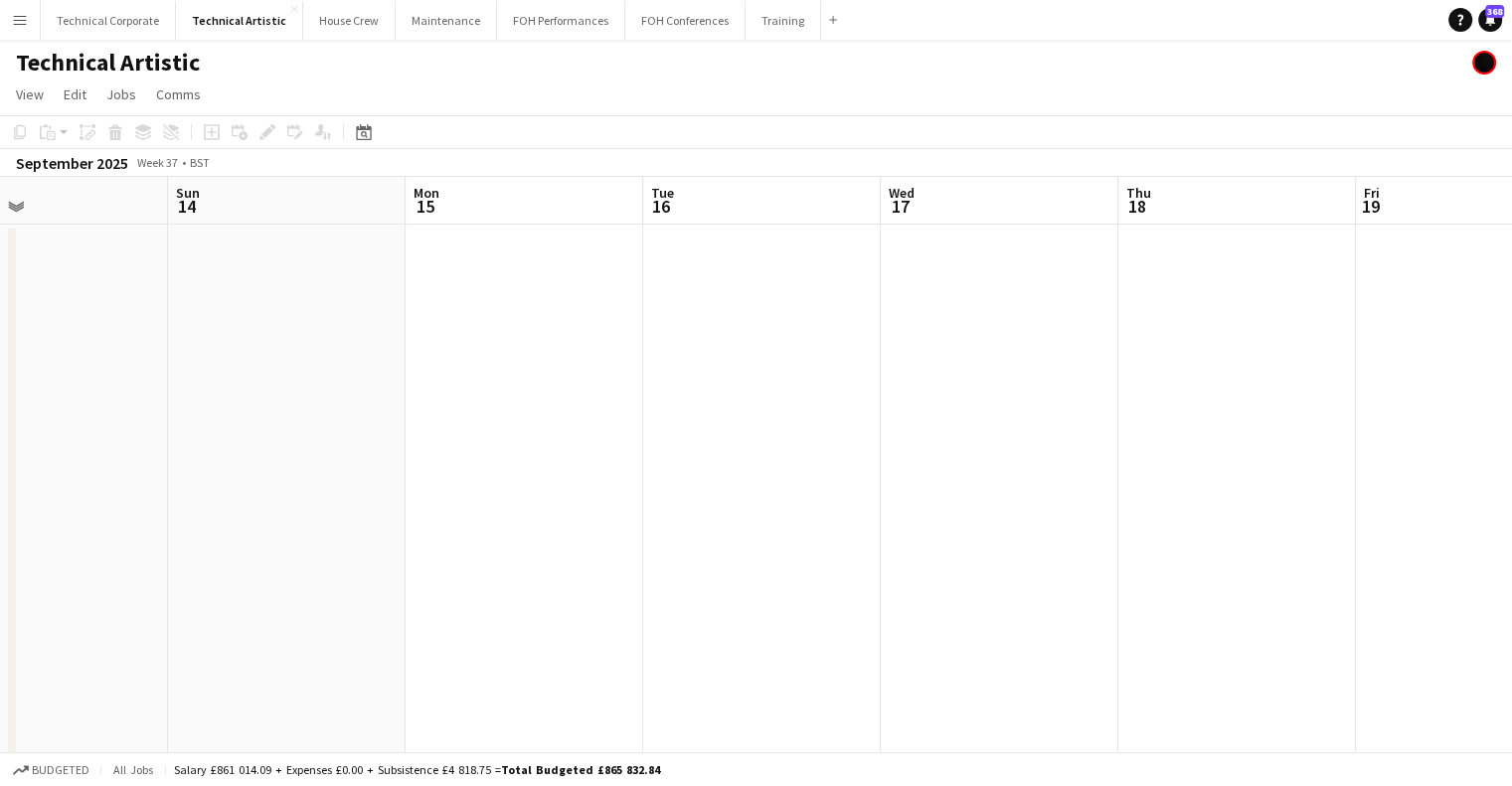 click at bounding box center (761, 626) 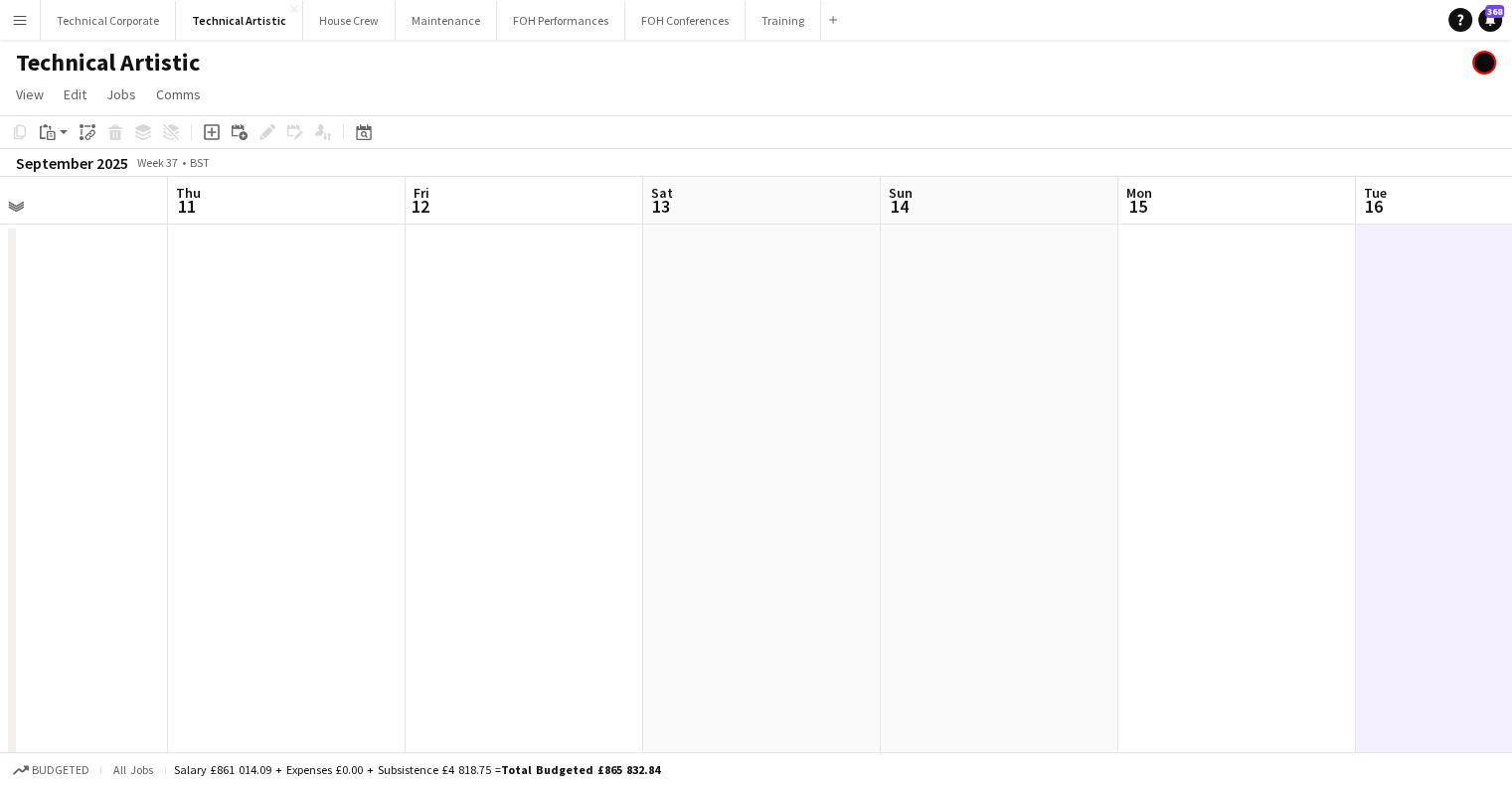 drag, startPoint x: 1101, startPoint y: 416, endPoint x: 1180, endPoint y: 416, distance: 79 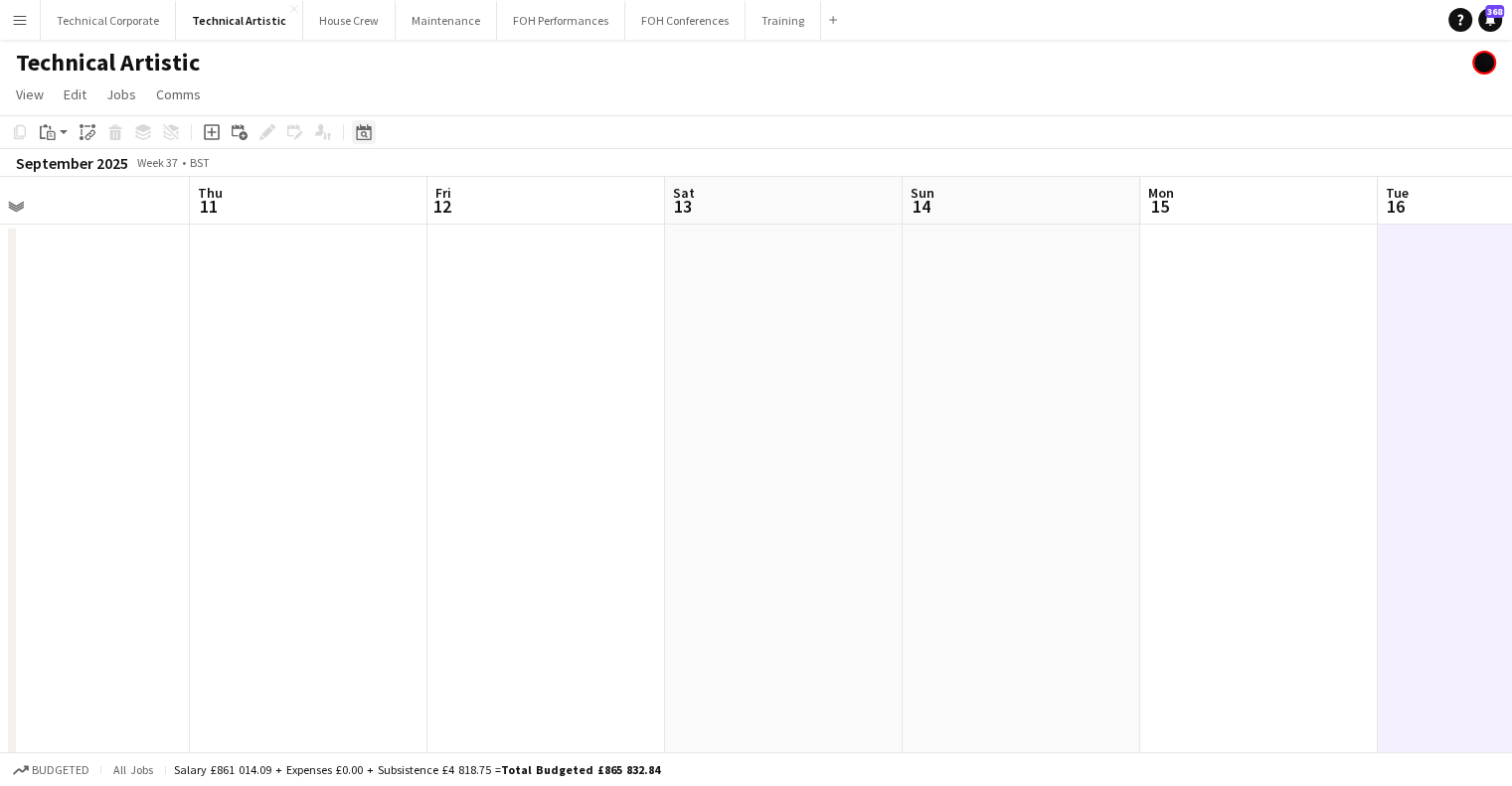 click on "Date picker" at bounding box center (364, 132) 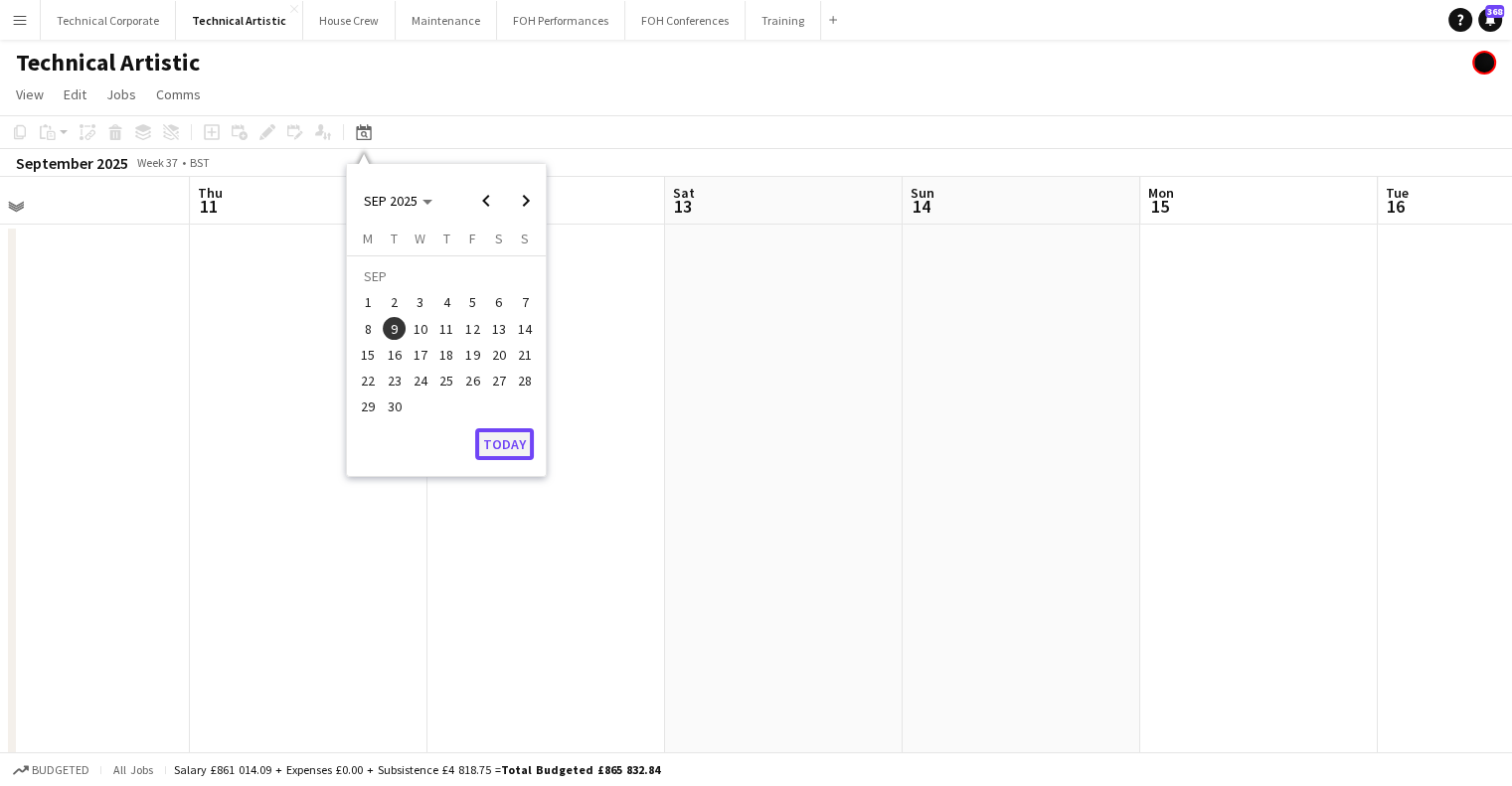 click on "Today" at bounding box center [504, 444] 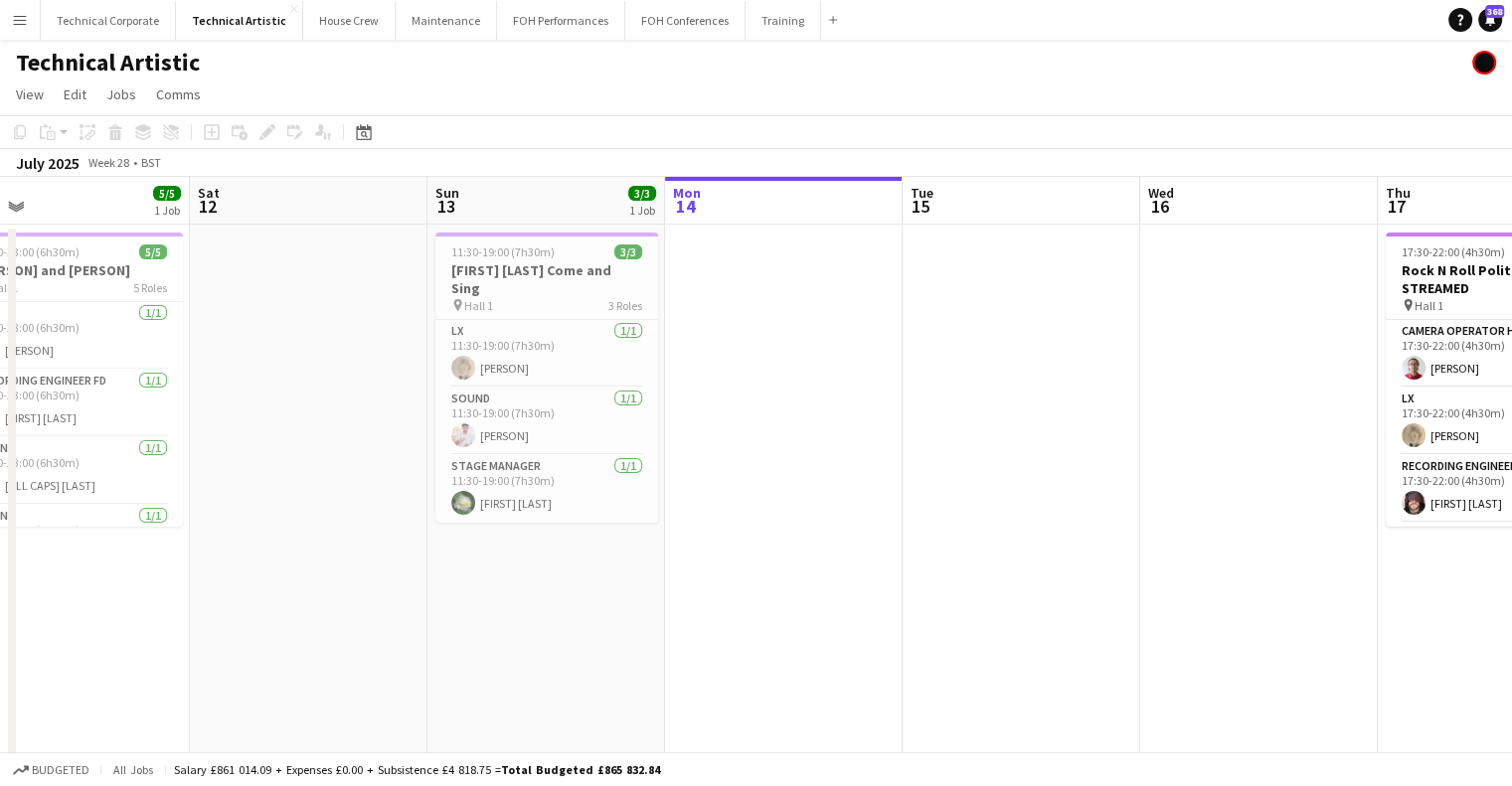 scroll, scrollTop: 0, scrollLeft: 684, axis: horizontal 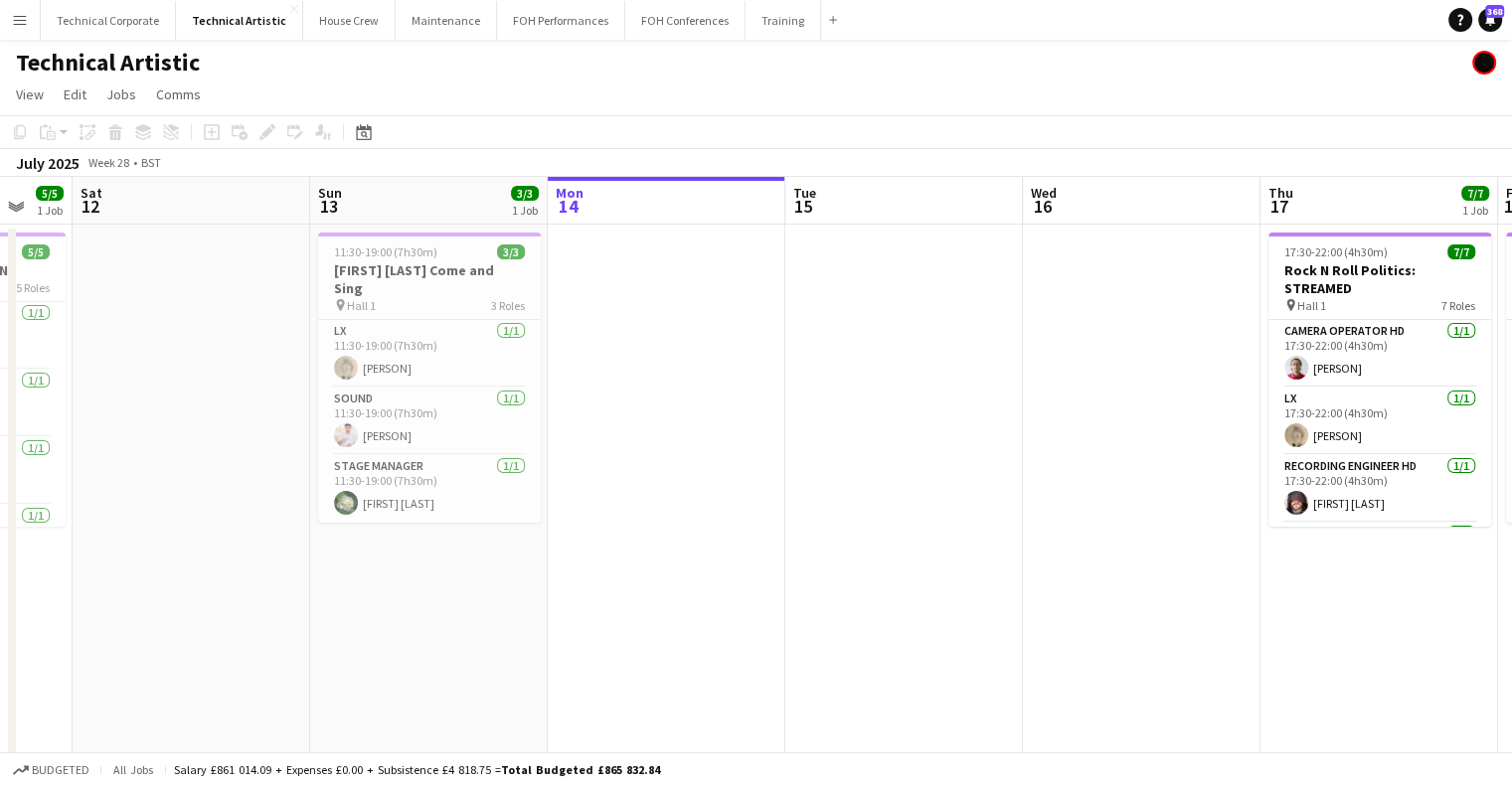 drag, startPoint x: 1018, startPoint y: 476, endPoint x: 664, endPoint y: 508, distance: 355.4434 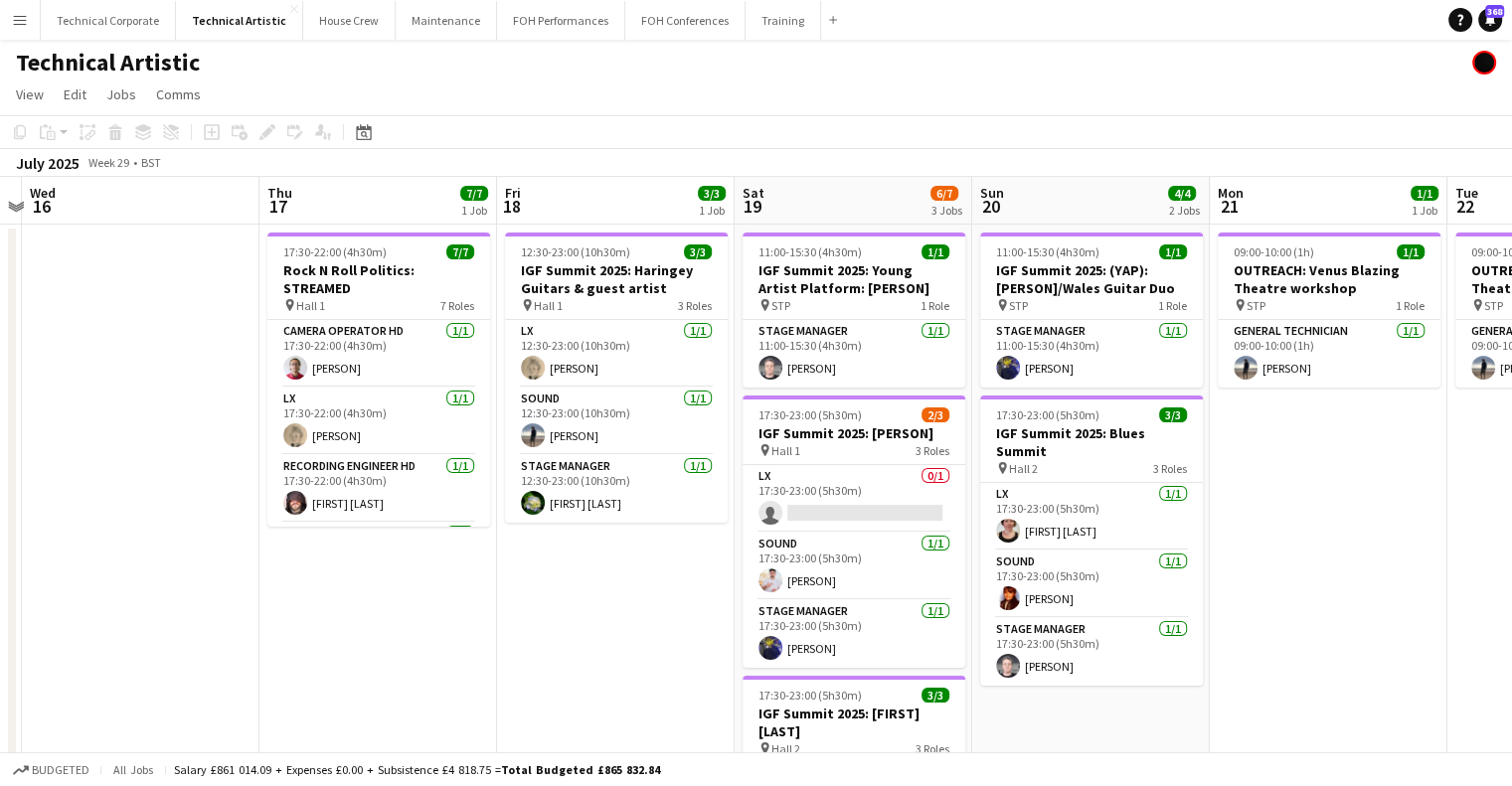 drag, startPoint x: 856, startPoint y: 536, endPoint x: 533, endPoint y: 560, distance: 323.8904 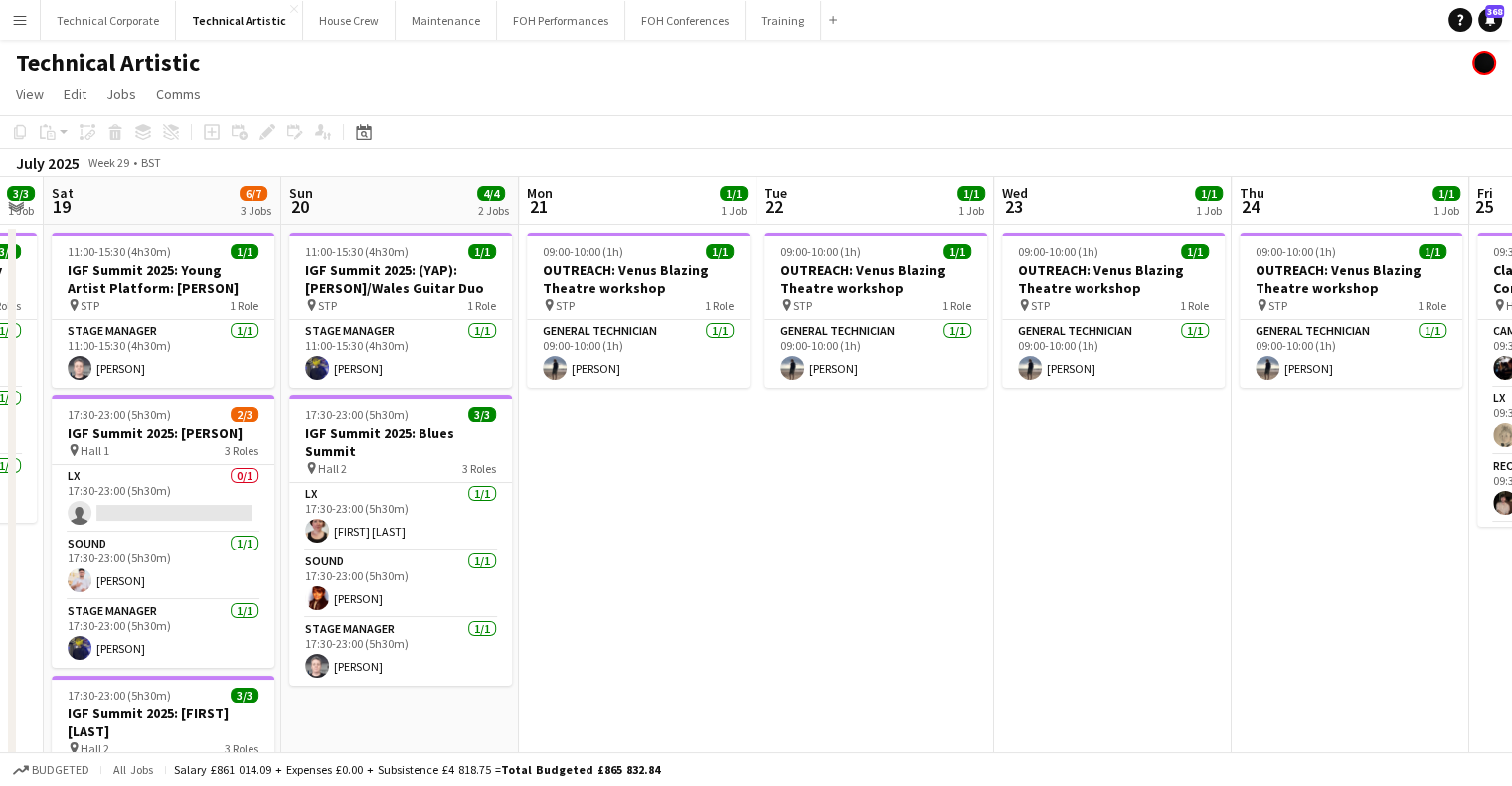 drag, startPoint x: 564, startPoint y: 568, endPoint x: 448, endPoint y: 579, distance: 116.520384 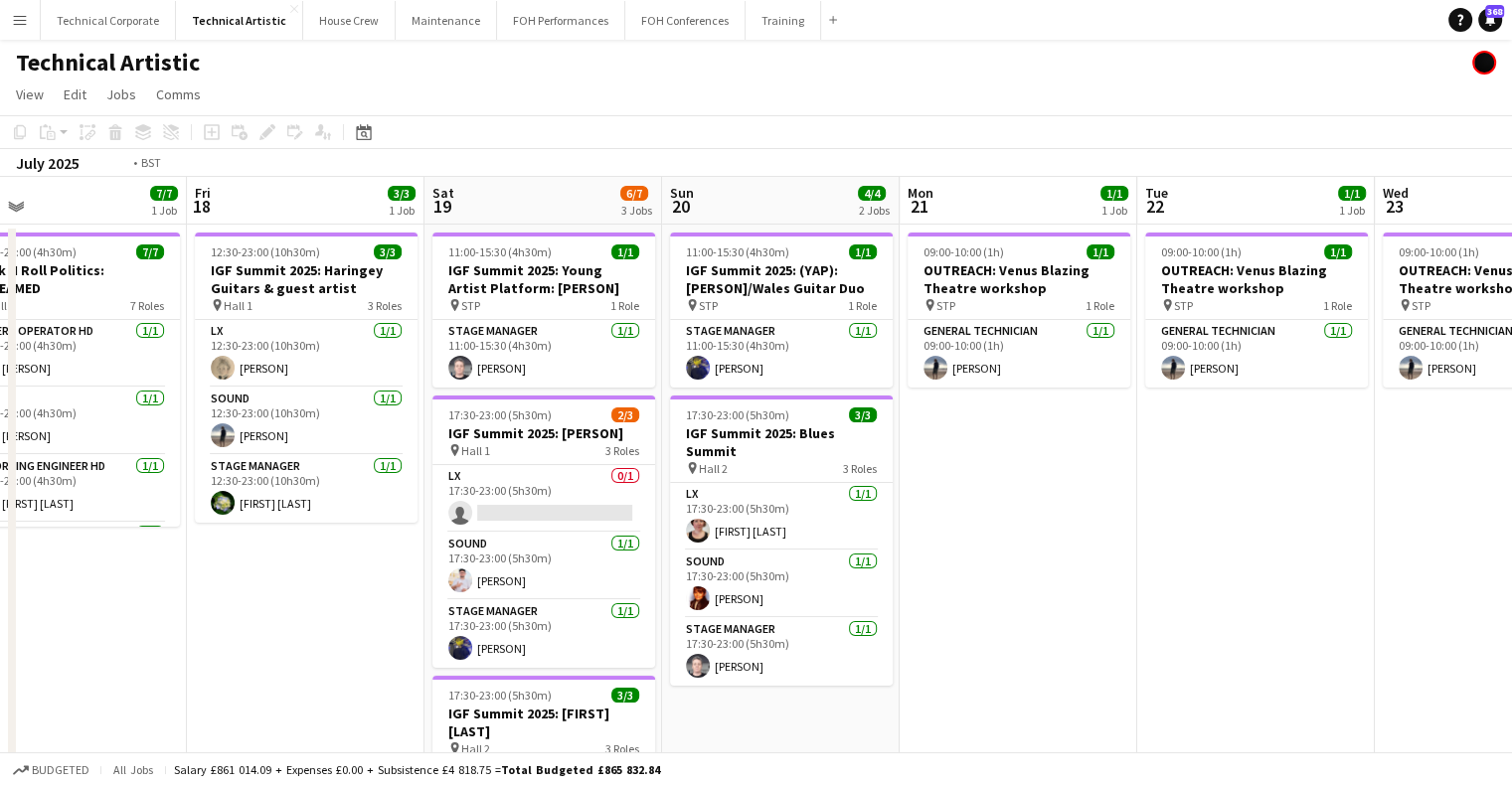 click on "Tue   15   Wed   16   Thu   17   7/7   1 Job   Fri   18   3/3   1 Job   Sat   19   6/7   3 Jobs   Sun   20   4/4   2 Jobs   Mon   21   1/1   1 Job   Tue   22   1/1   1 Job   Wed   23   1/1   1 Job   Thu   24   1/1   1 Job   Fri   25   5/5   1 Job   Sat   26      17:30-22:00 (4h30m)    7/7   Rock N Roll Politics: STREAMED
pin
Hall 1   7 Roles   Camera Operator HD   1/1   17:30-22:00 (4h30m)
David Dawson  LX   1/1   17:30-22:00 (4h30m)
Laurence Moss  Recording Engineer HD   1/1   17:30-22:00 (4h30m)
Carmelo Laudani Rosa  Sound   1/1   17:30-22:00 (4h30m)
Daniel Pye  Stage Manager   1/1   17:30-22:00 (4h30m)
Kerry Williams  Streaming Engineer HD   1/1   17:30-22:00 (4h30m)
Joe Harbot  Vision Mixer HD   1/1   17:30-22:00 (4h30m)
Christopher Miller     12:30-23:00 (10h30m)    3/3   IGF Summit 2025: Haringey Guitars  & guest artist
pin
Hall 1   3 Roles   LX   1/1   12:30-23:00 (10h30m)
Laurence Moss  Sound   1/1  Thomas PERM Alston" at bounding box center (756, 602) 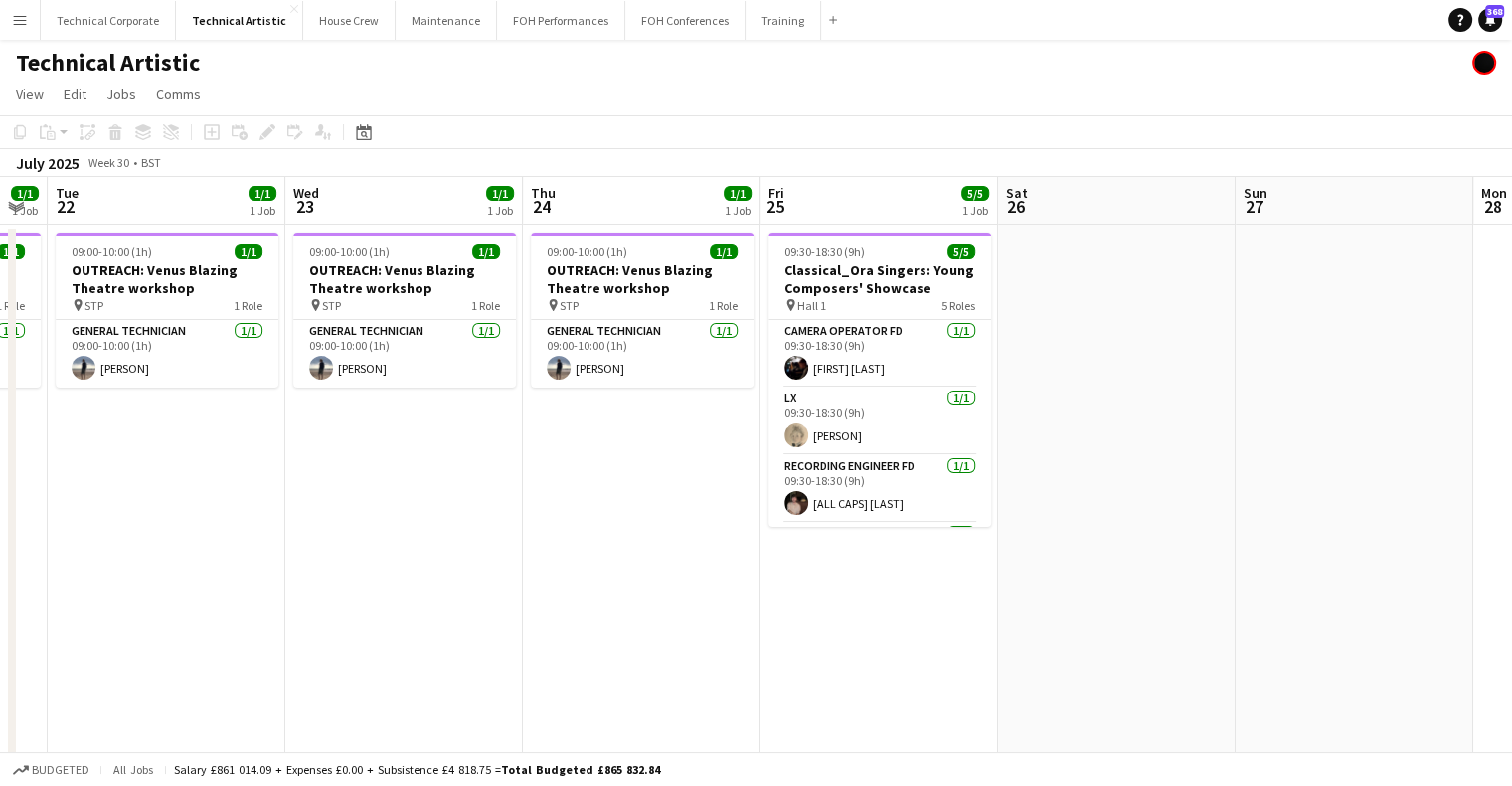 drag, startPoint x: 1084, startPoint y: 512, endPoint x: 407, endPoint y: 582, distance: 680.60929 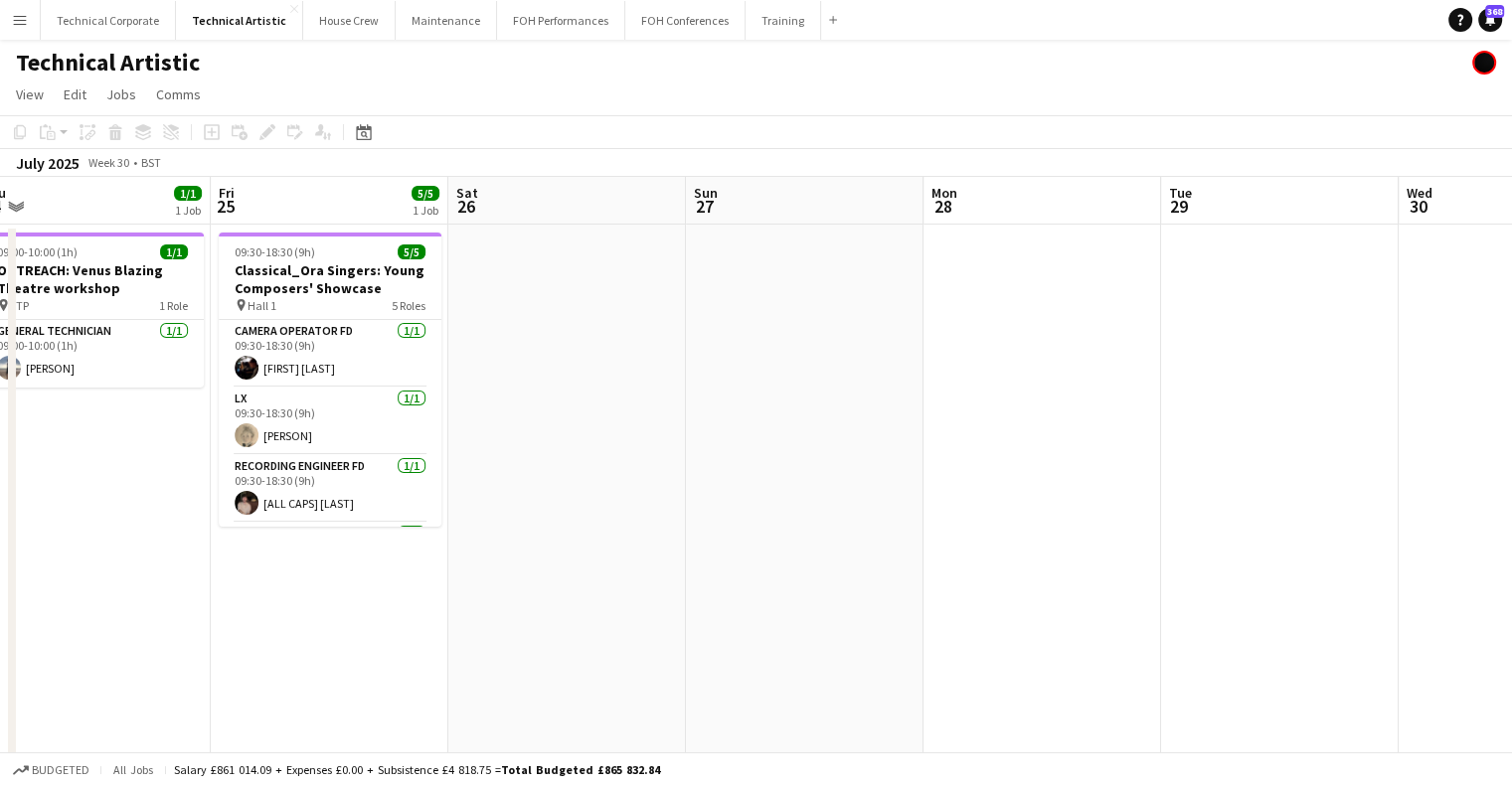 drag, startPoint x: 765, startPoint y: 550, endPoint x: 688, endPoint y: 582, distance: 83.38465 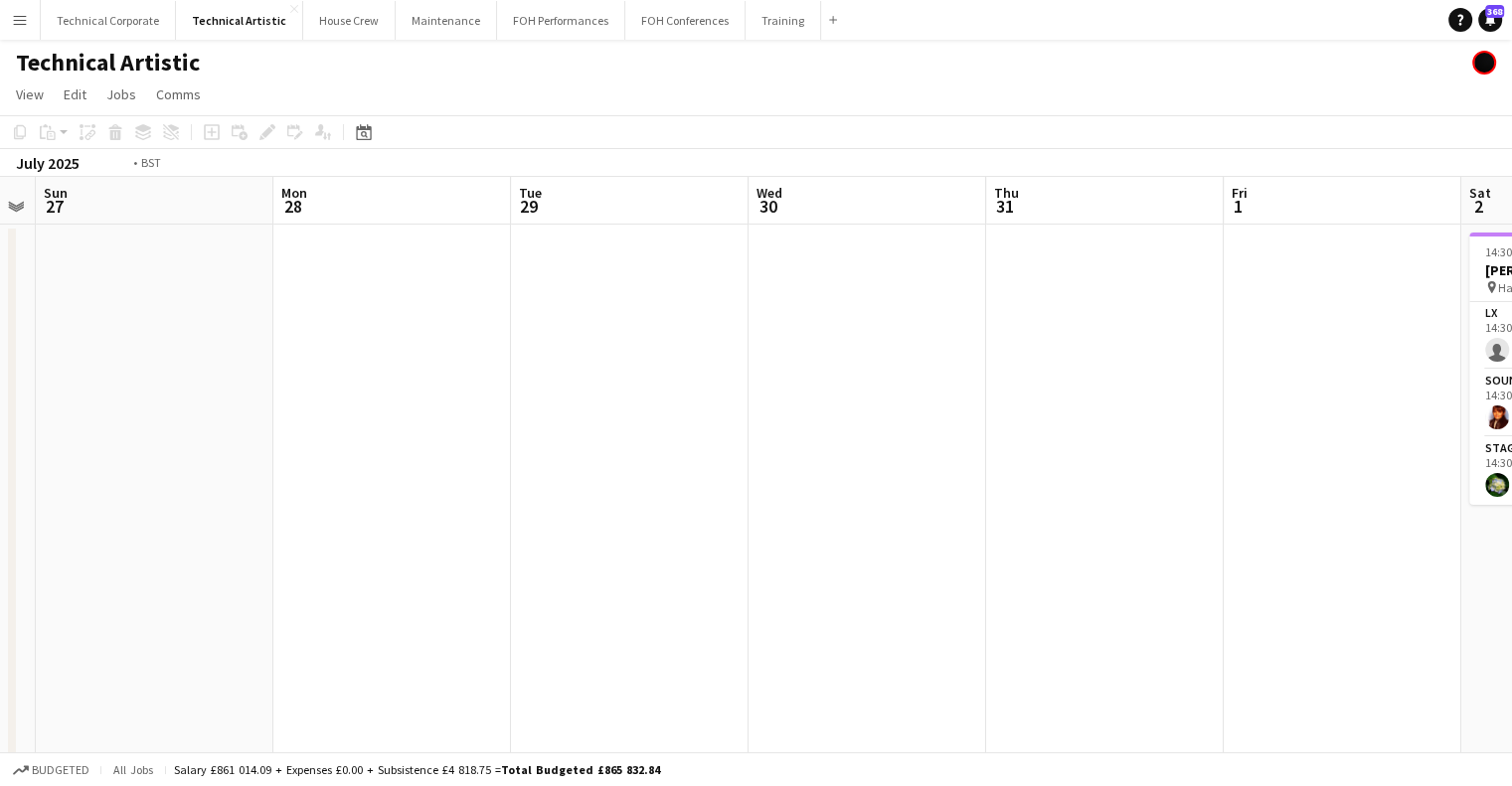 drag, startPoint x: 1248, startPoint y: 548, endPoint x: 905, endPoint y: 587, distance: 345.2101 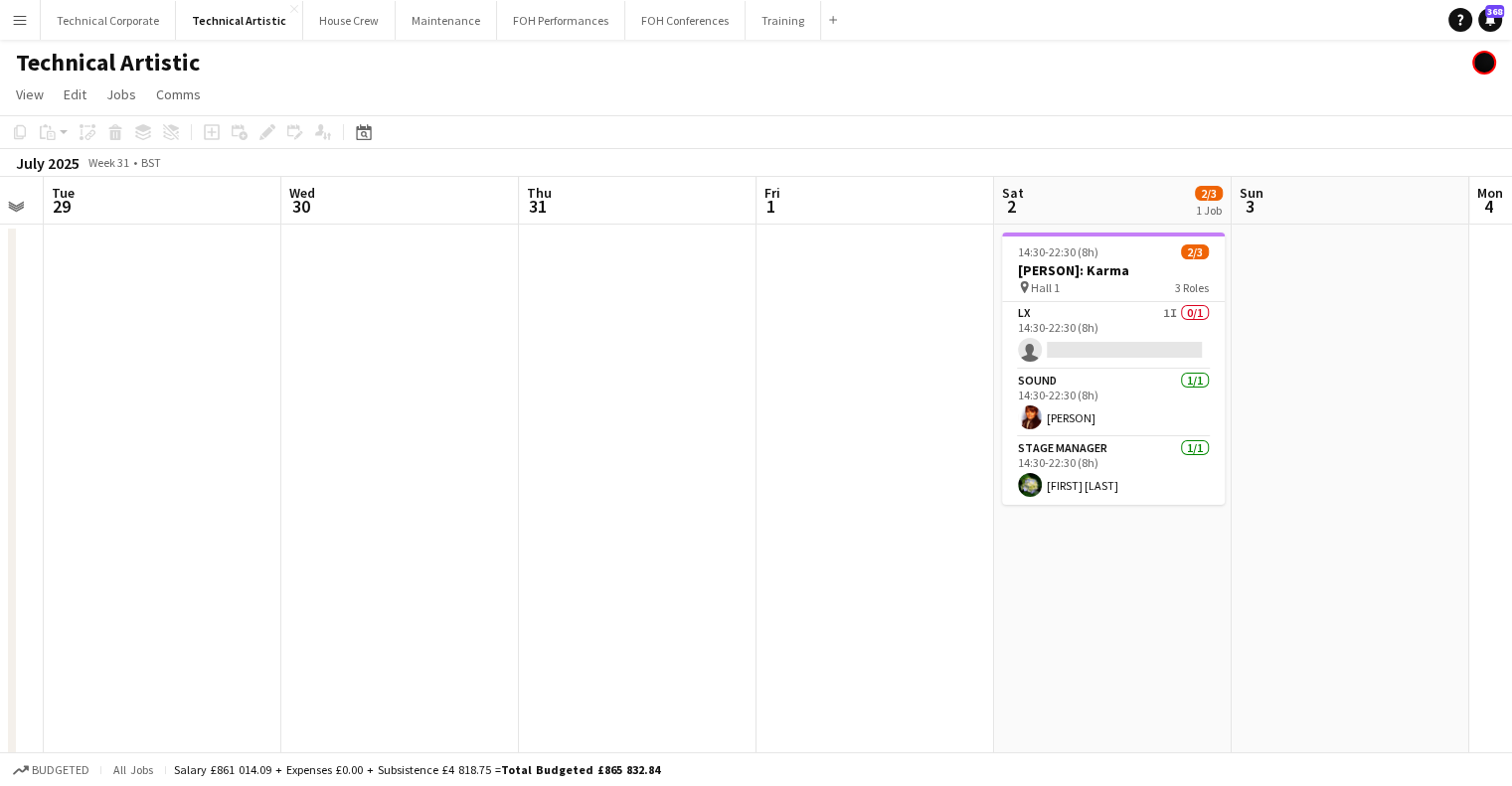 click on "Sat   26   Sun   27   Mon   28   Tue   29   Wed   30   Thu   31   Fri   1   Sat   2   2/3   1 Job   Sun   3   Mon   4   Tue   5   Wed   6      14:30-22:30 (8h)    2/3   Tommy Smith: Karma
pin
Hall 1   3 Roles   LX   1I   0/1   14:30-22:30 (8h)
single-neutral-actions
Sound   1/1   14:30-22:30 (8h)
Daniel Pye  Stage Manager   1/1   14:30-22:30 (8h)
Ruth Shwer" at bounding box center [756, 602] 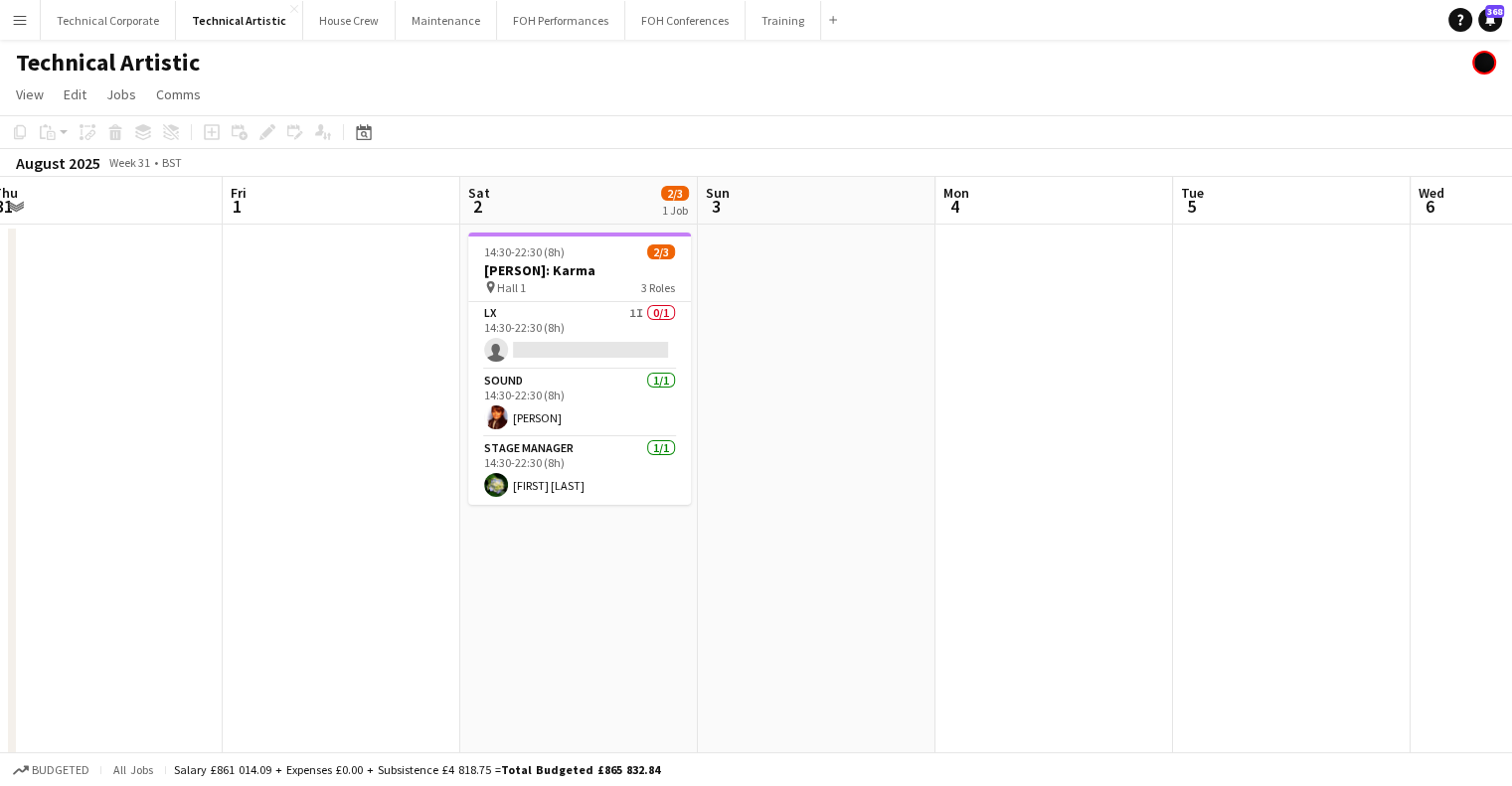 click on "Mon   28   Tue   29   Wed   30   Thu   31   Fri   1   Sat   2   2/3   1 Job   Sun   3   Mon   4   Tue   5   Wed   6   Thu   7   2/2   1 Job   Fri   8   7/7   2 Jobs      14:30-22:30 (8h)    2/3   Tommy Smith: Karma
pin
Hall 1   3 Roles   LX   1I   0/1   14:30-22:30 (8h)
single-neutral-actions
Sound   1/1   14:30-22:30 (8h)
Daniel Pye  Stage Manager   1/1   14:30-22:30 (8h)
Ruth Shwer     08:30-22:30 (14h)    2/2   Frozen Light - Rehearsal & Rigging Day
pin
Hall 2   2 Roles   LX   1/1   08:30-22:30 (14h)
Jacek Klepacki  Stage Manager   1/1   08:30-22:30 (14h)
Jonathan Siddall     07:30-16:00 (8h30m)    2/2   Frozen Light
pin
Hall 2   2 Roles   LX   1/1   07:30-16:00 (8h30m)
Jacek Klepacki  Stage Manager   1/1   07:30-16:00 (8h30m)
Jonathan Siddall     17:00-23:30 (6h30m)    5/5   Podcast: Pilot TV
pin
Hall 1   AV" at bounding box center (756, 602) 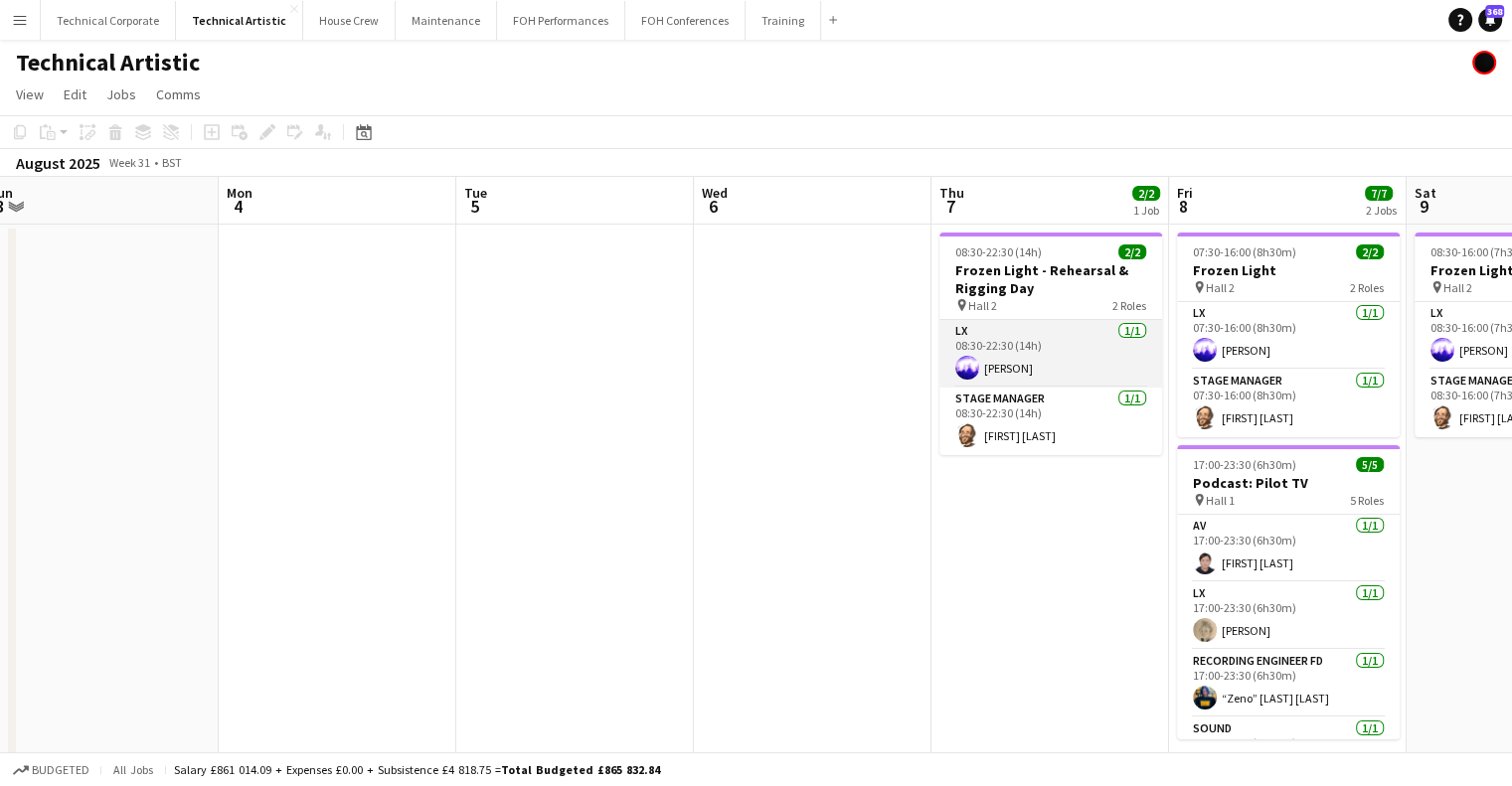 click on "LX   1/1   08:30-22:30 (14h)
Jacek Klepacki" at bounding box center (1051, 354) 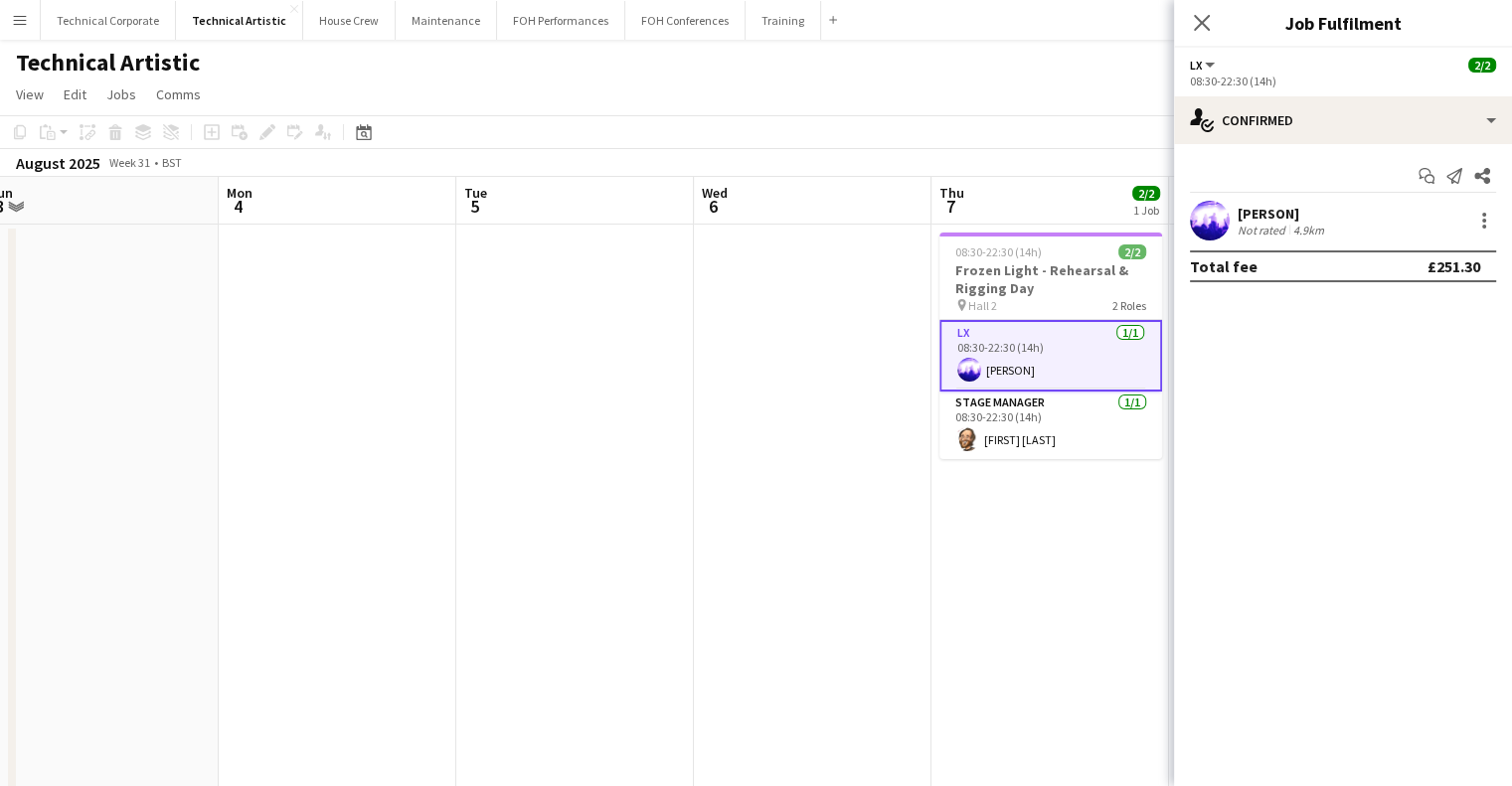 click on "4.9km" at bounding box center (1308, 230) 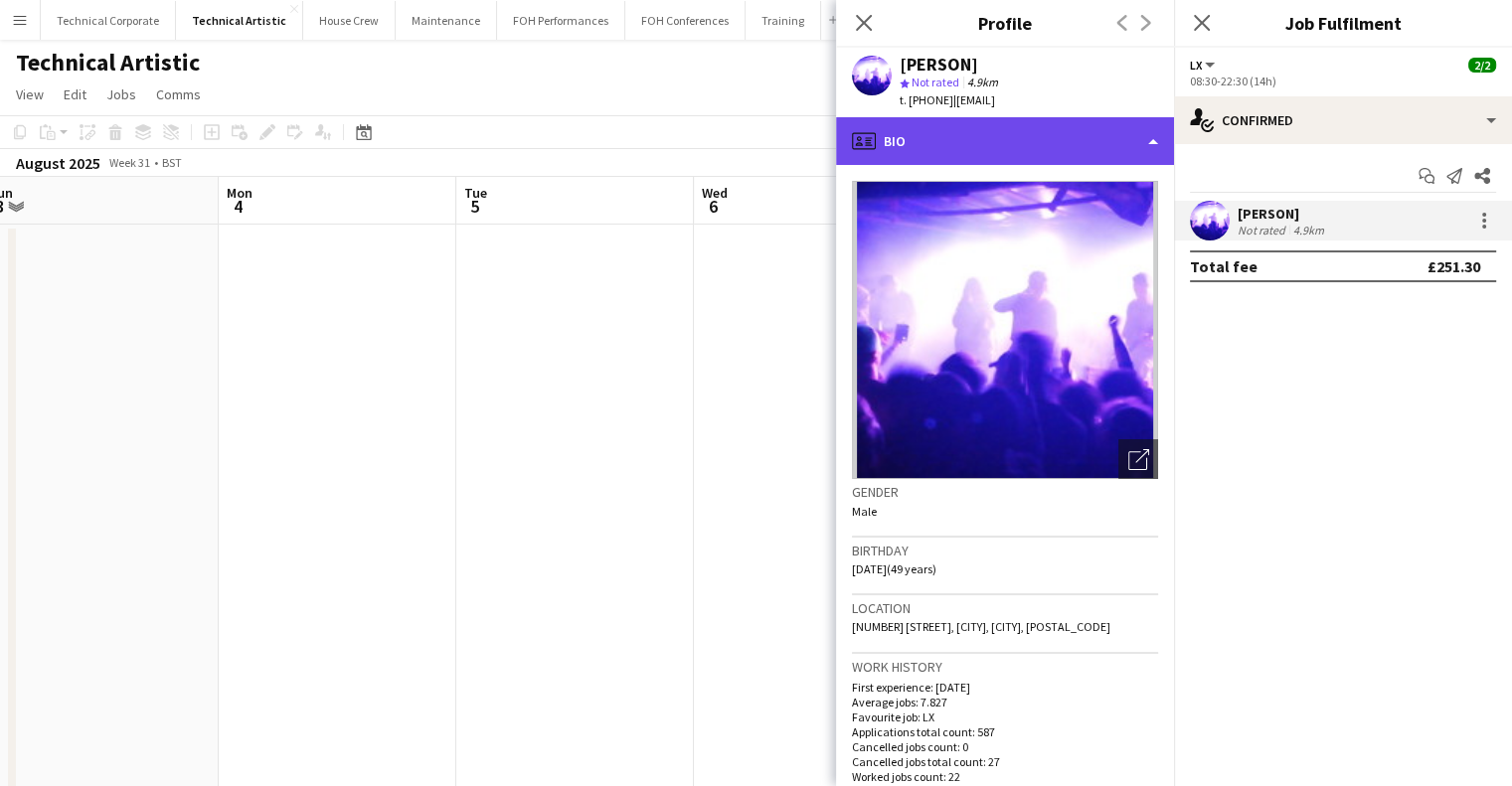 click on "profile
Bio" 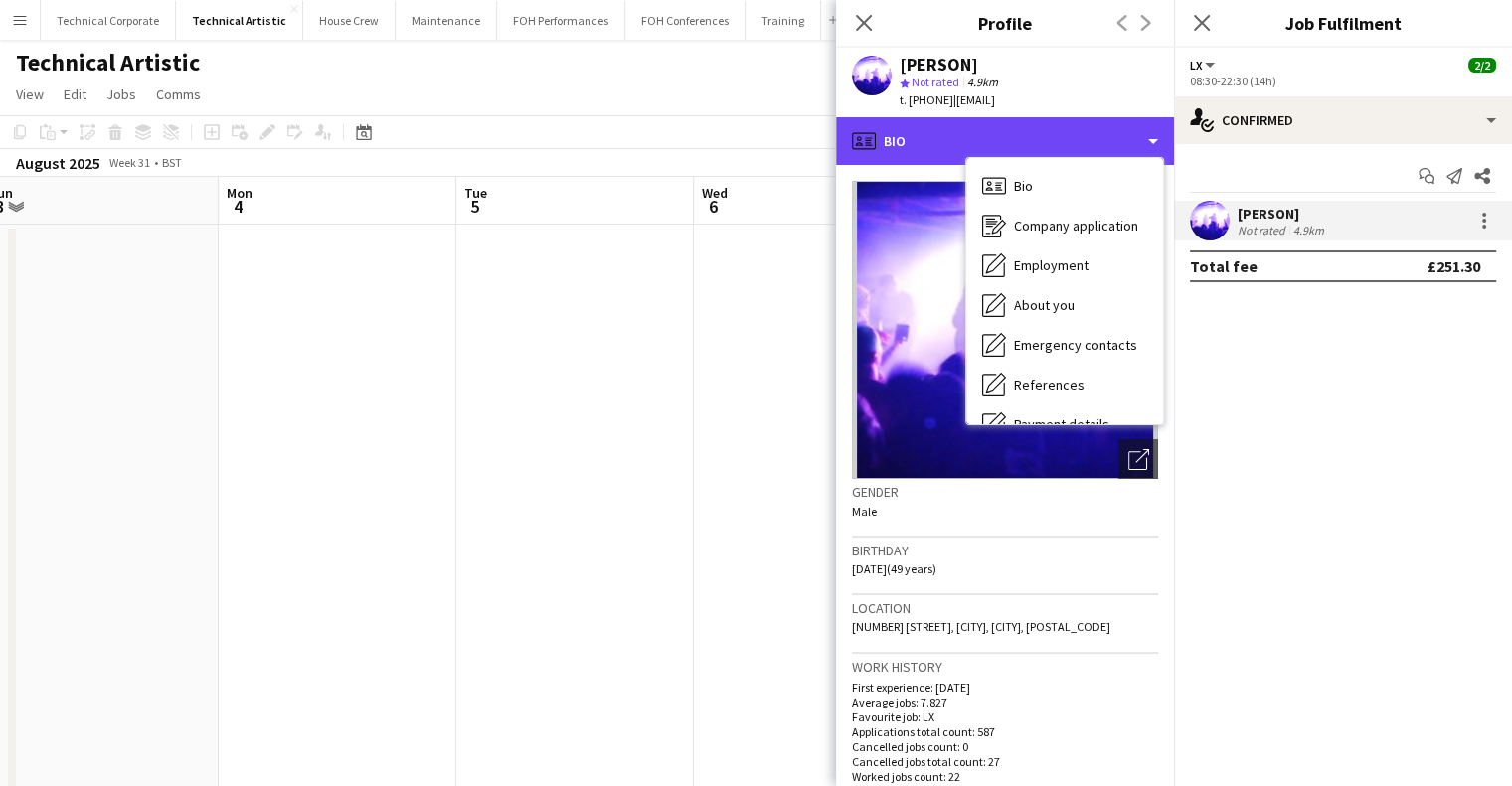 scroll, scrollTop: 227, scrollLeft: 0, axis: vertical 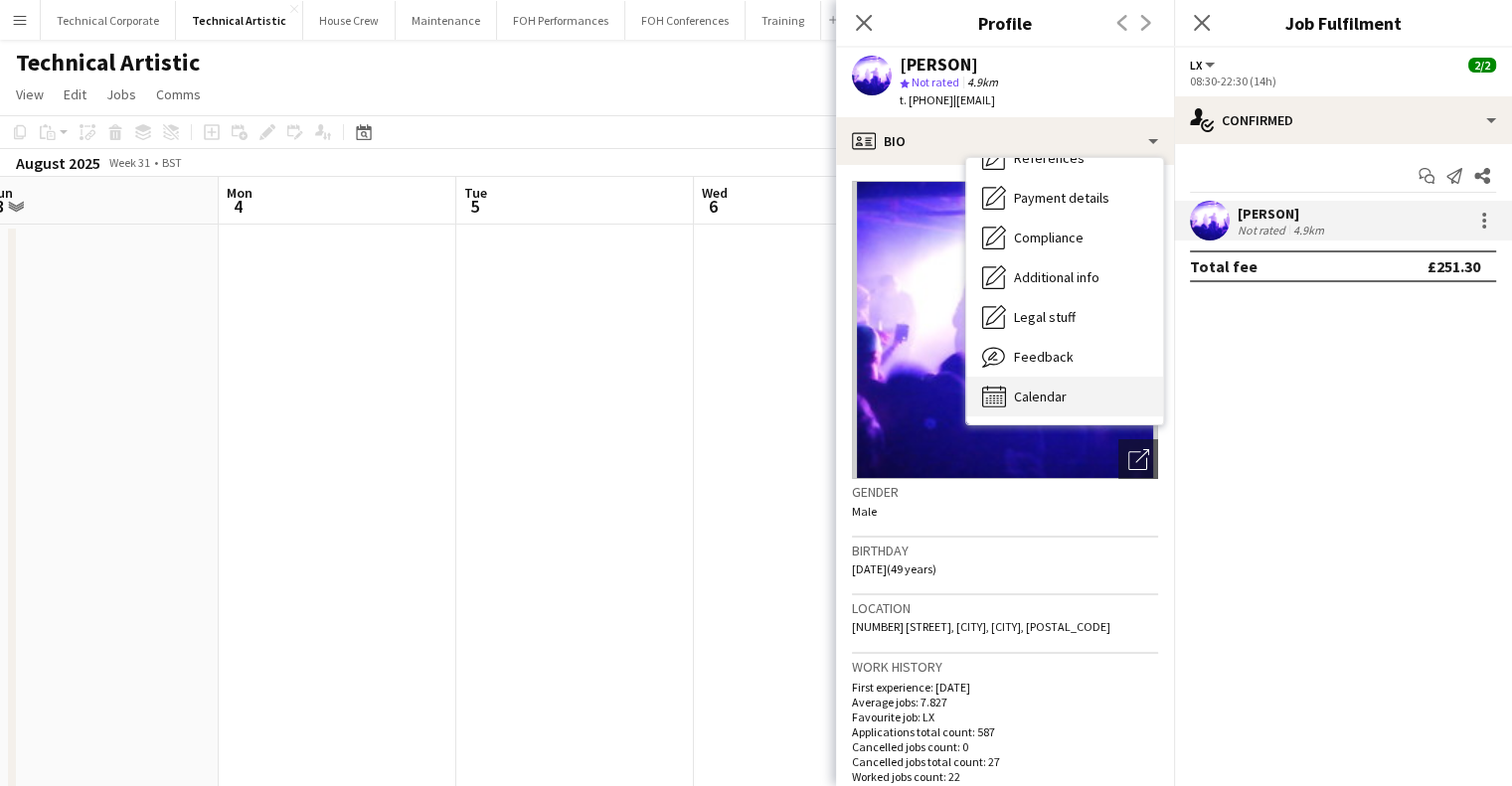 click on "Calendar
Calendar" at bounding box center [1065, 396] 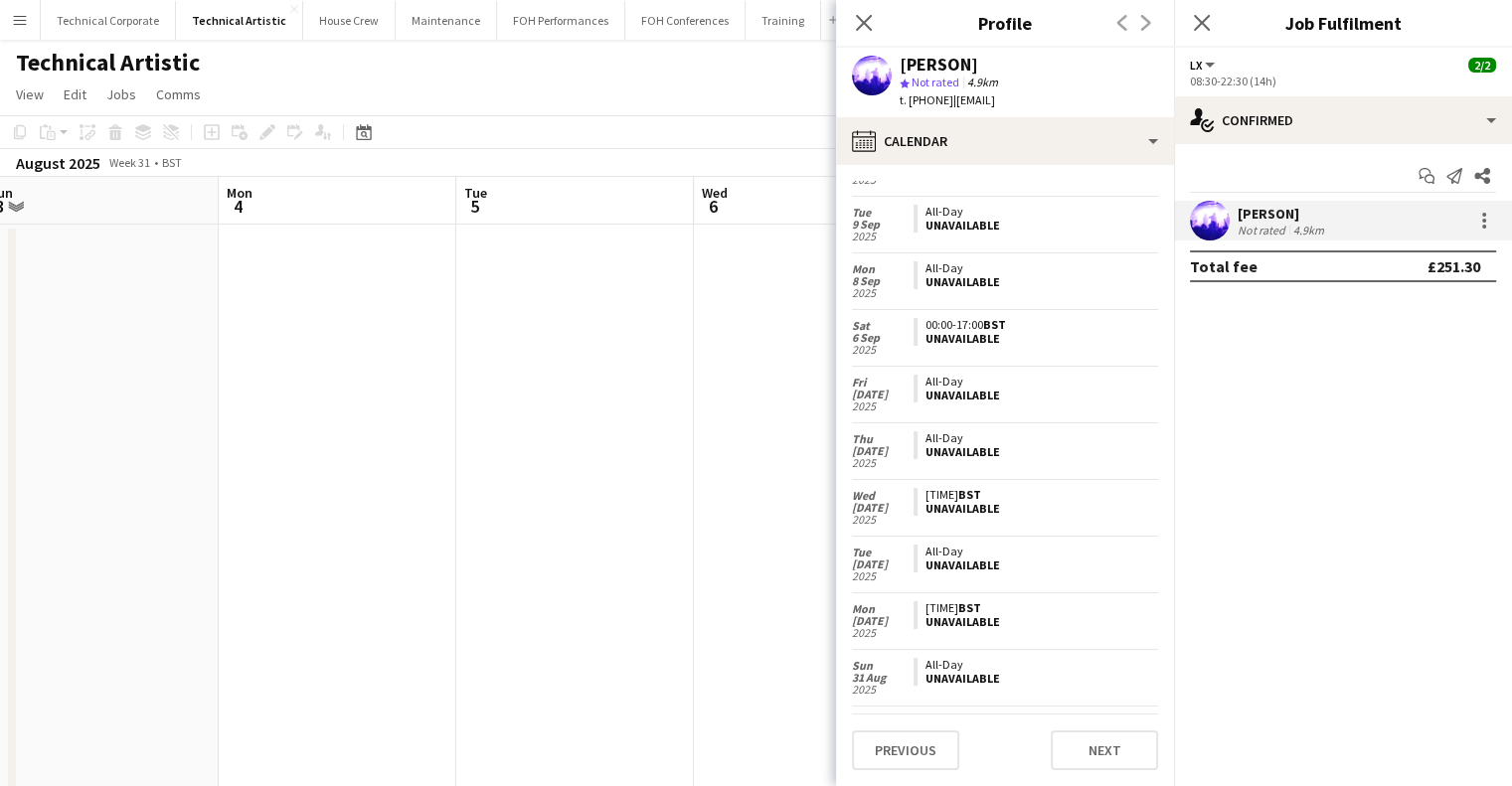 scroll, scrollTop: 696, scrollLeft: 0, axis: vertical 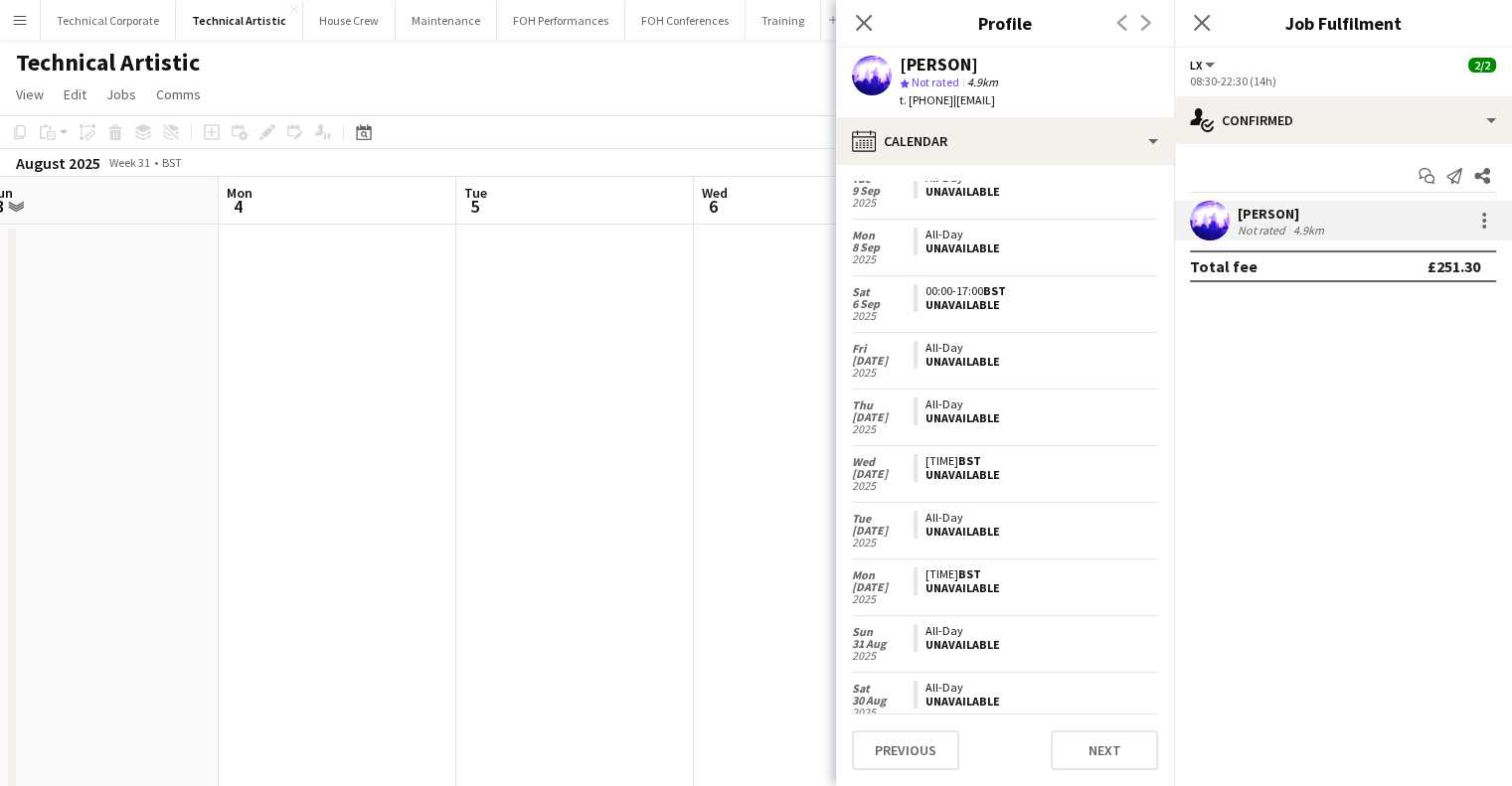click at bounding box center (812, 626) 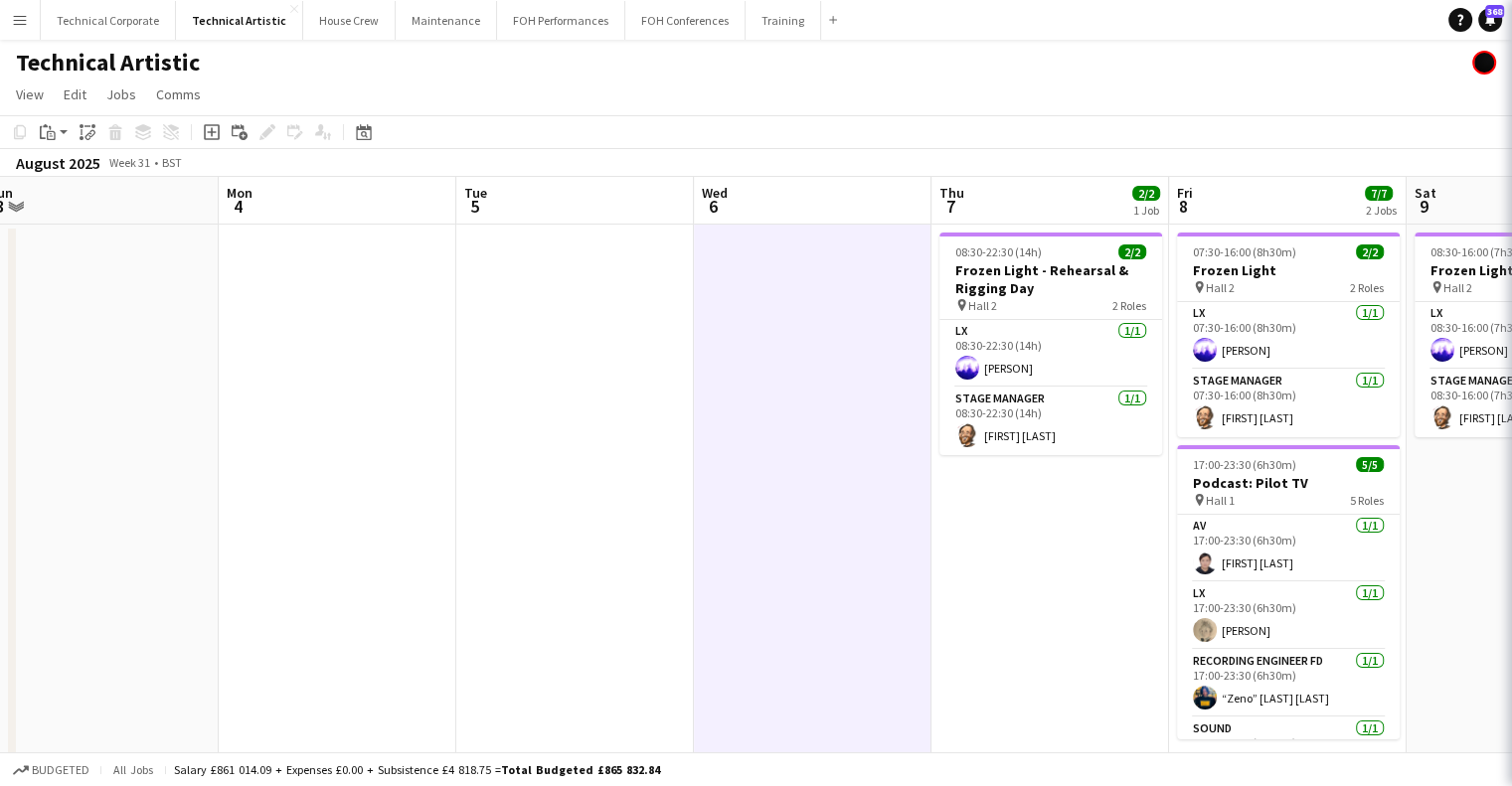 click at bounding box center (812, 626) 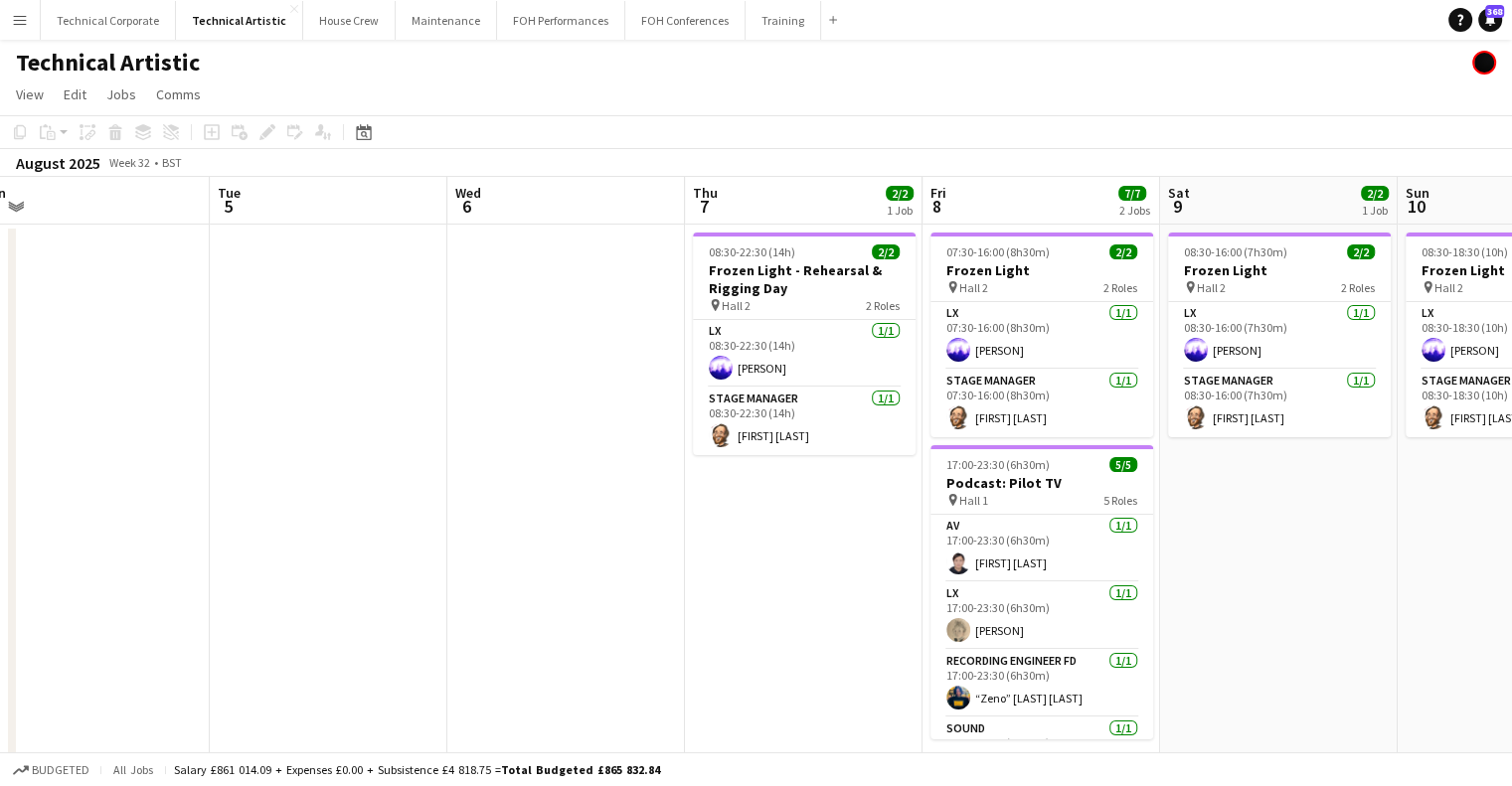 drag, startPoint x: 1034, startPoint y: 520, endPoint x: 787, endPoint y: 540, distance: 247.80839 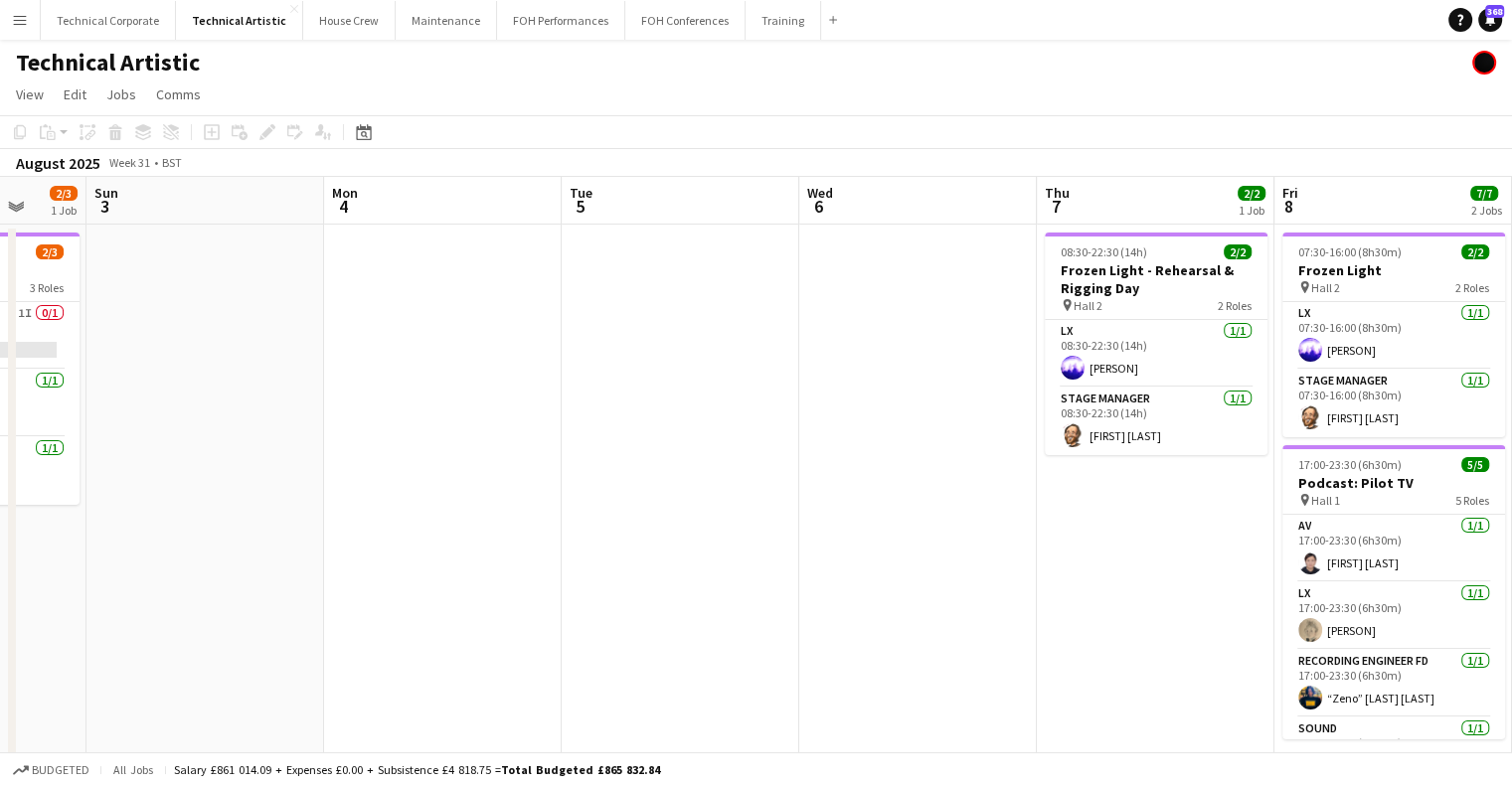 drag, startPoint x: 547, startPoint y: 556, endPoint x: 990, endPoint y: 584, distance: 443.88399 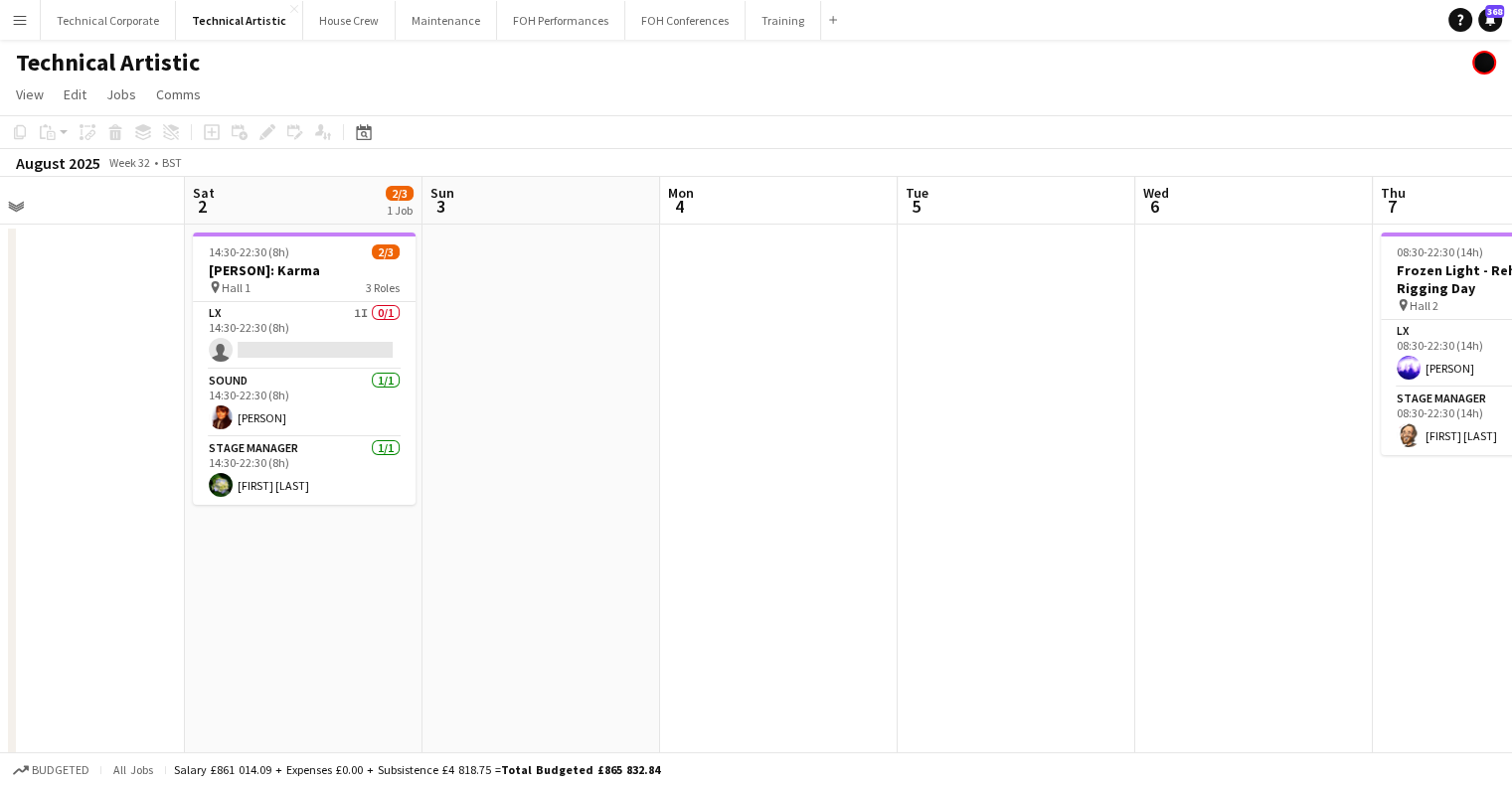 drag, startPoint x: 617, startPoint y: 592, endPoint x: 1078, endPoint y: 590, distance: 461.00434 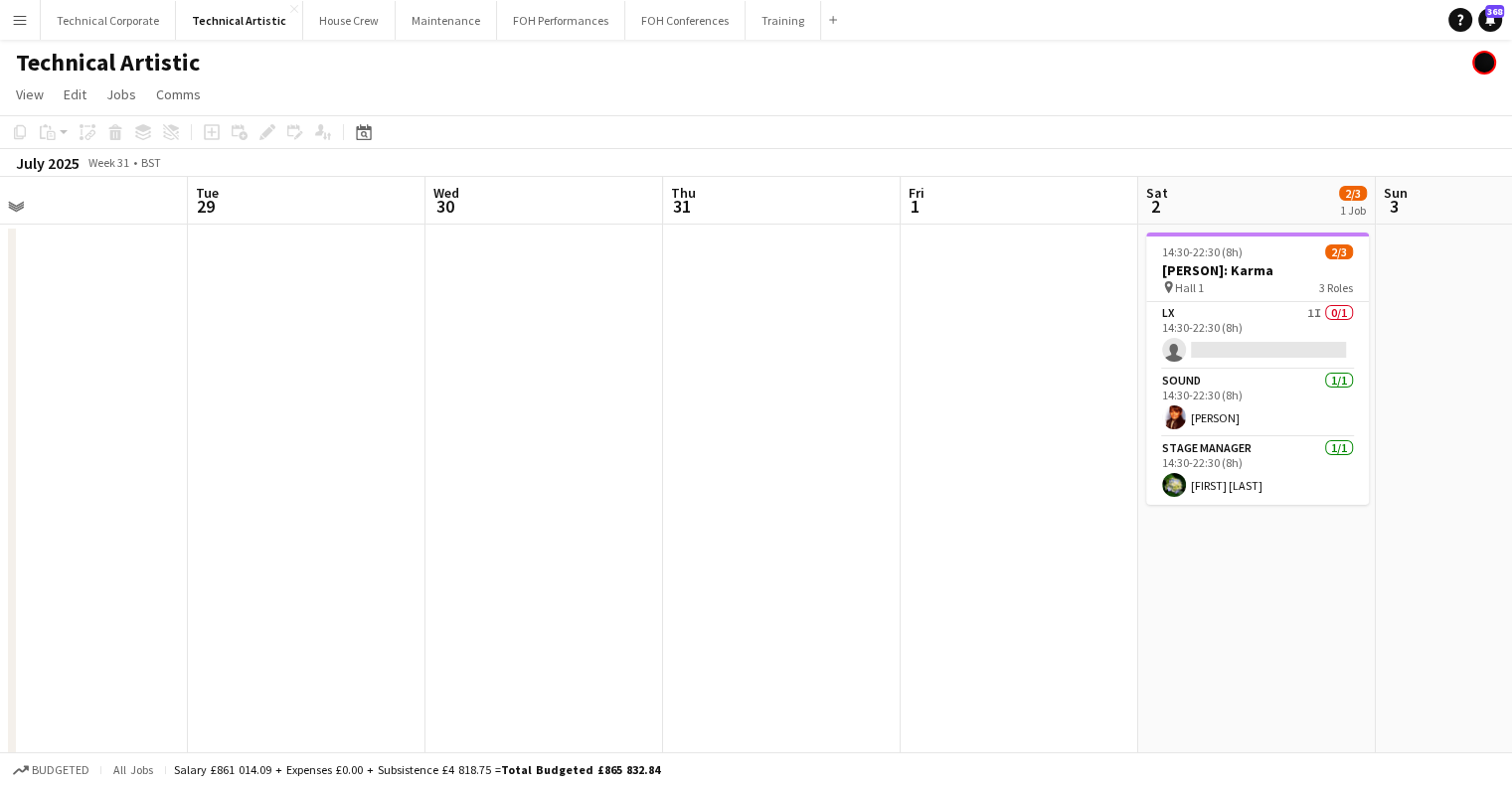 drag, startPoint x: 887, startPoint y: 599, endPoint x: 1035, endPoint y: 597, distance: 148.01351 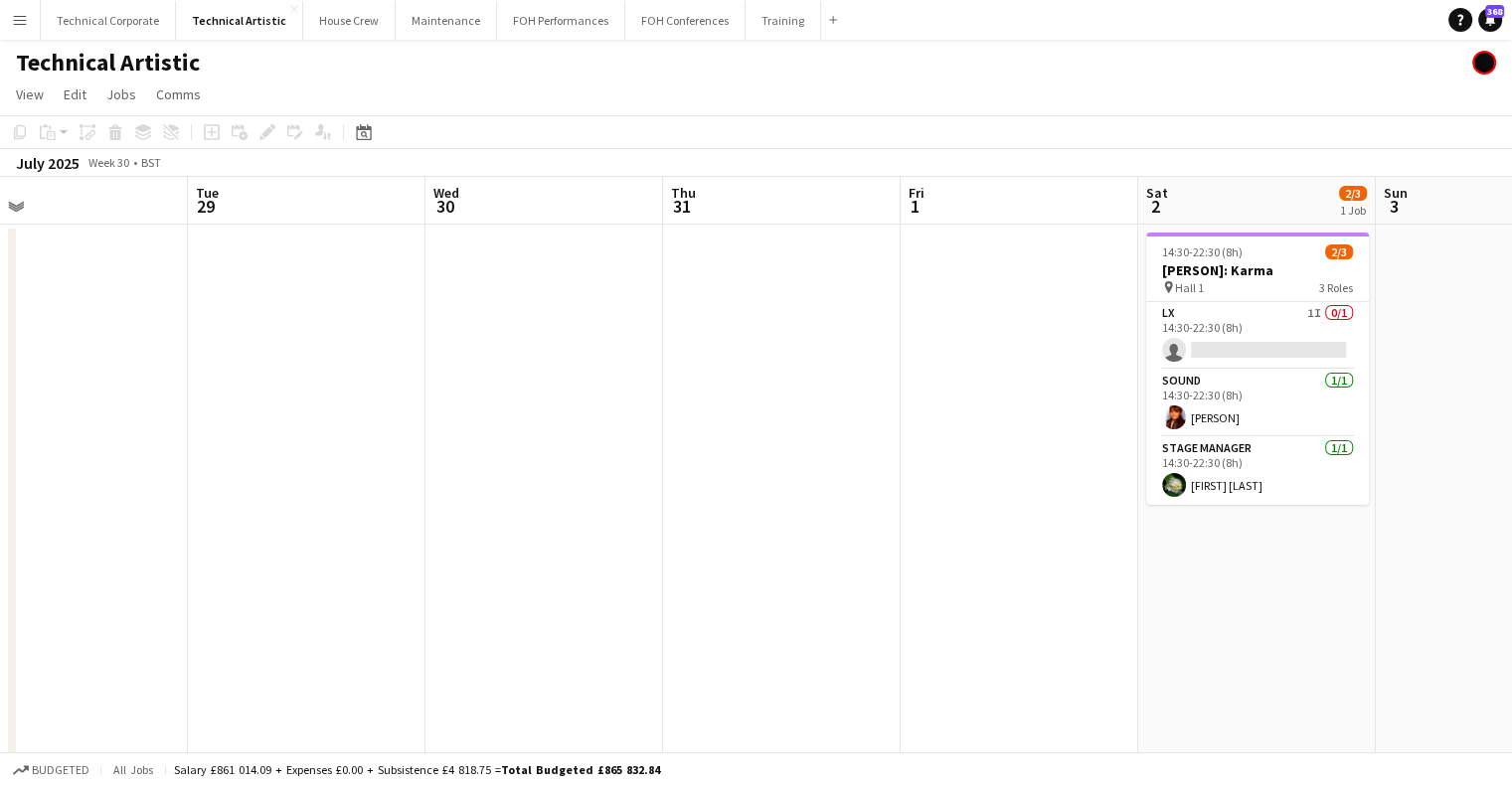 drag, startPoint x: 1191, startPoint y: 587, endPoint x: 1089, endPoint y: 597, distance: 102.489 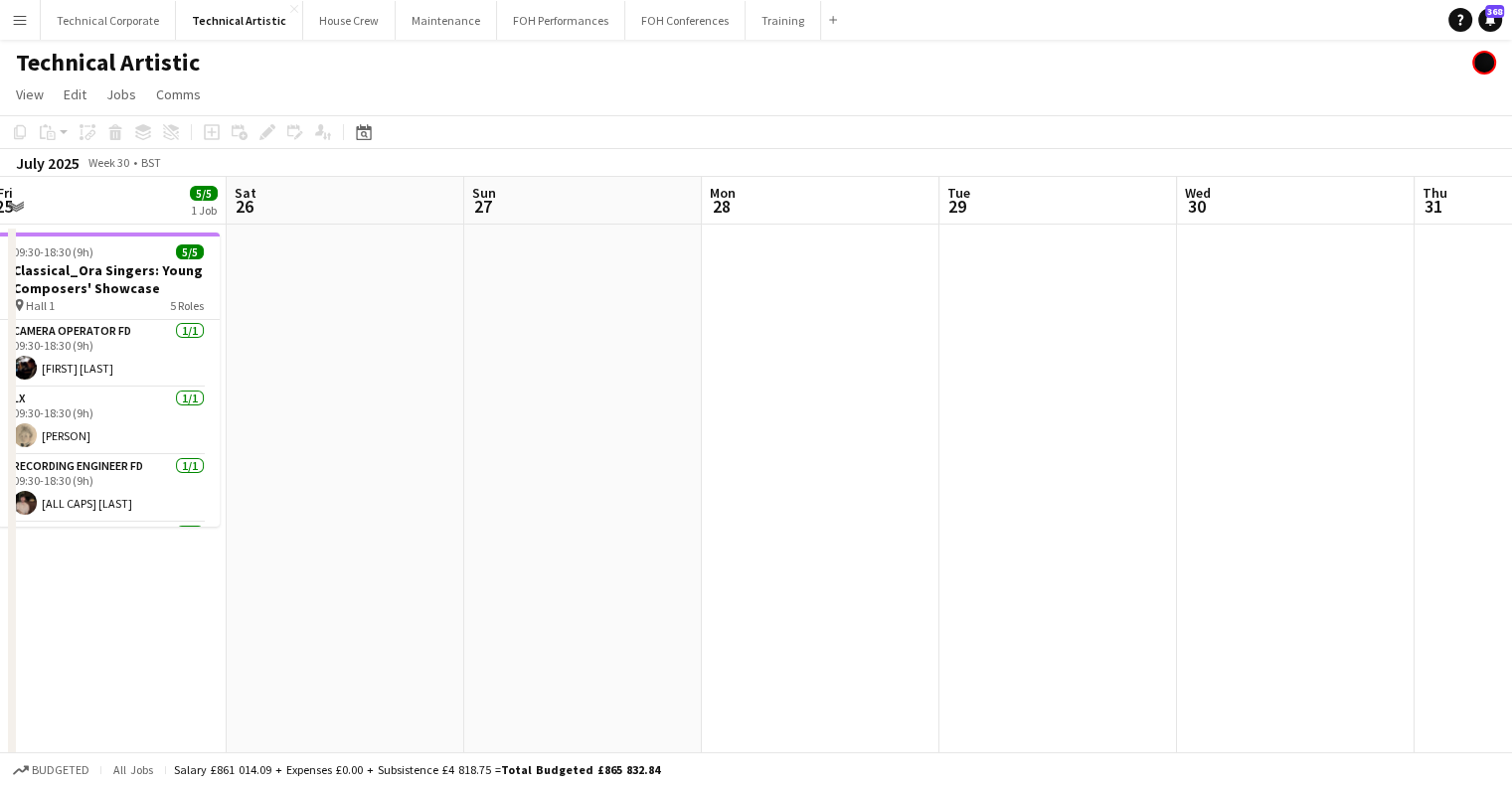 drag, startPoint x: 698, startPoint y: 596, endPoint x: 1399, endPoint y: 564, distance: 701.73 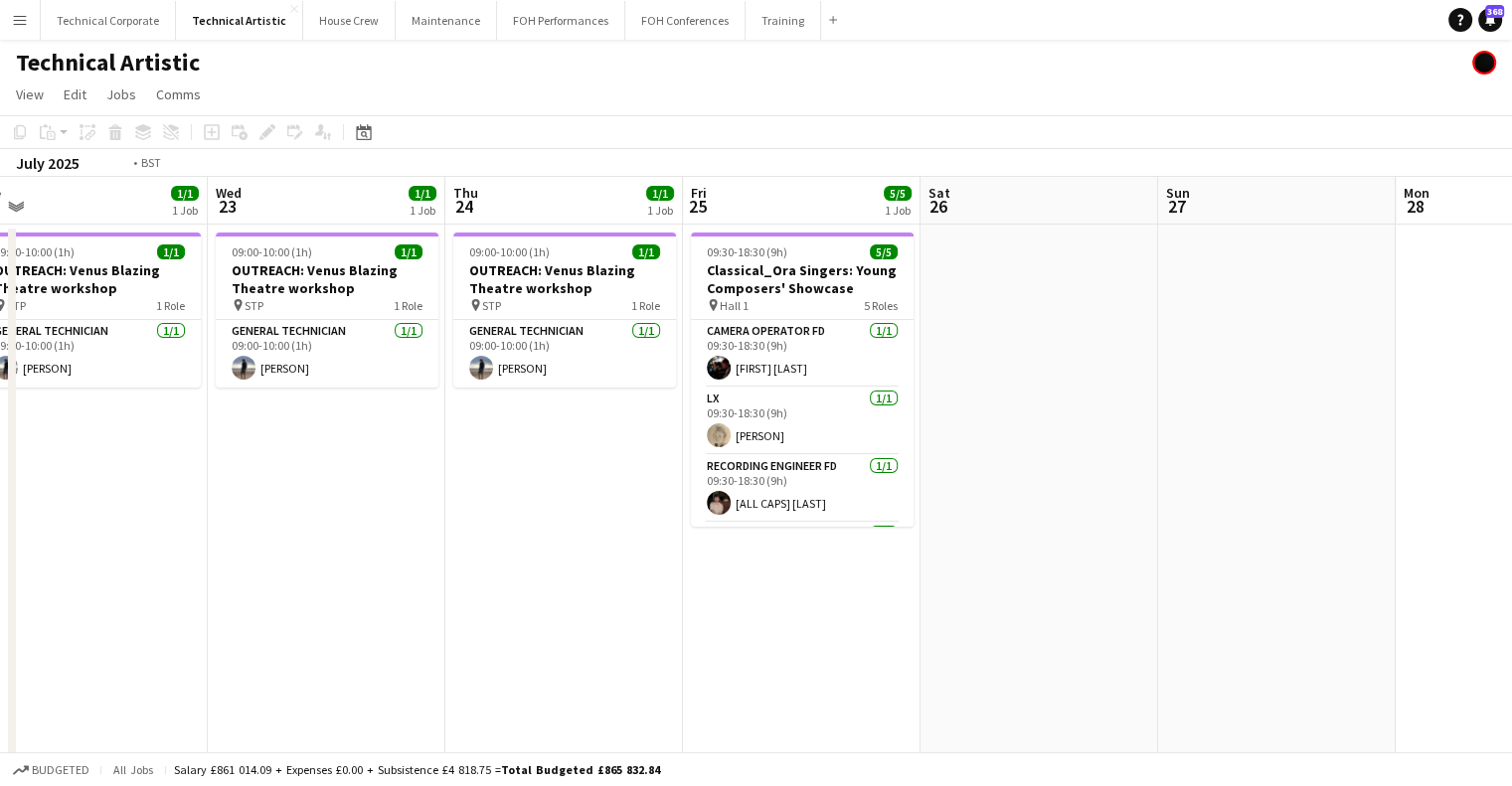 drag, startPoint x: 721, startPoint y: 561, endPoint x: 1388, endPoint y: 551, distance: 667.075 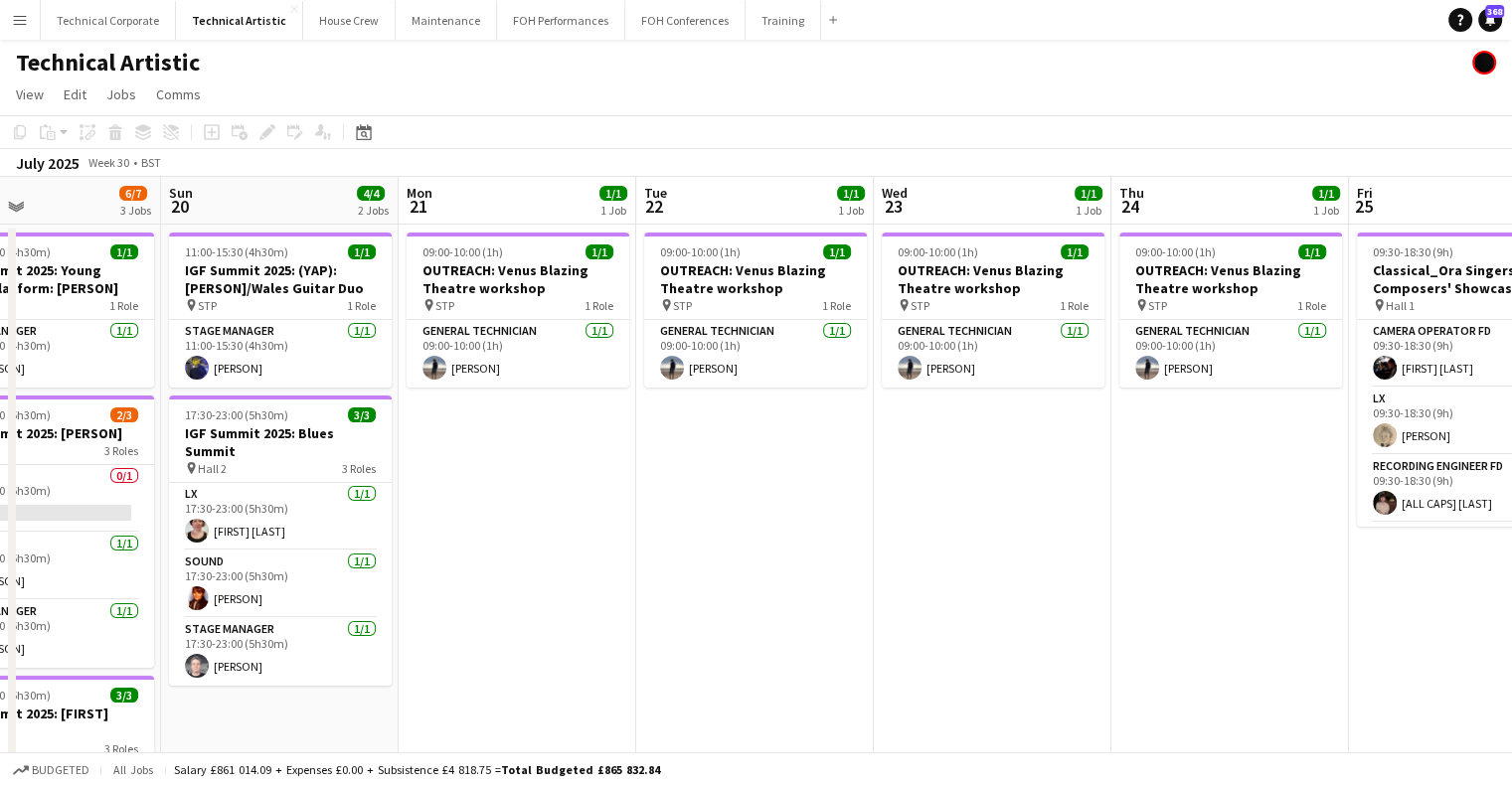 drag, startPoint x: 647, startPoint y: 567, endPoint x: 1443, endPoint y: 583, distance: 796.1608 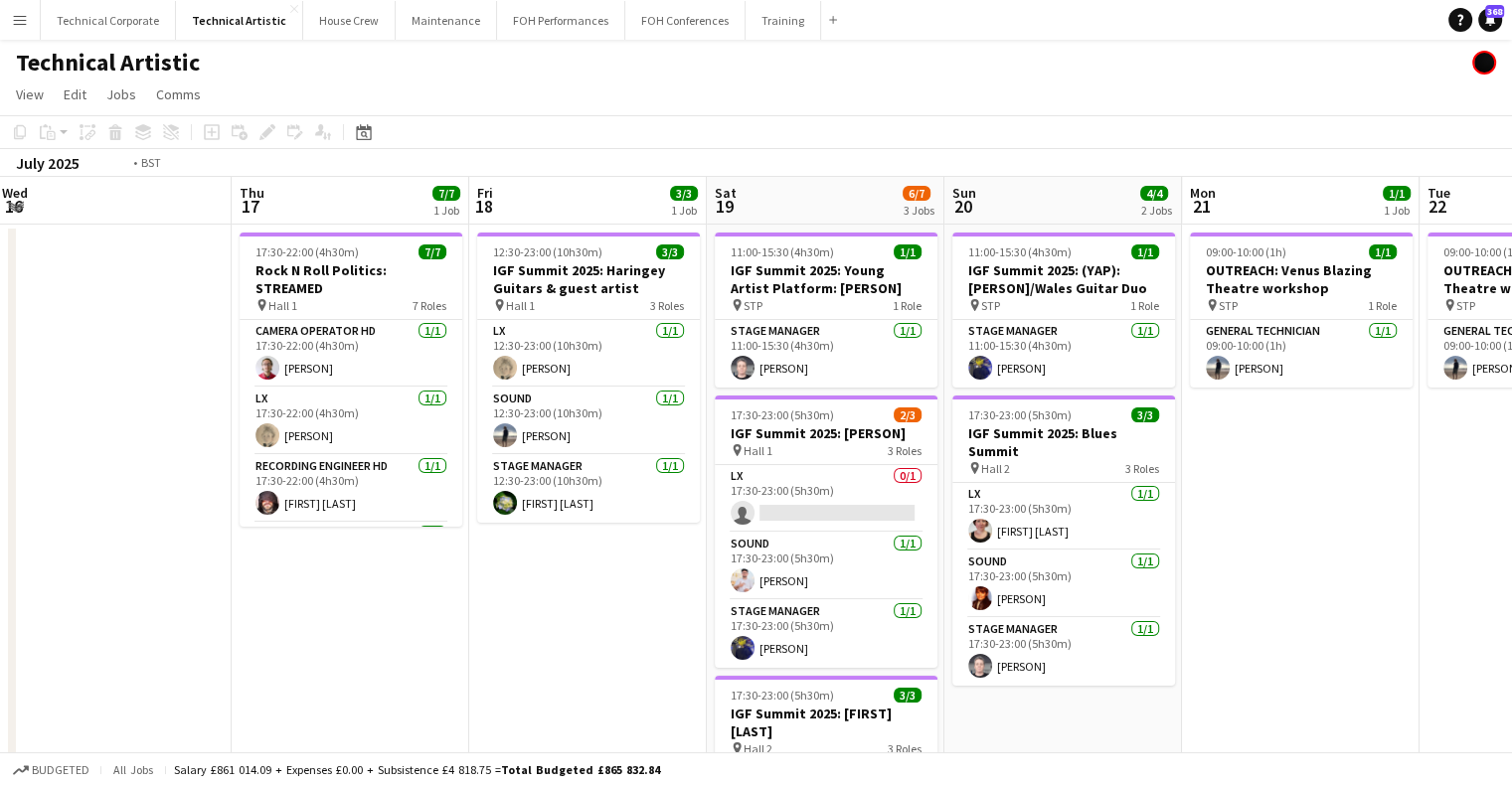 click on "Mon   14   Tue   15   Wed   16   Thu   17   7/7   1 Job   Fri   18   3/3   1 Job   Sat   19   6/7   3 Jobs   Sun   20   4/4   2 Jobs   Mon   21   1/1   1 Job   Tue   22   1/1   1 Job   Wed   23   1/1   1 Job   Thu   24   1/1   1 Job   Fri   25   5/5   1 Job      17:30-22:00 (4h30m)    7/7   Rock N Roll Politics: STREAMED
pin
Hall 1   7 Roles   Camera Operator HD   1/1   17:30-22:00 (4h30m)
David Dawson  LX   1/1   17:30-22:00 (4h30m)
Laurence Moss  Recording Engineer HD   1/1   17:30-22:00 (4h30m)
Carmelo Laudani Rosa  Sound   1/1   17:30-22:00 (4h30m)
Daniel Pye  Stage Manager   1/1   17:30-22:00 (4h30m)
Kerry Williams  Streaming Engineer HD   1/1   17:30-22:00 (4h30m)
Joe Harbot  Vision Mixer HD   1/1   17:30-22:00 (4h30m)
Christopher Miller     12:30-23:00 (10h30m)    3/3   IGF Summit 2025: Haringey Guitars  & guest artist
pin
Hall 1   3 Roles   LX   1/1   12:30-23:00 (10h30m)
Laurence Moss  Sound   1/1  Thomas PERM Alston" at bounding box center [756, 602] 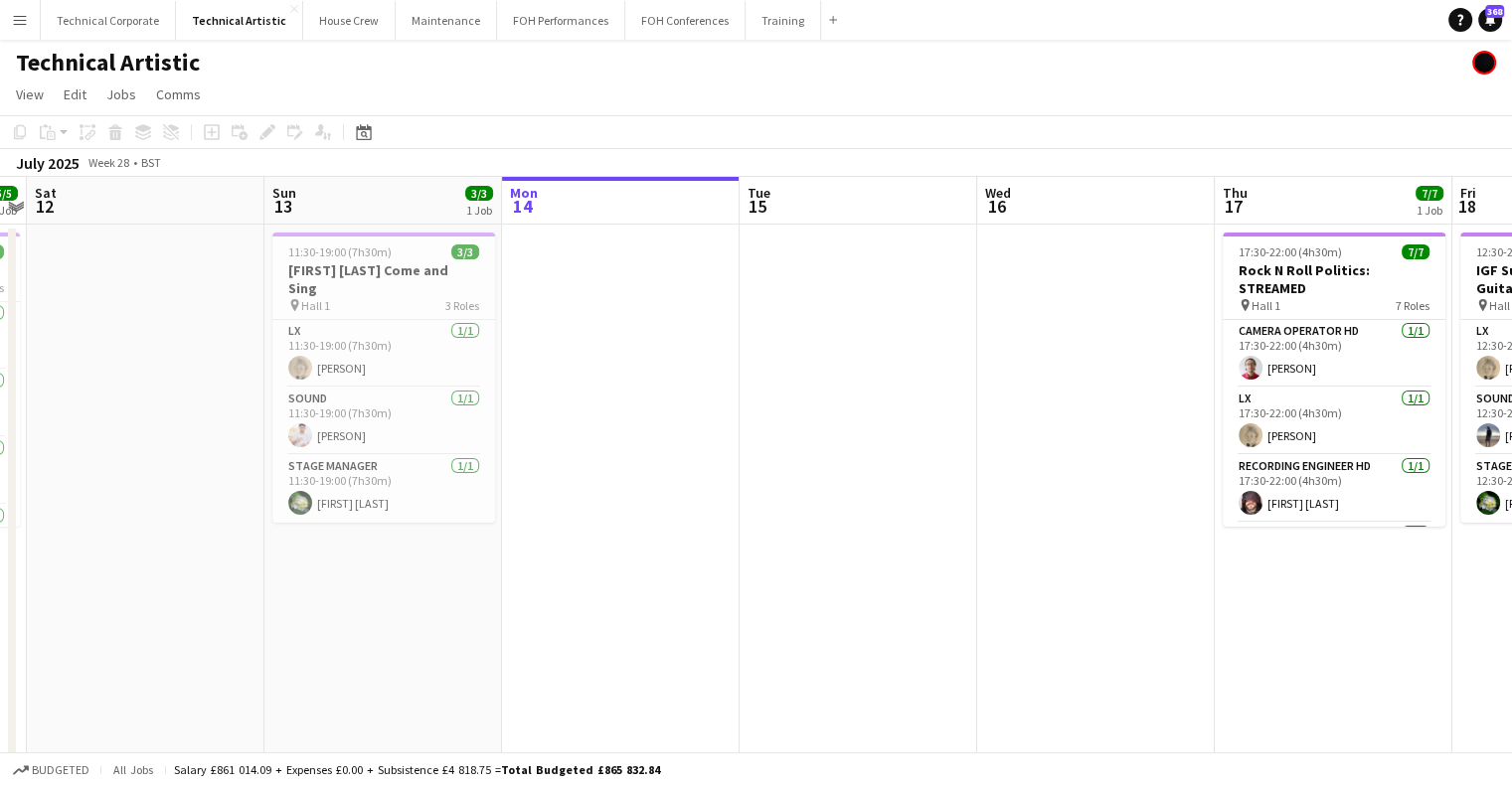 drag, startPoint x: 950, startPoint y: 574, endPoint x: 1246, endPoint y: 586, distance: 296.24314 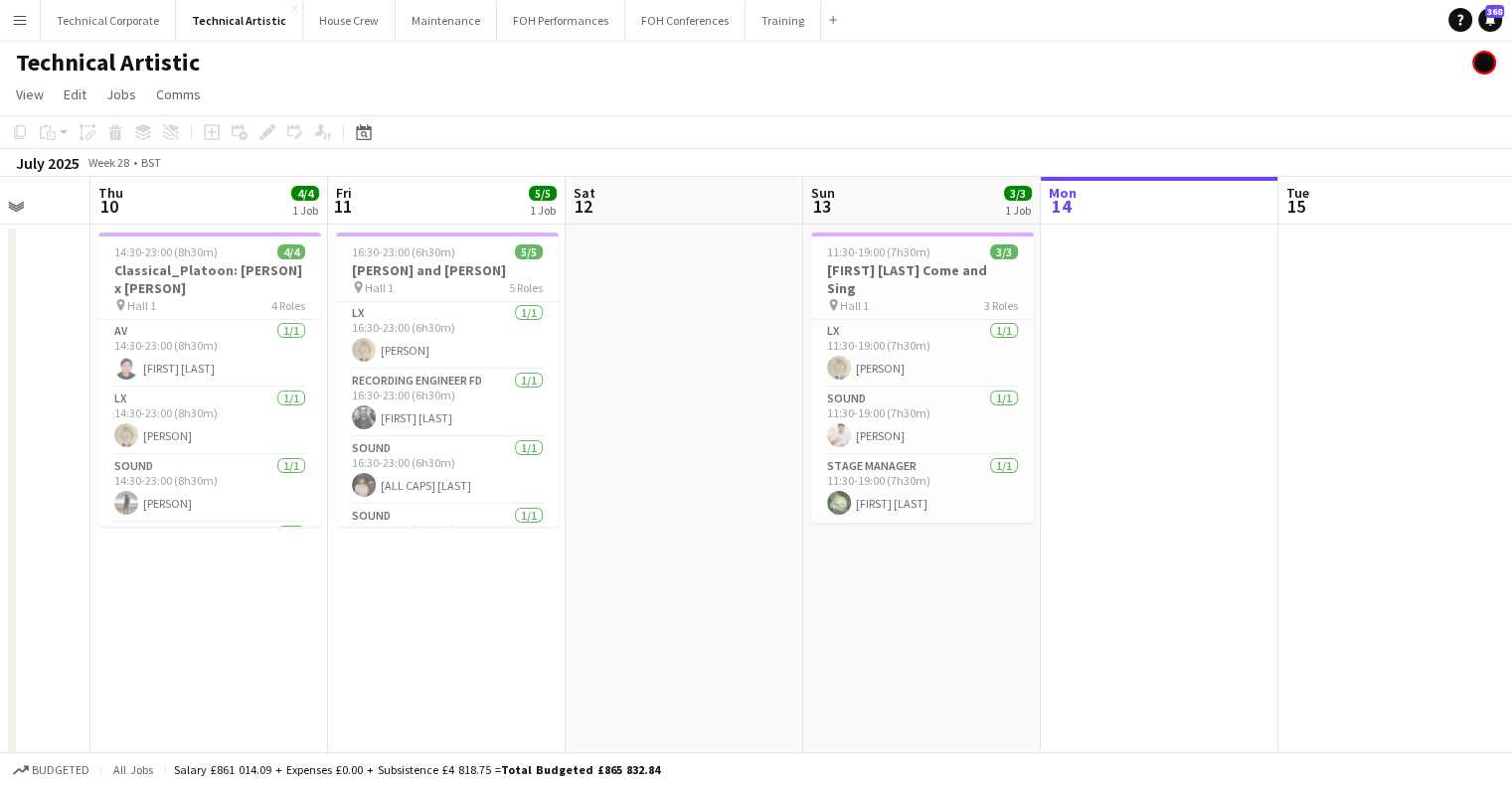 scroll, scrollTop: 0, scrollLeft: 803, axis: horizontal 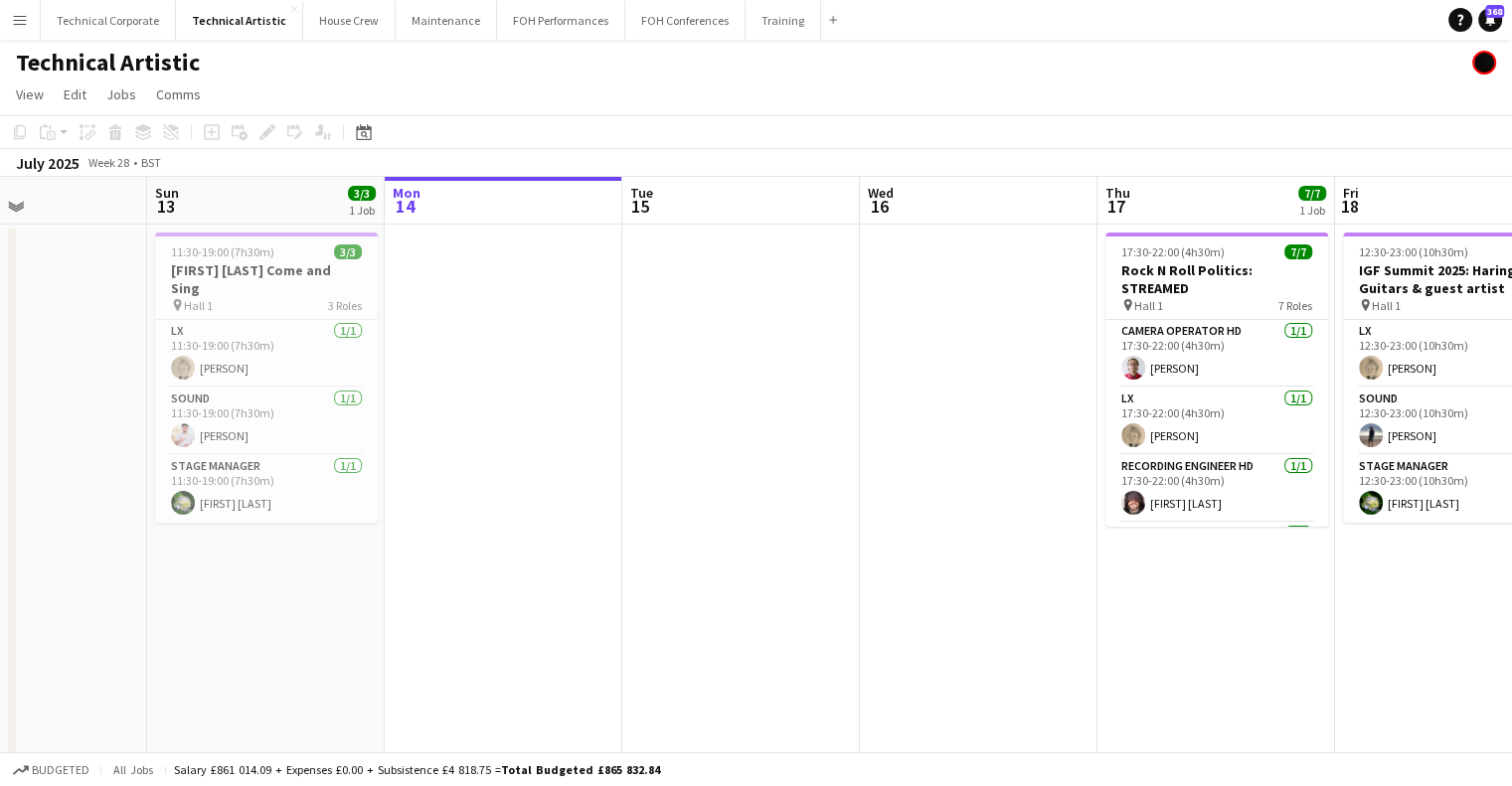 drag, startPoint x: 1233, startPoint y: 573, endPoint x: 577, endPoint y: 561, distance: 656.1097 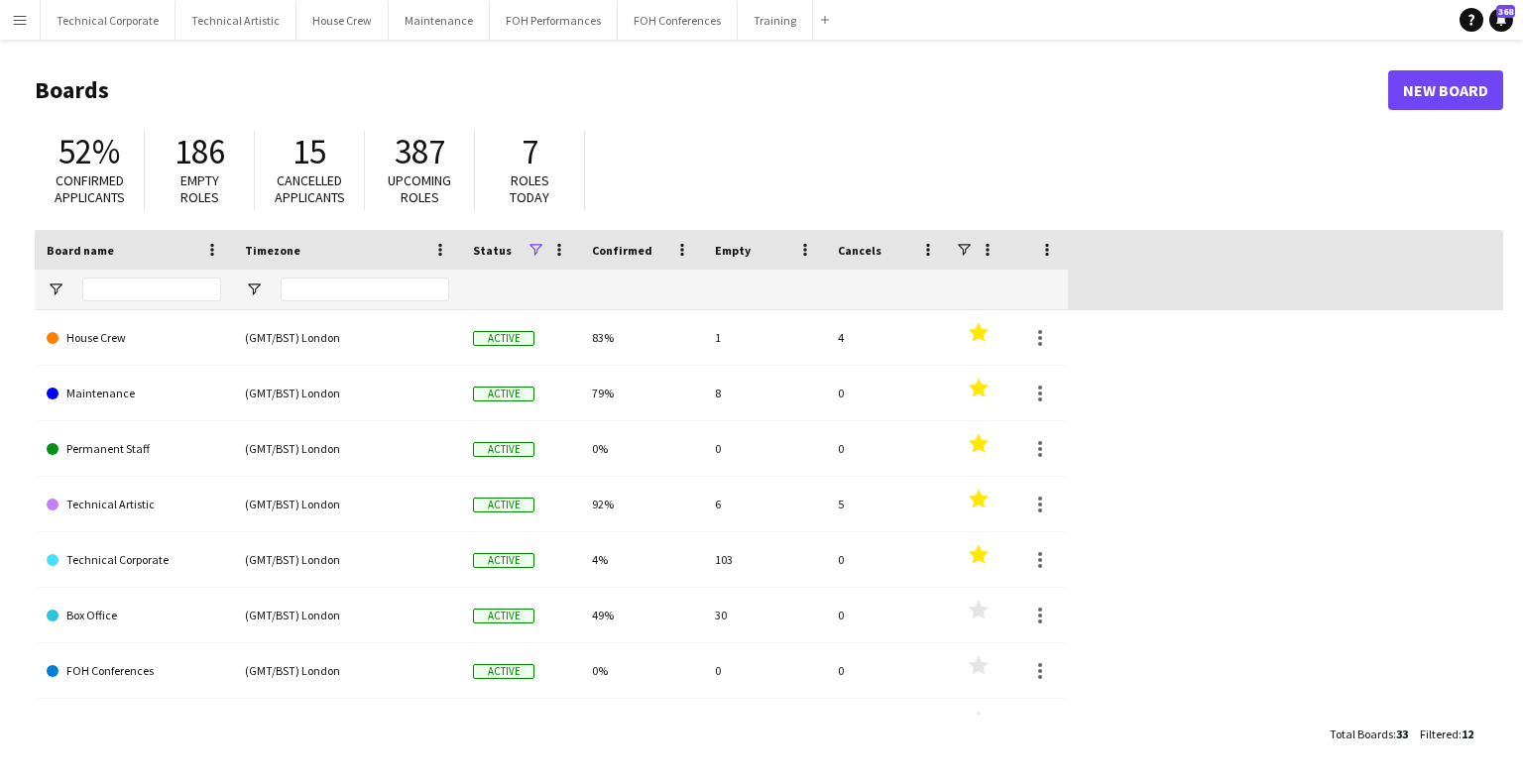 scroll, scrollTop: 0, scrollLeft: 0, axis: both 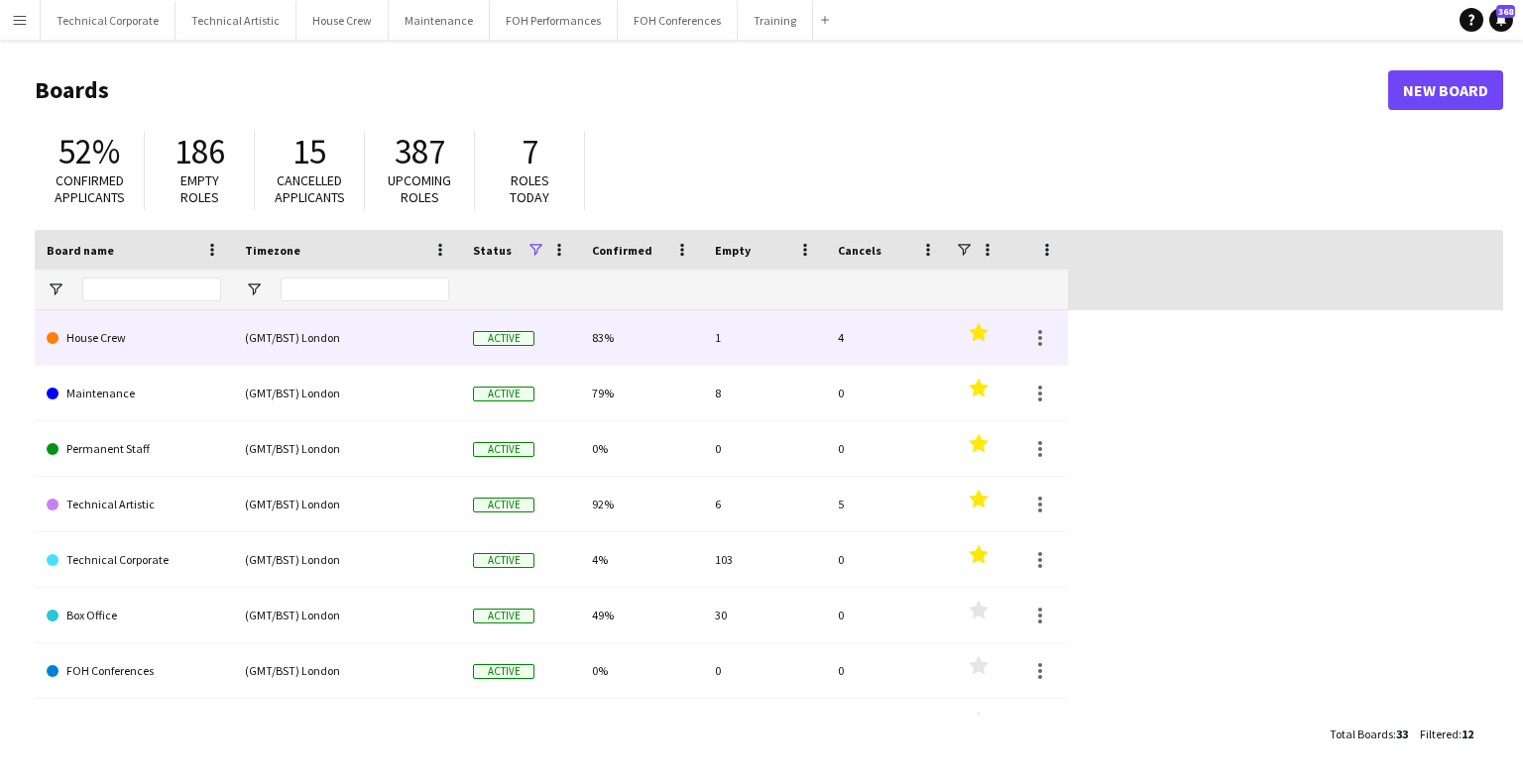 click on "House Crew" 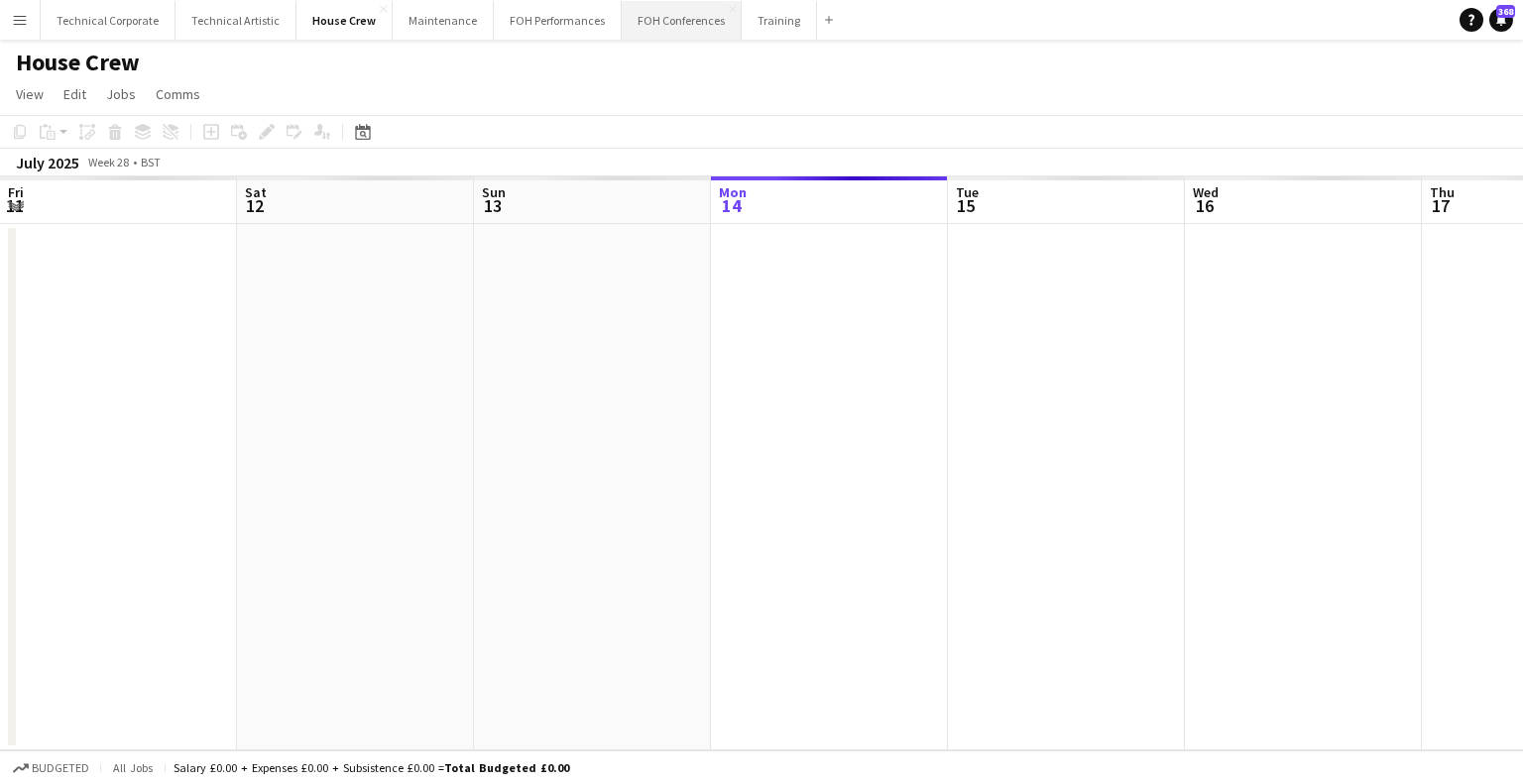 scroll, scrollTop: 0, scrollLeft: 474, axis: horizontal 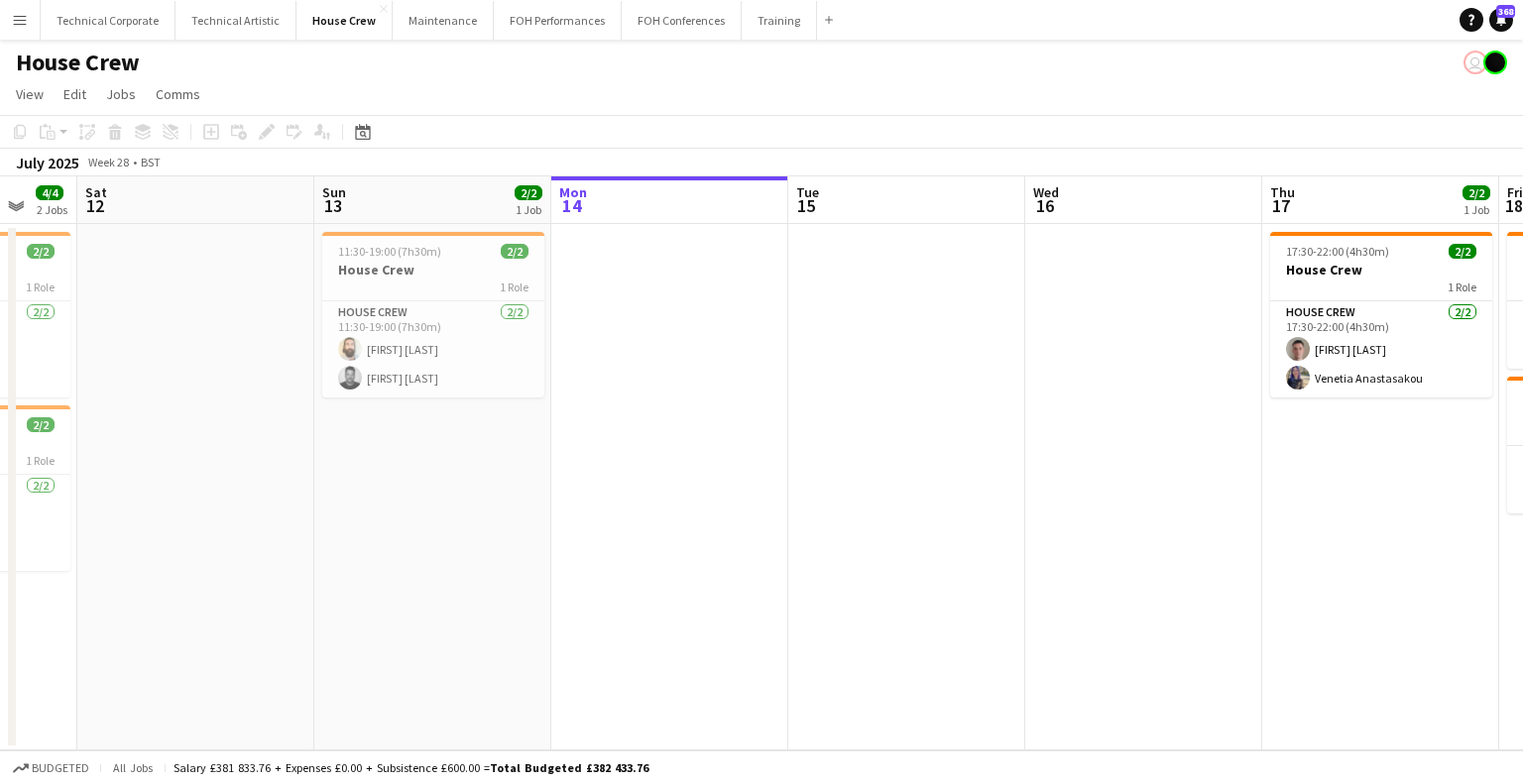 drag, startPoint x: 542, startPoint y: 359, endPoint x: 857, endPoint y: 410, distance: 319.10186 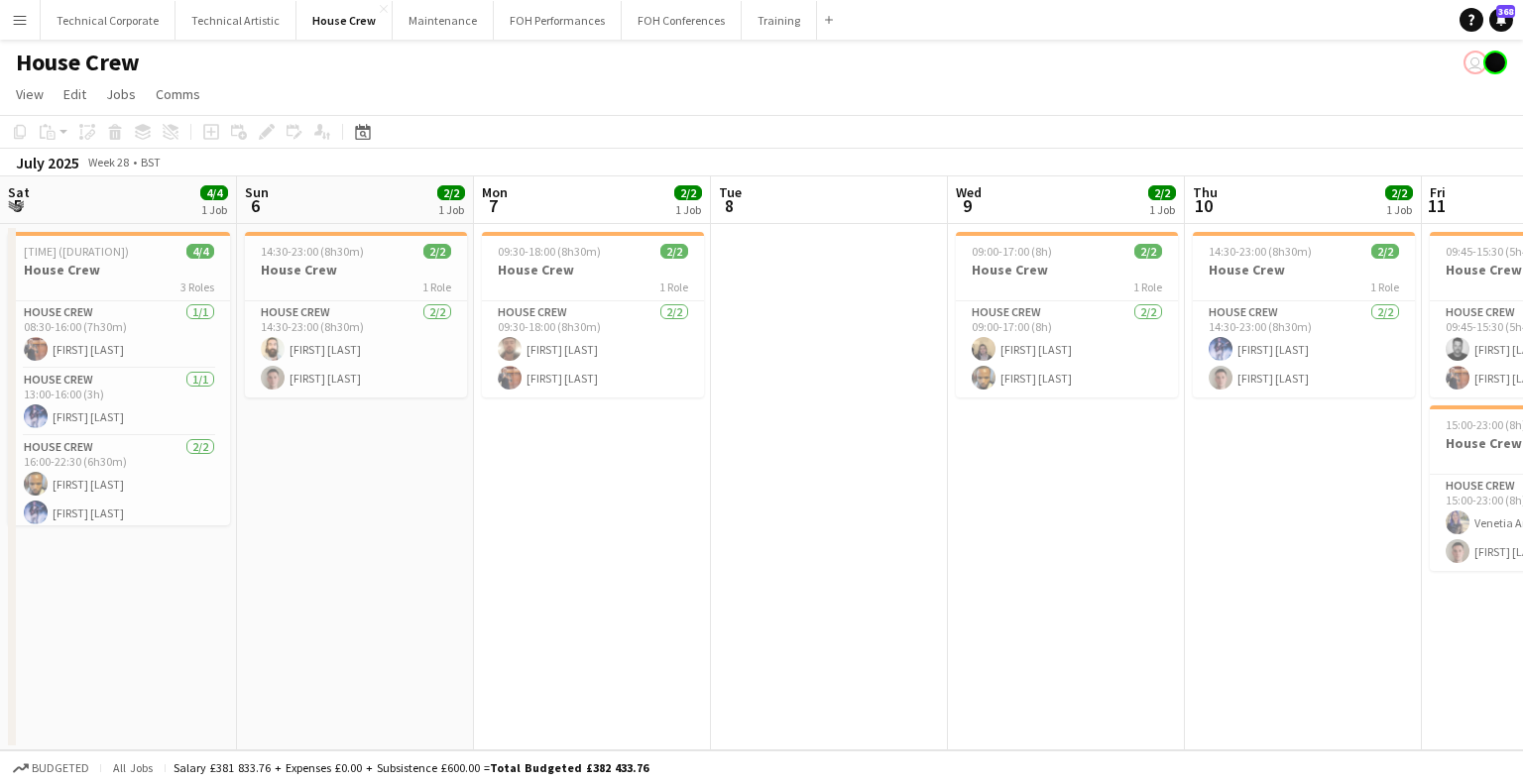 scroll, scrollTop: 0, scrollLeft: 0, axis: both 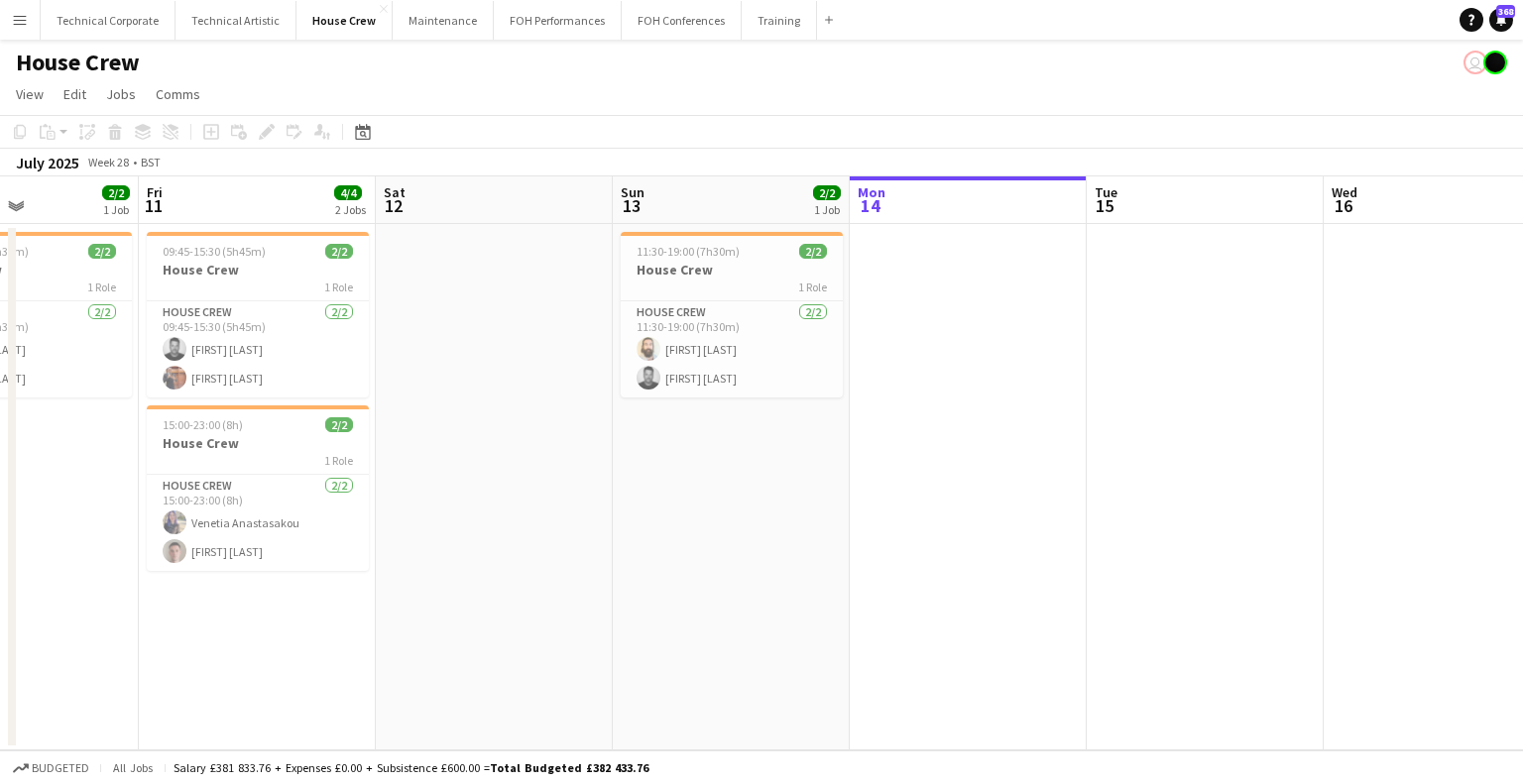 click on "Mon   7   2/2   1 Job   Tue   8   Wed   9   2/2   1 Job   Thu   10   2/2   1 Job   Fri   11   4/4   2 Jobs   Sat   12   Sun   13   2/2   1 Job   Mon   14   Tue   15   Wed   16   Thu   17   2/2   1 Job   Fri   18   2/2   2 Jobs      09:30-18:00 (8h30m)    2/2   House Crew   1 Role   House Crew   2/2   09:30-18:00 (8h30m)
Donnacha Mooney Leroy Bonsu     09:00-17:00 (8h)    2/2   House Crew   1 Role   House Crew   2/2   09:00-17:00 (8h)
James Reyes-Gomez Rhyan Jordan Holder     14:30-23:00 (8h30m)    2/2   House Crew   1 Role   House Crew   2/2   14:30-23:00 (8h30m)
Ed Dampier Robert Buckland     09:45-15:30 (5h45m)    2/2   House Crew   1 Role   House Crew   2/2   09:45-15:30 (5h45m)
Kerry Williams Leroy Bonsu     15:00-23:00 (8h)    2/2   House Crew   1 Role   House Crew   2/2   15:00-23:00 (8h)
Venetia Anastasakou Robert Buckland     11:30-19:00 (7h30m)    2/2   House Crew   1 Role   House Crew   2/2   11:30-19:00 (7h30m)
Justin Gartry Kerry Williams     17:30-22:00 (4h30m)    2/2   House Crew   2/2" at bounding box center [762, 463] 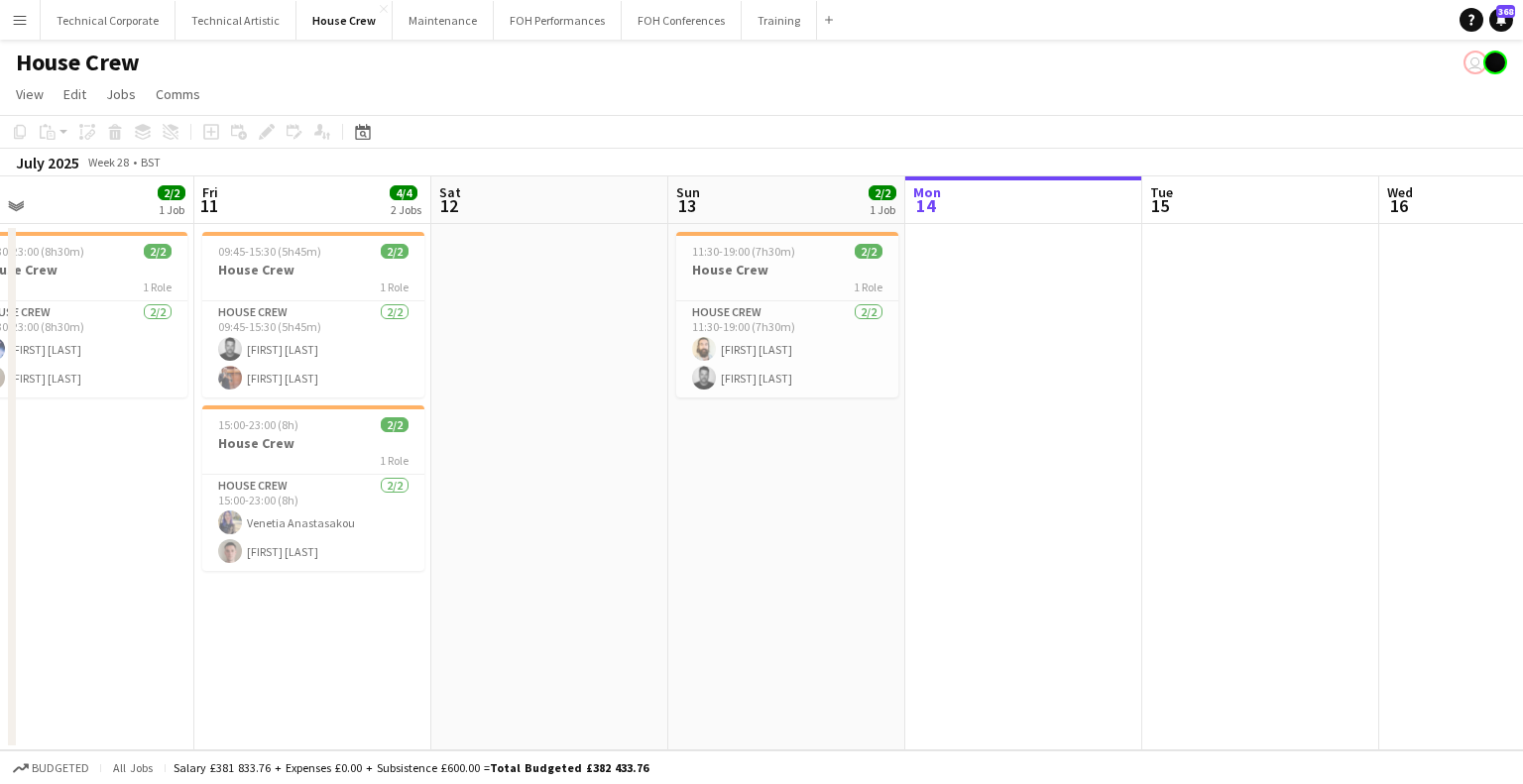 drag, startPoint x: 951, startPoint y: 459, endPoint x: 481, endPoint y: 475, distance: 470.27226 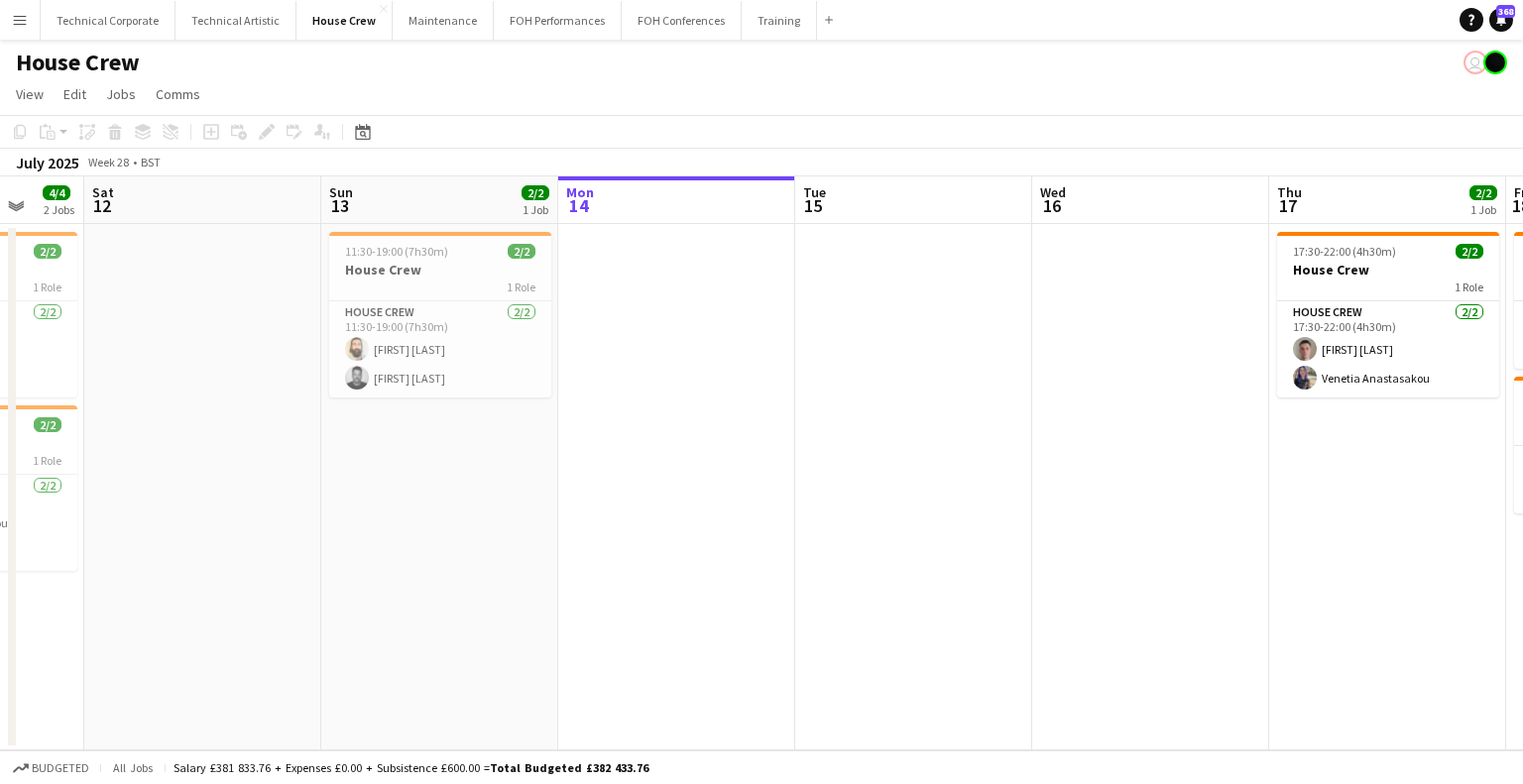 scroll, scrollTop: 0, scrollLeft: 662, axis: horizontal 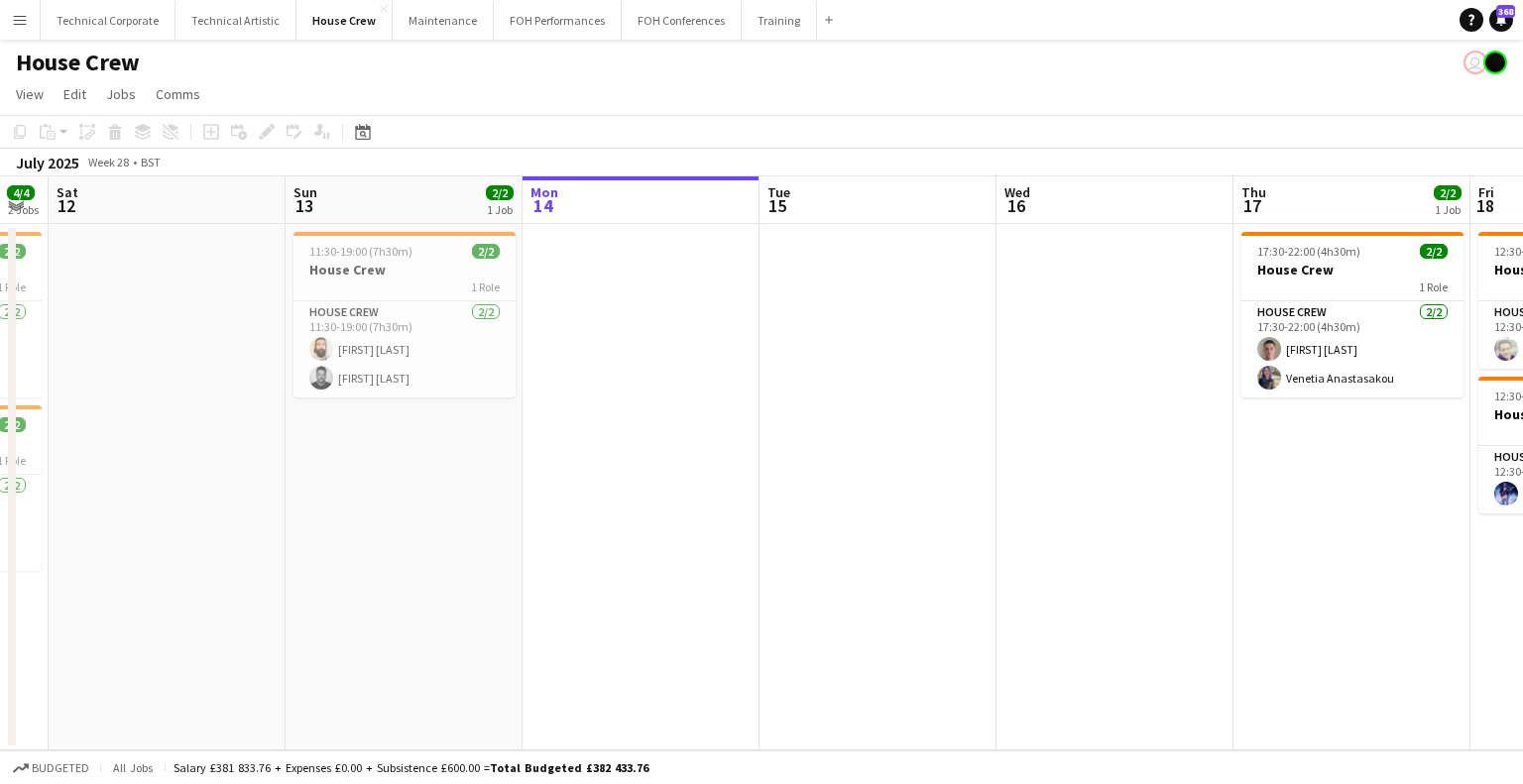 drag, startPoint x: 903, startPoint y: 402, endPoint x: 1114, endPoint y: 499, distance: 232.228 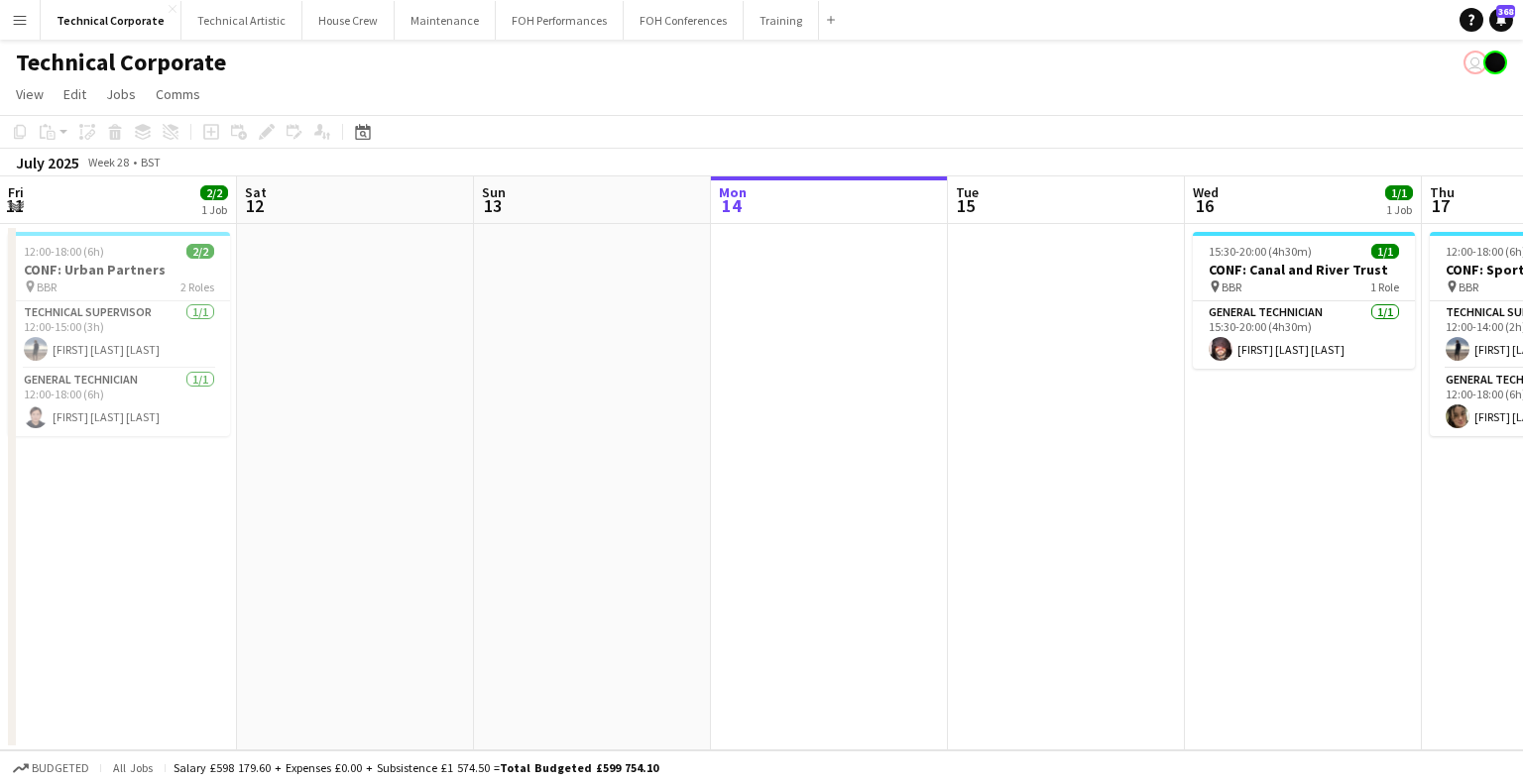 scroll, scrollTop: 0, scrollLeft: 0, axis: both 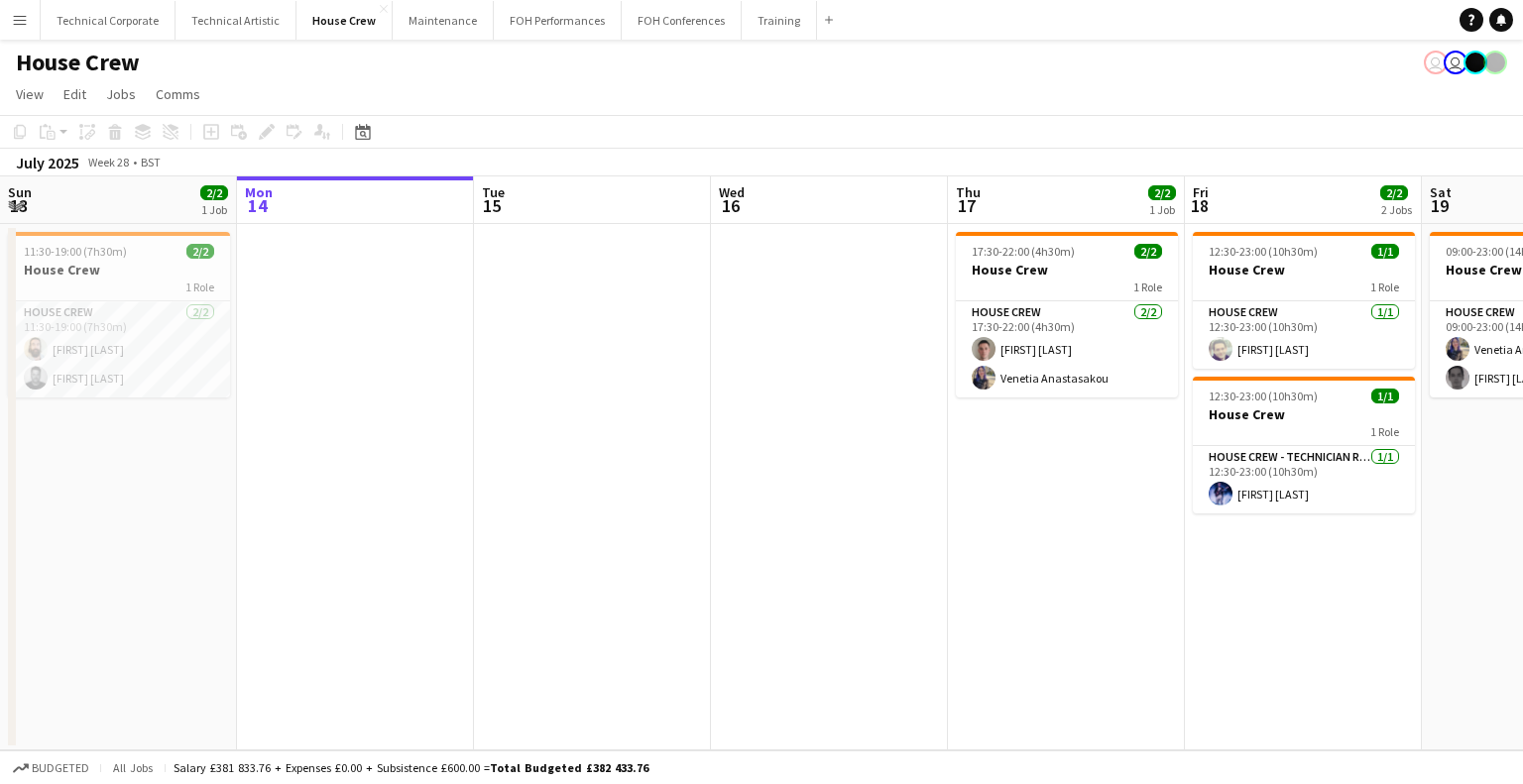 click on "Menu" at bounding box center [20, 20] 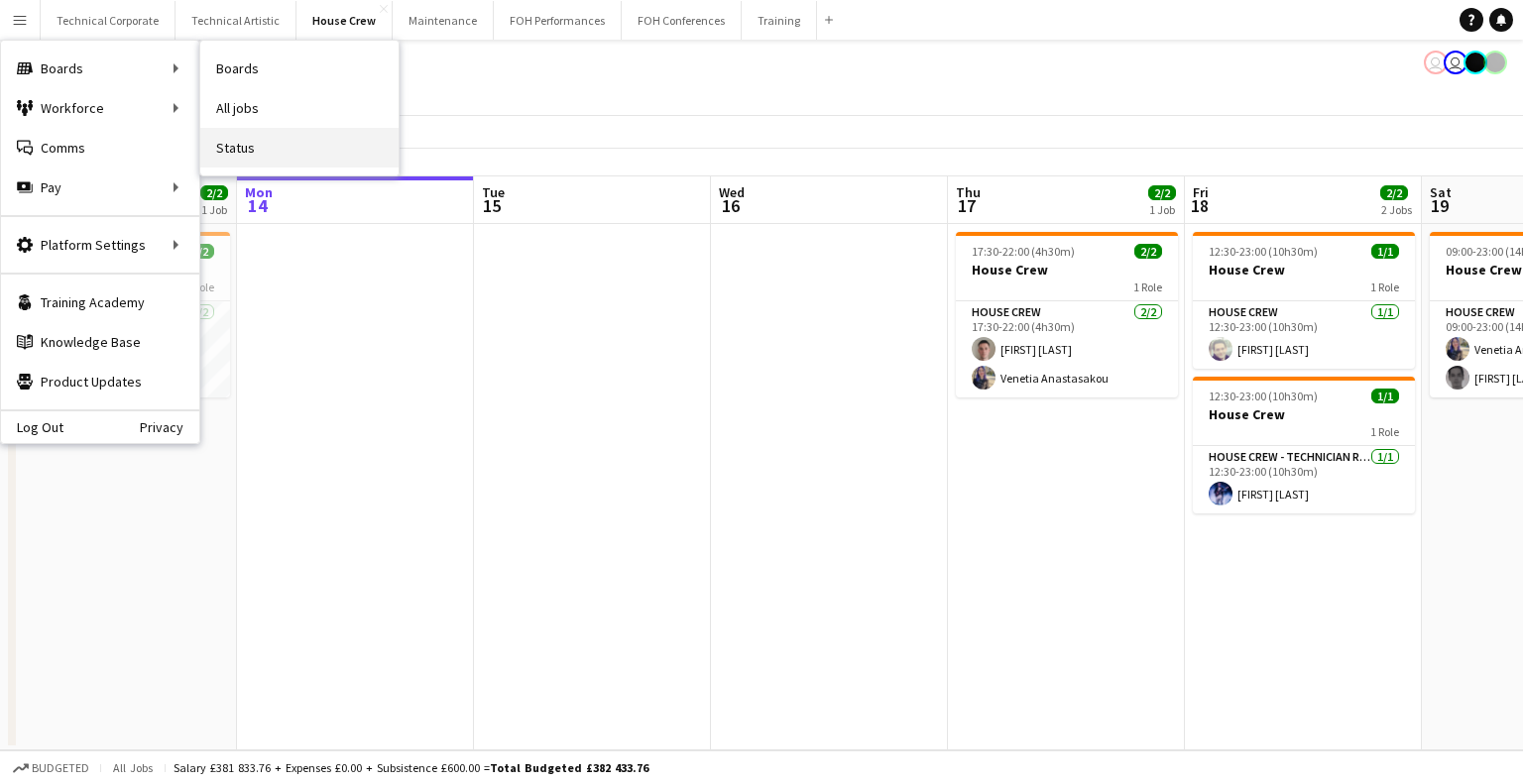 click on "Status" at bounding box center (299, 148) 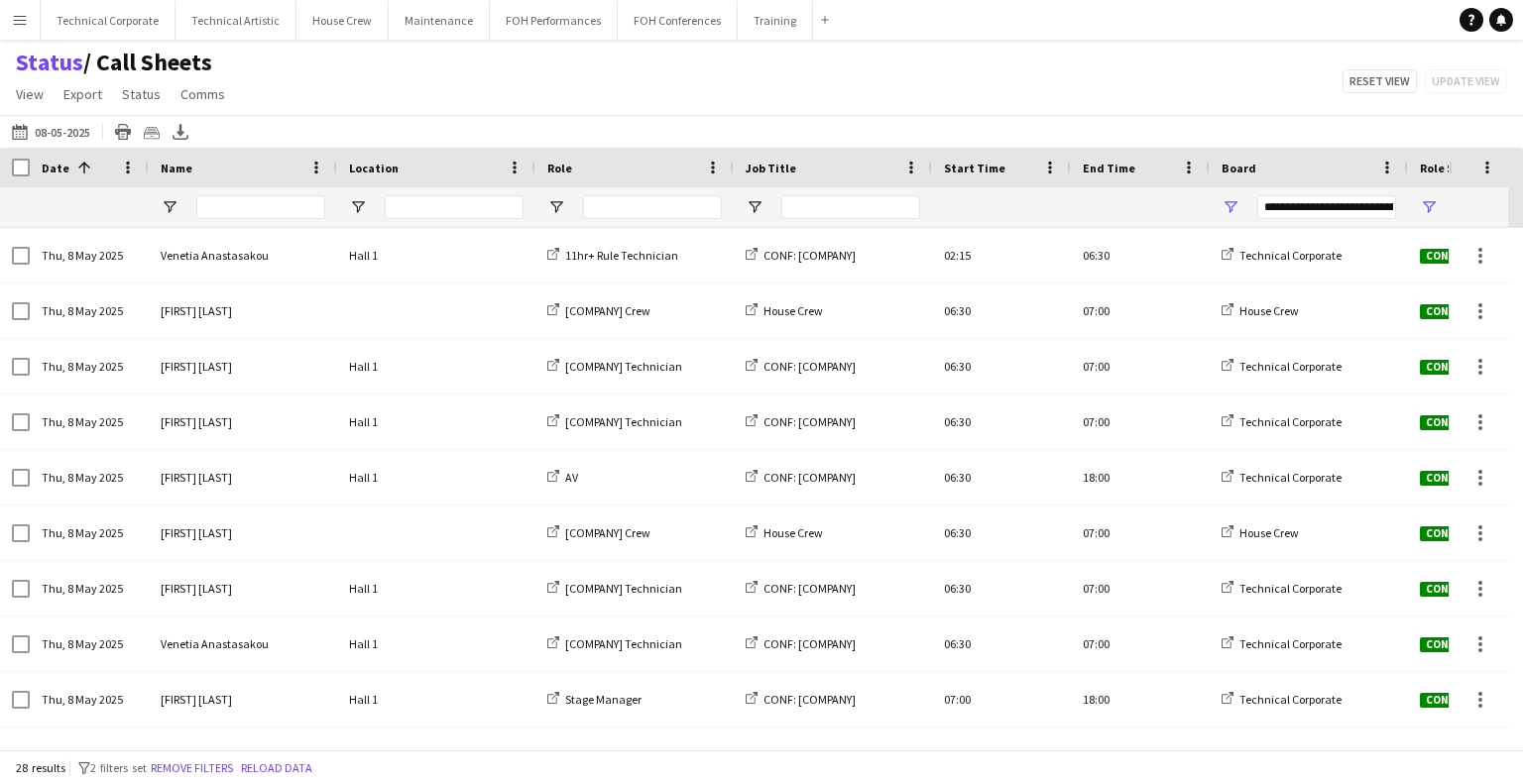 scroll, scrollTop: 0, scrollLeft: 0, axis: both 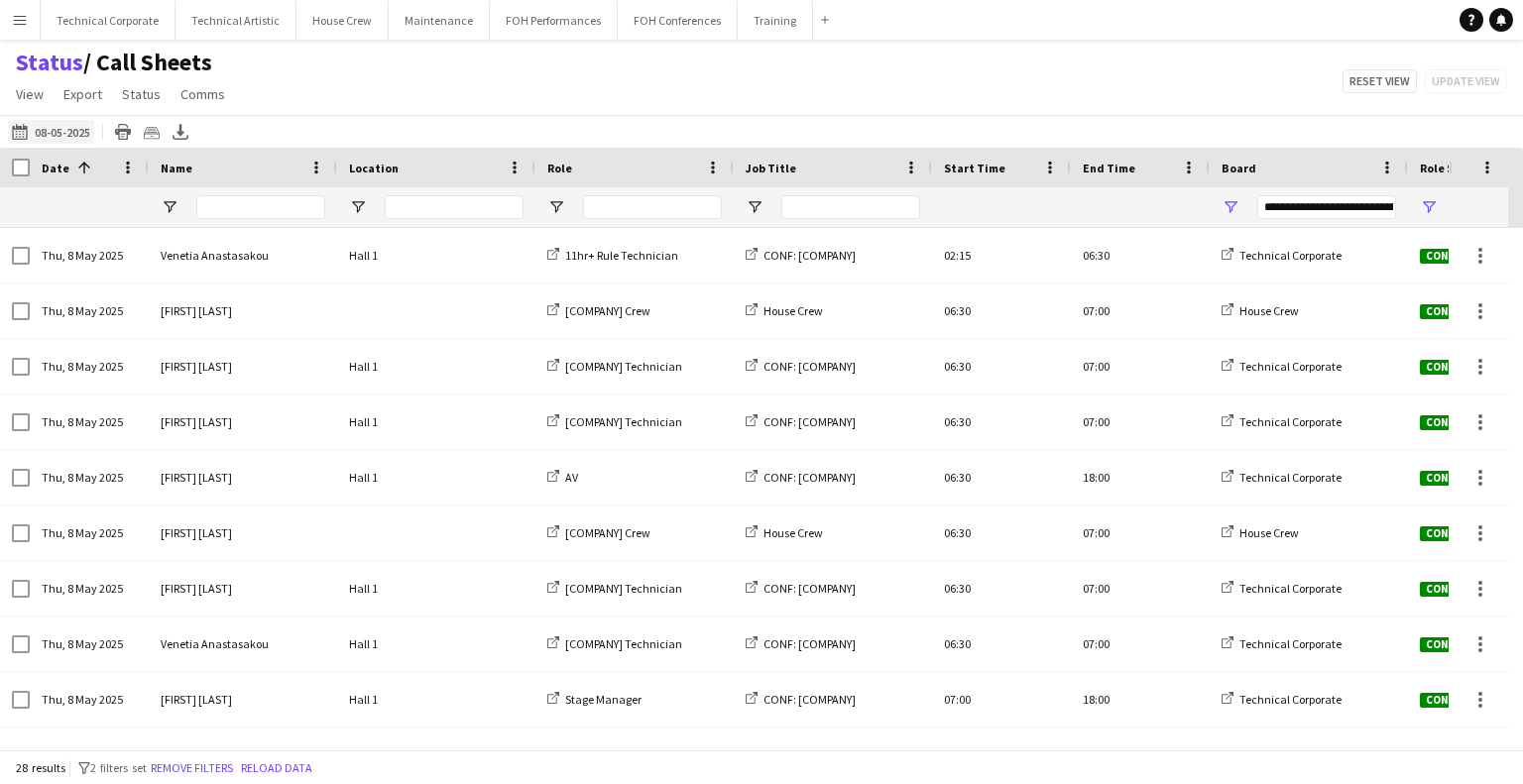 click on "[DATE] to [DATE]
[DATE]" 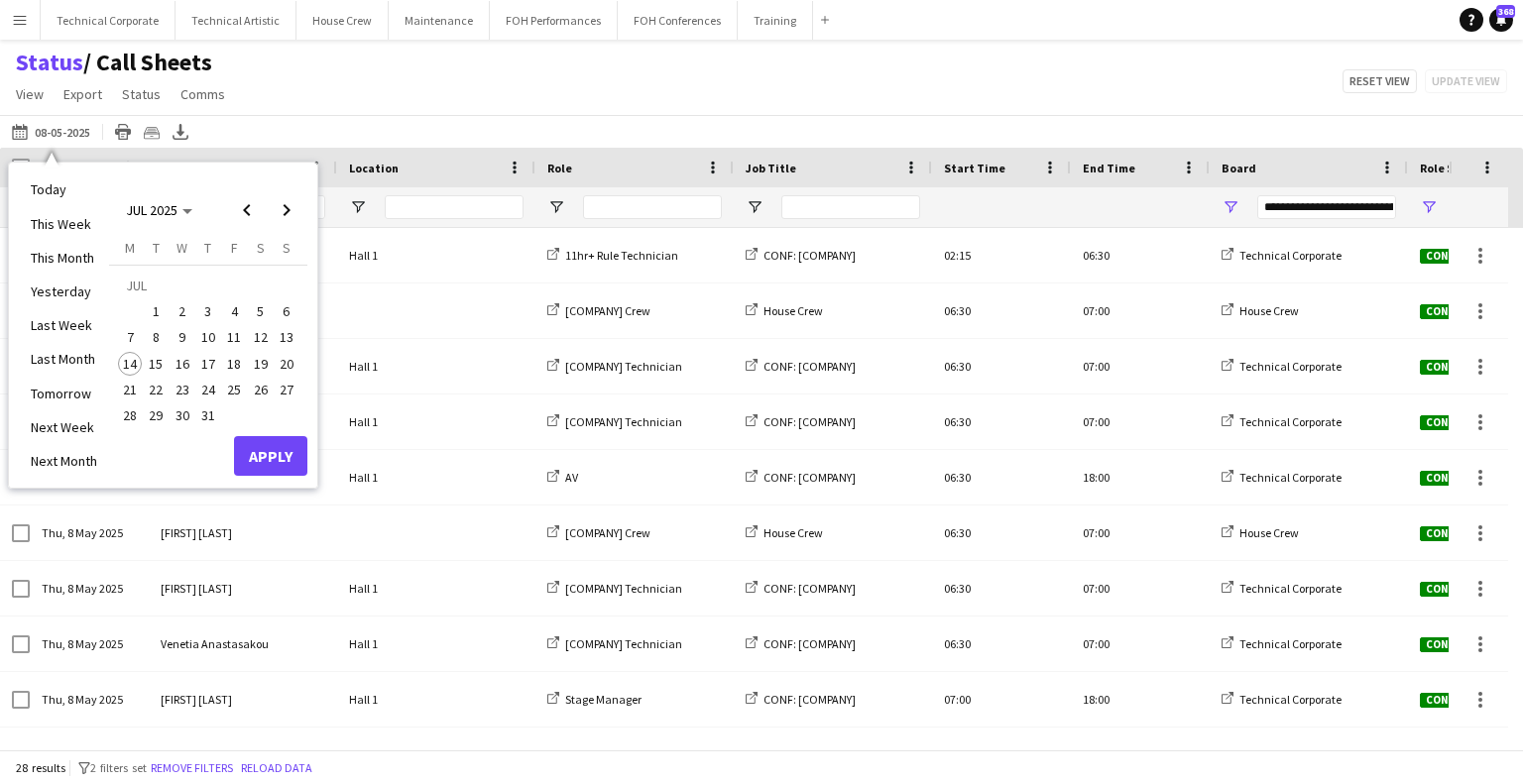 click on "15" at bounding box center (157, 364) 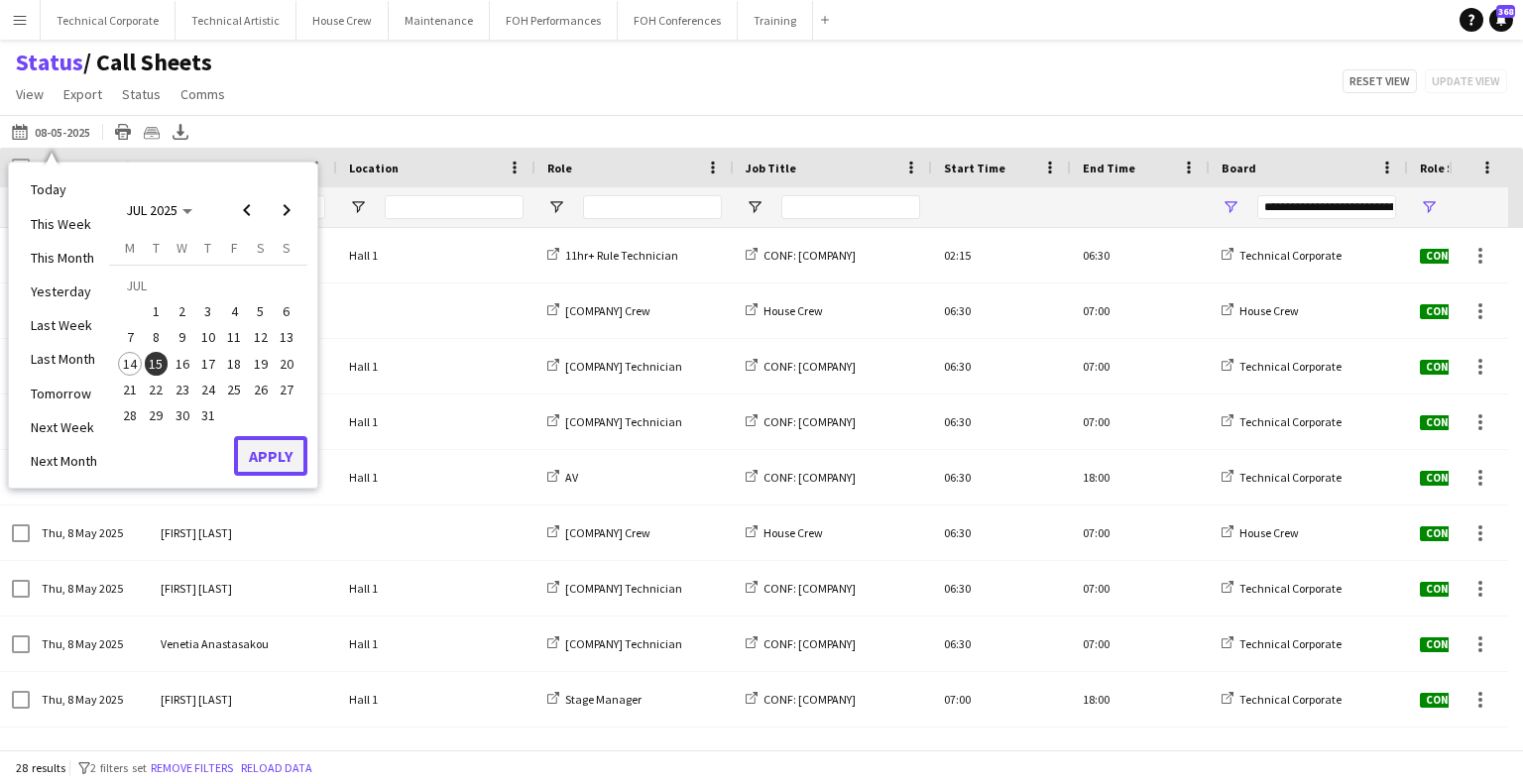 click on "Apply" at bounding box center (271, 456) 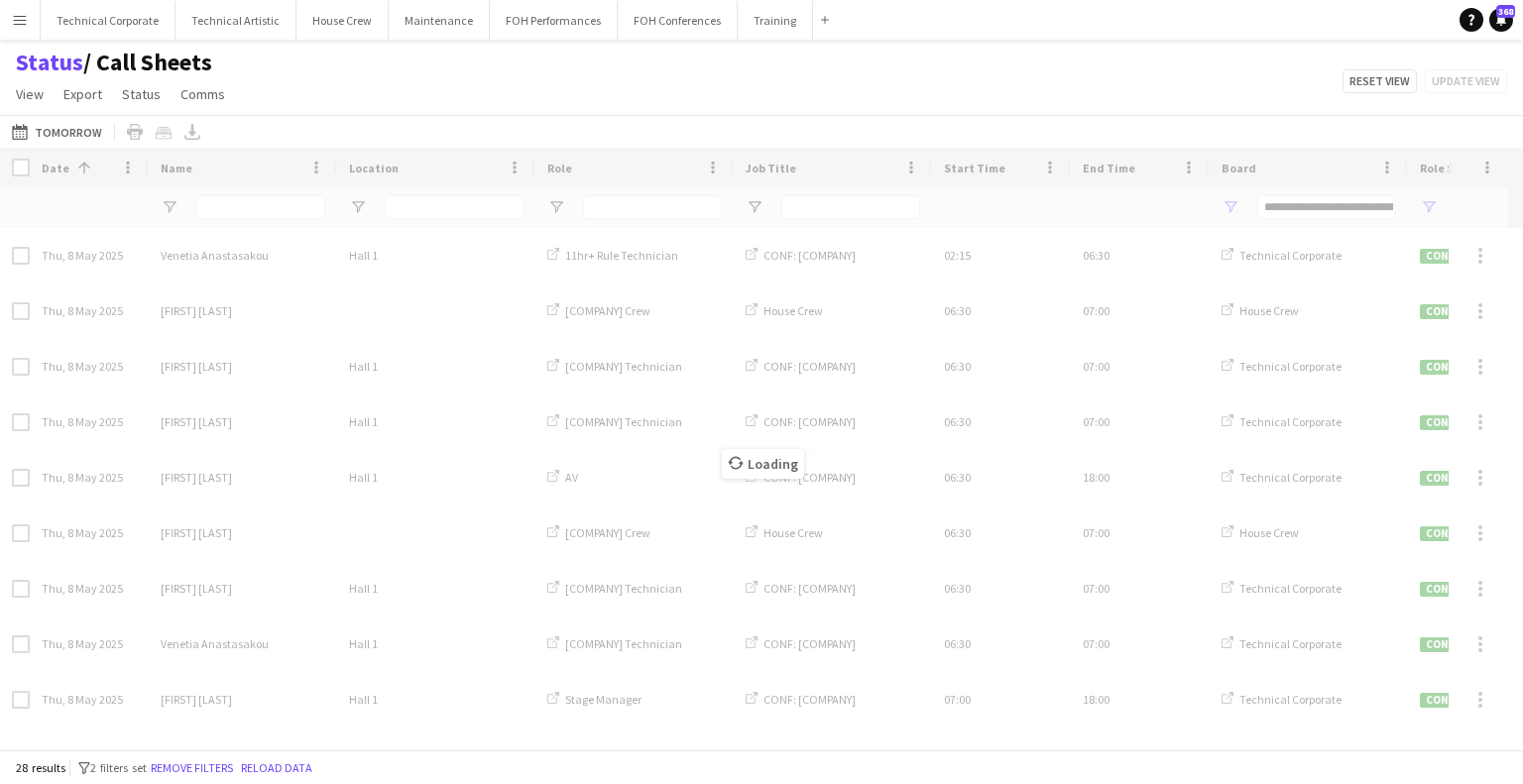 type on "***" 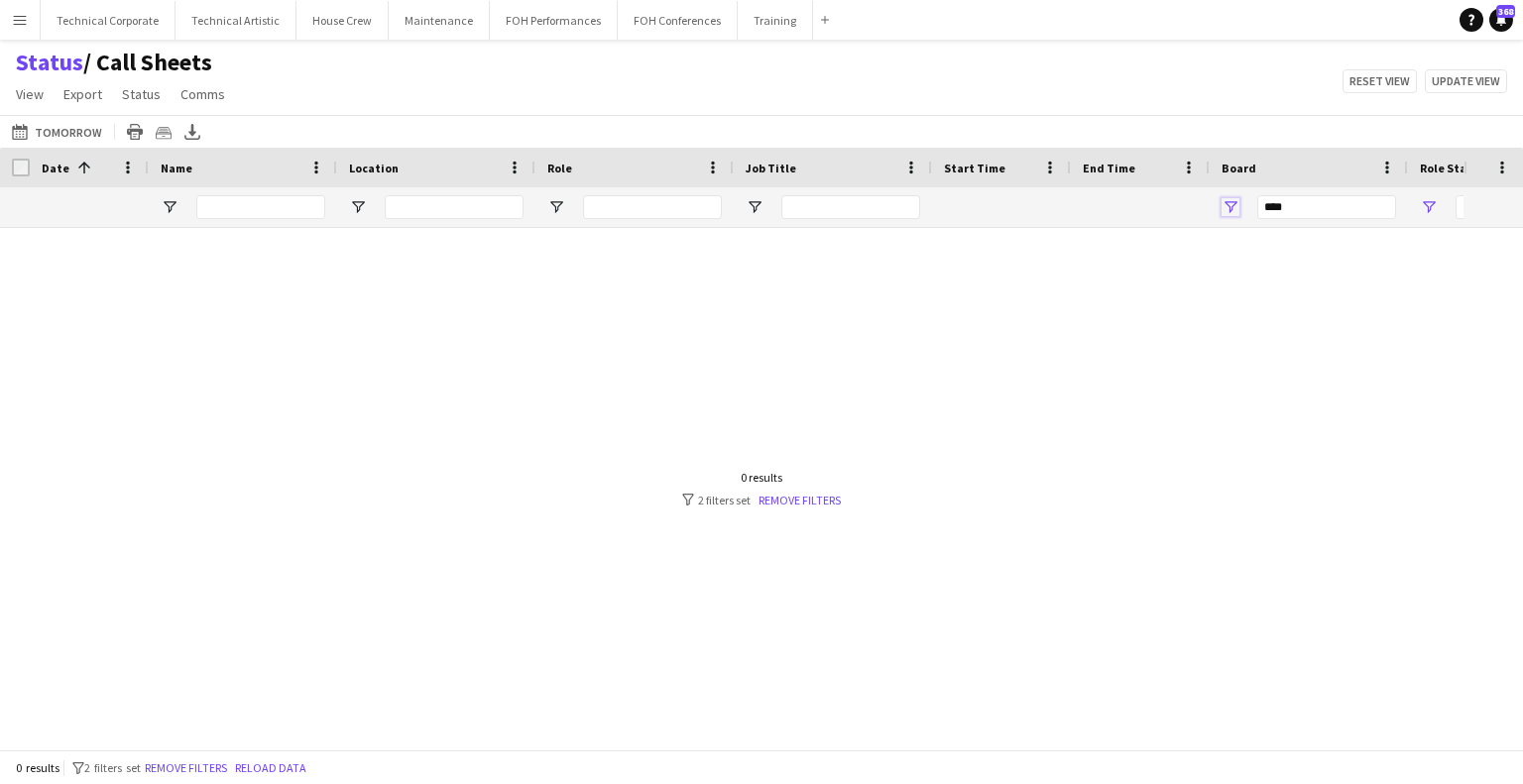 click at bounding box center (1230, 207) 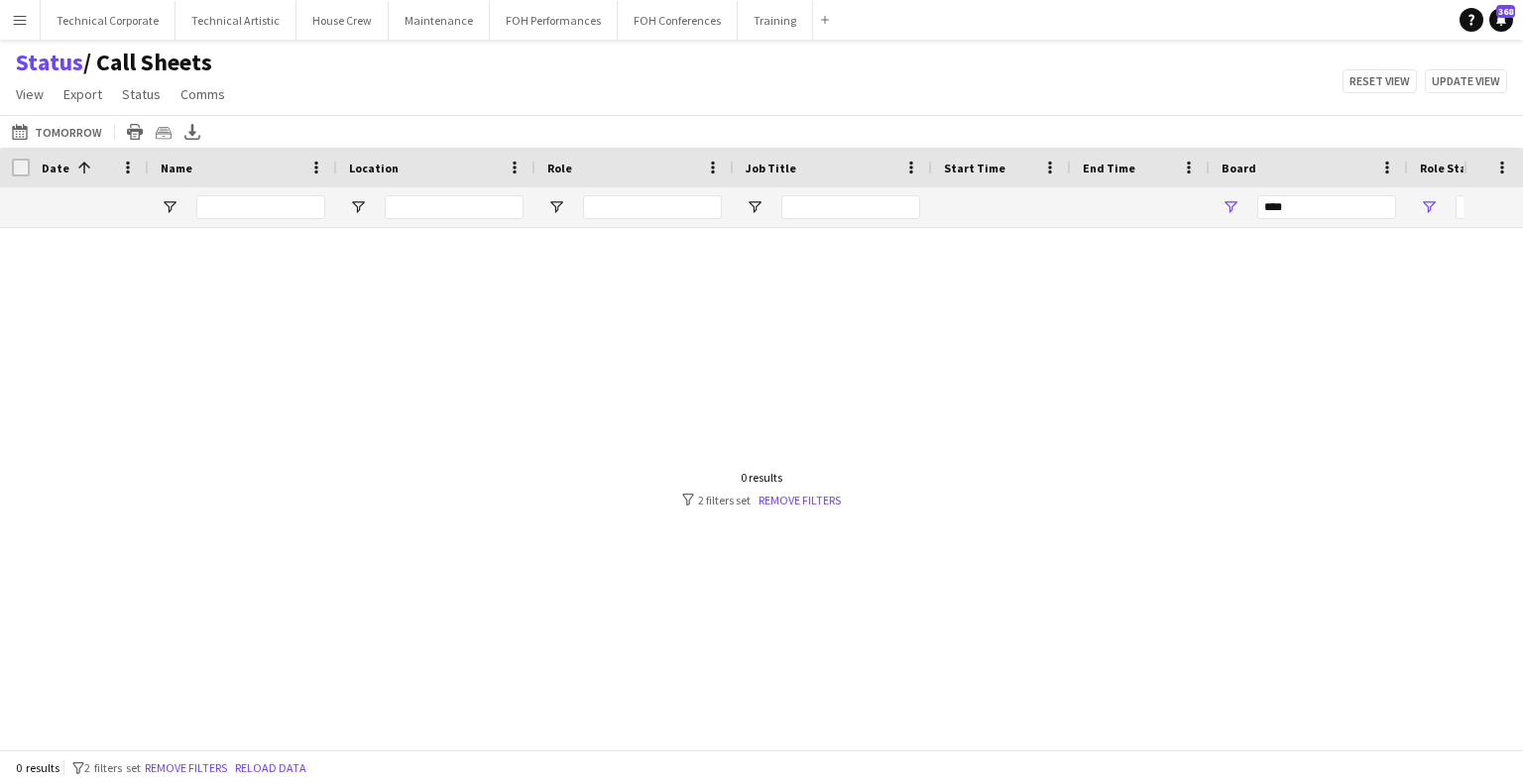 click on "Date
1" at bounding box center (89, 168) 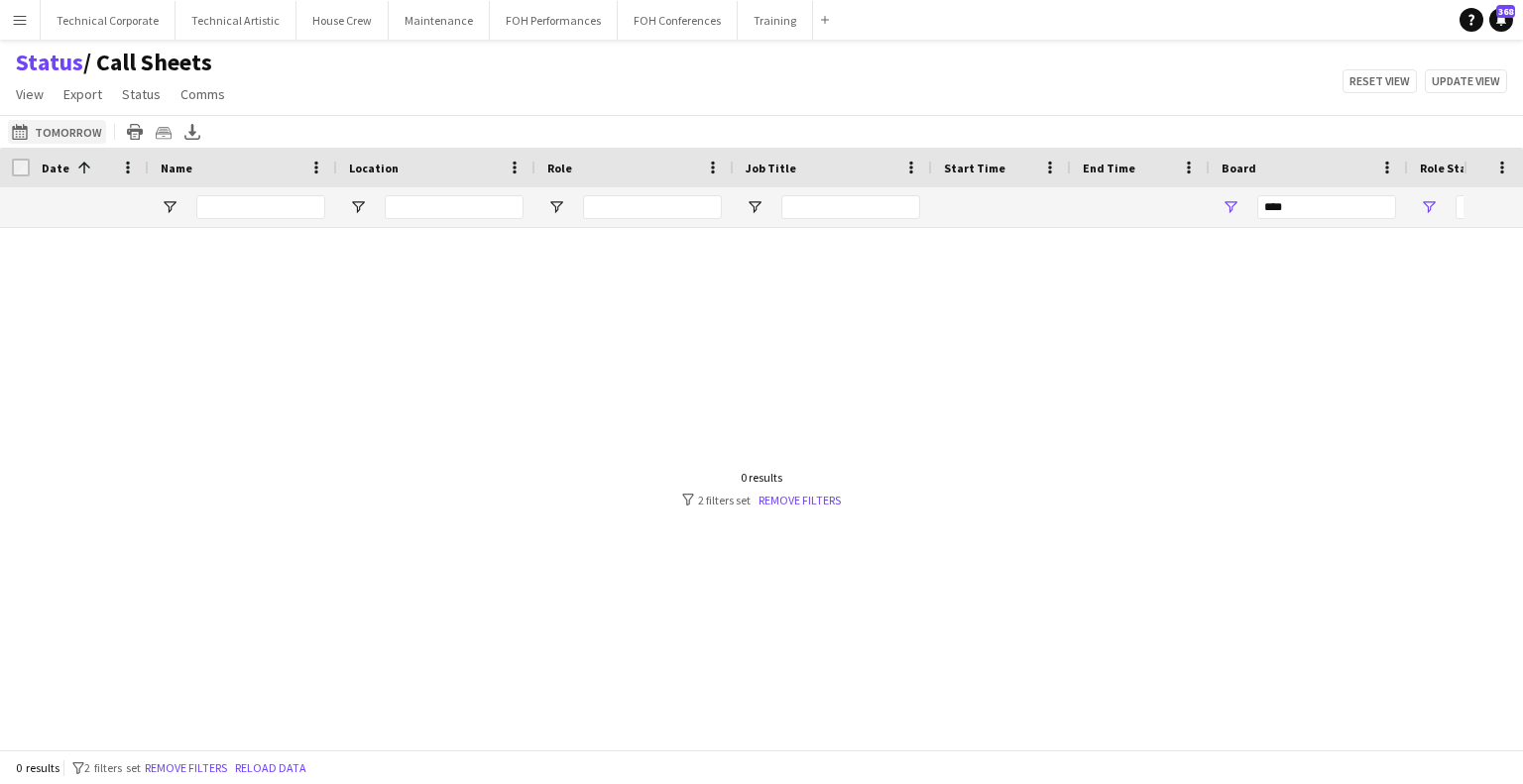 click on "[DATE] to [DATE]
[DATE]" 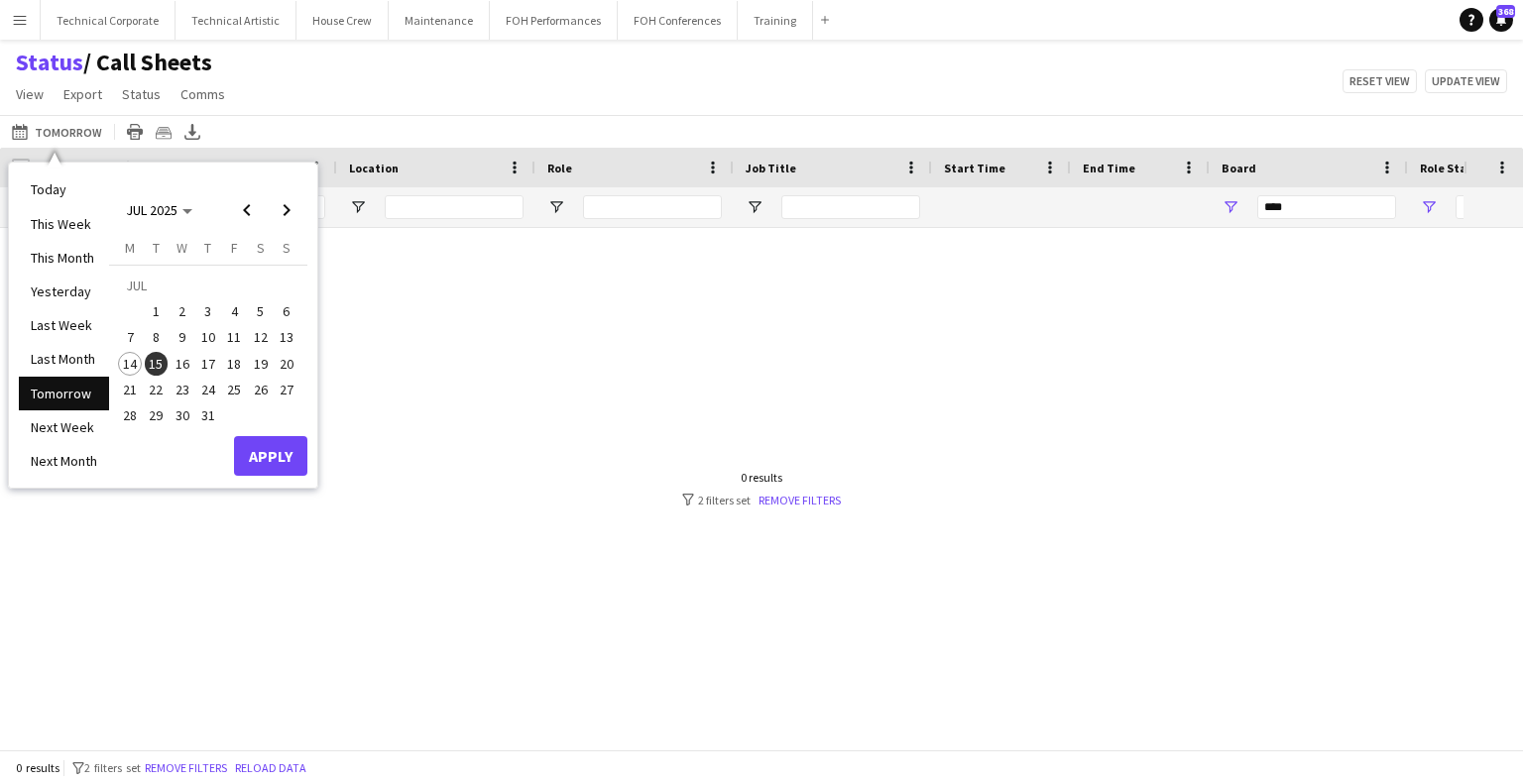 click on "16" at bounding box center [182, 364] 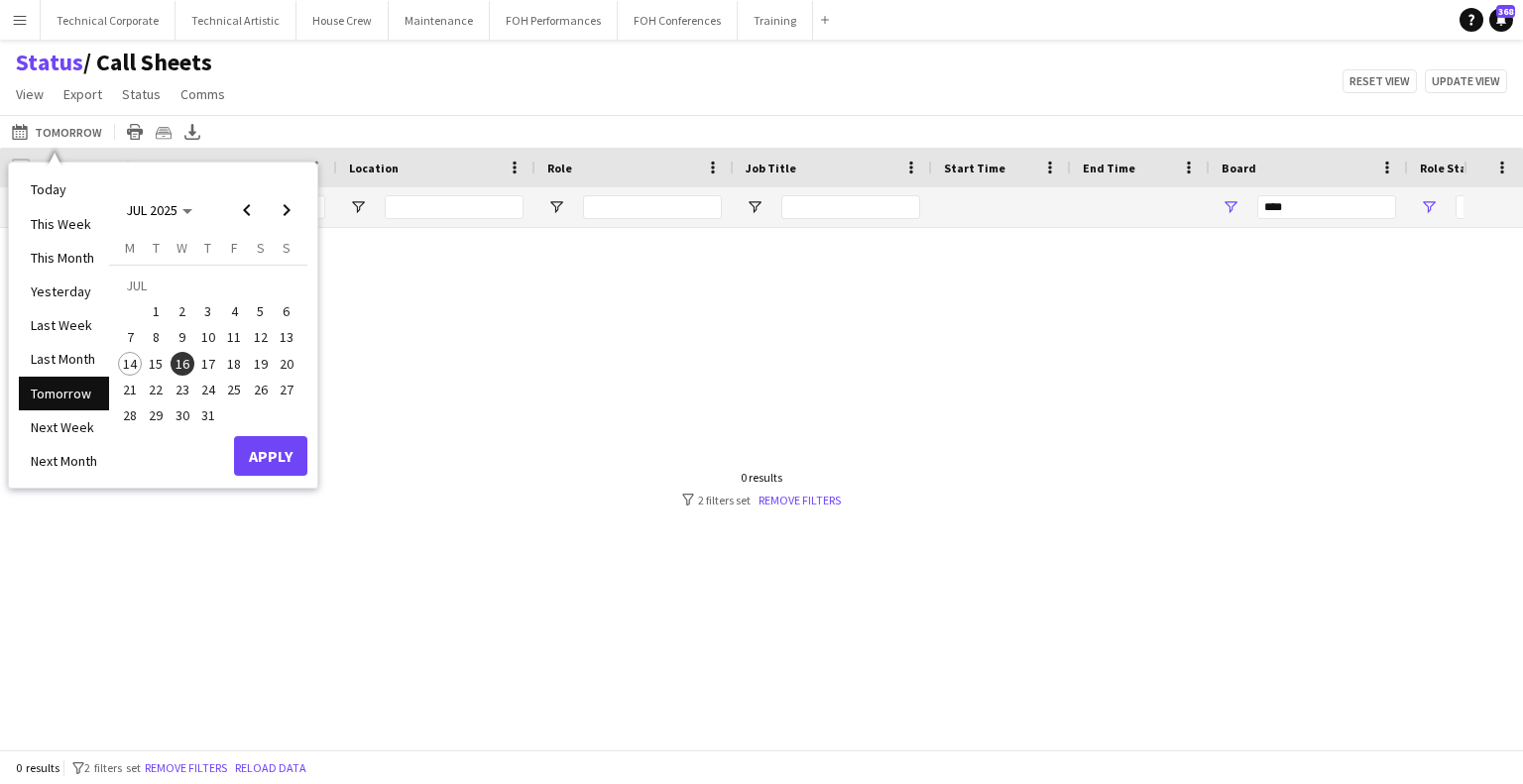 click on "[DATE]   [DATE]   [DATE]   [DATE]   [DATE]   [DATE]   [DATE]   [DATE]   [DATE]  JUL [YEAR] JUL [YEAR] Monday M Tuesday T Wednesday W Thursday T Friday F Saturday S Sunday S  JUL      1   2   3   4   5   6   7   8   9   10   11   12   13   14   15   16   17   18   19   20   21   22   23   24   25   26   27   28   29   30   31
Comparison range
Comparison range
Apply" at bounding box center [163, 325] 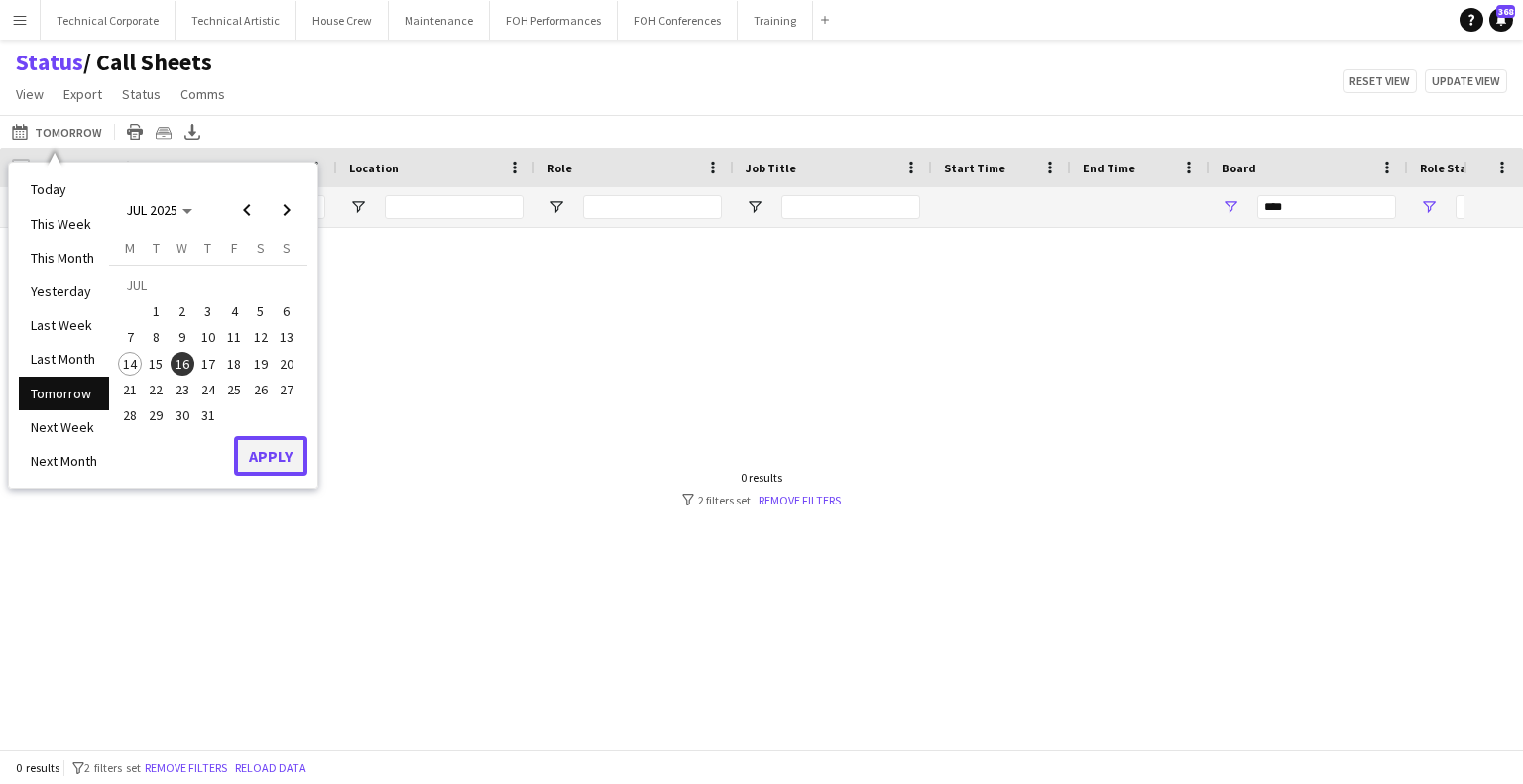 click on "Apply" at bounding box center [271, 456] 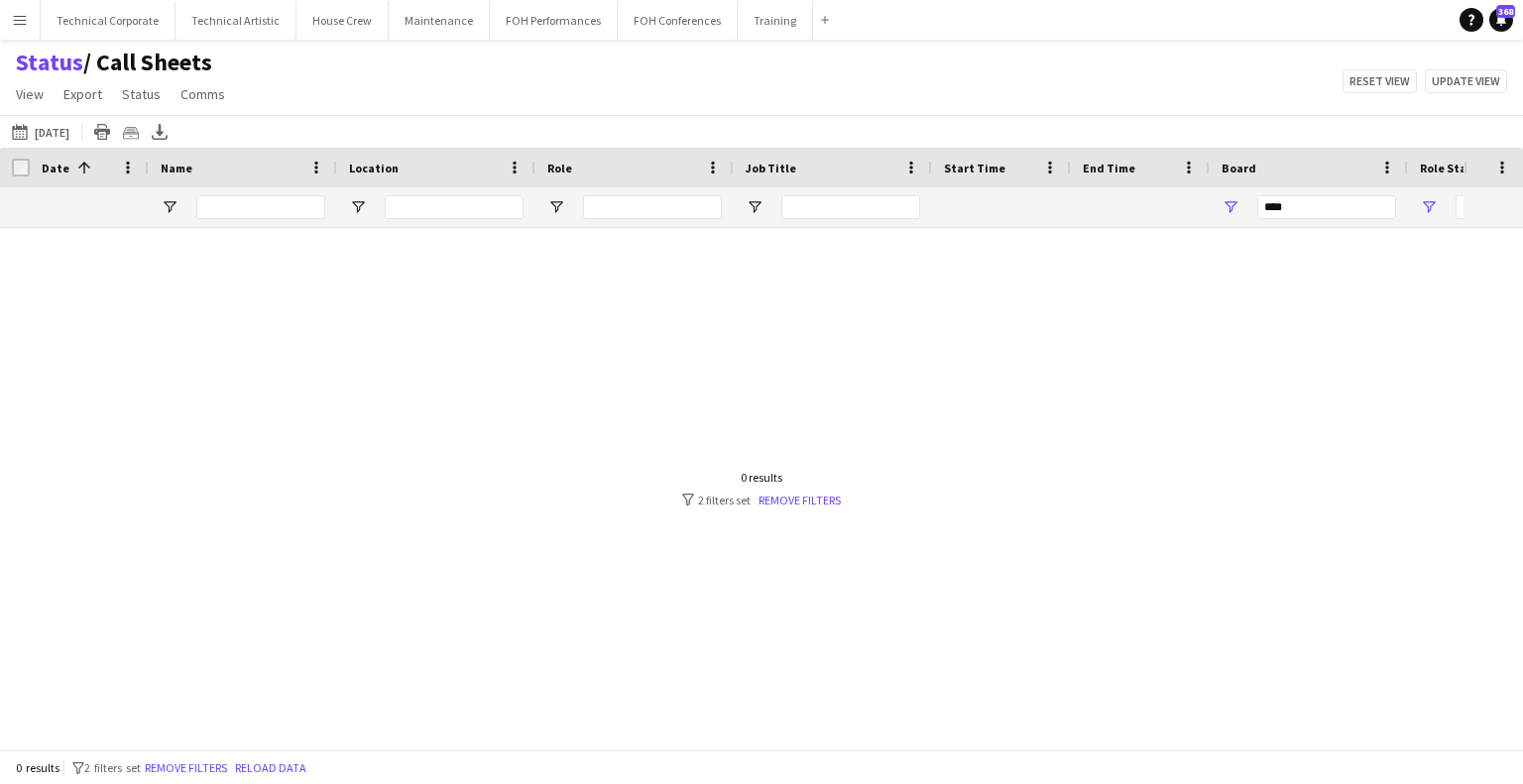 click on "***" at bounding box center (1309, 207) 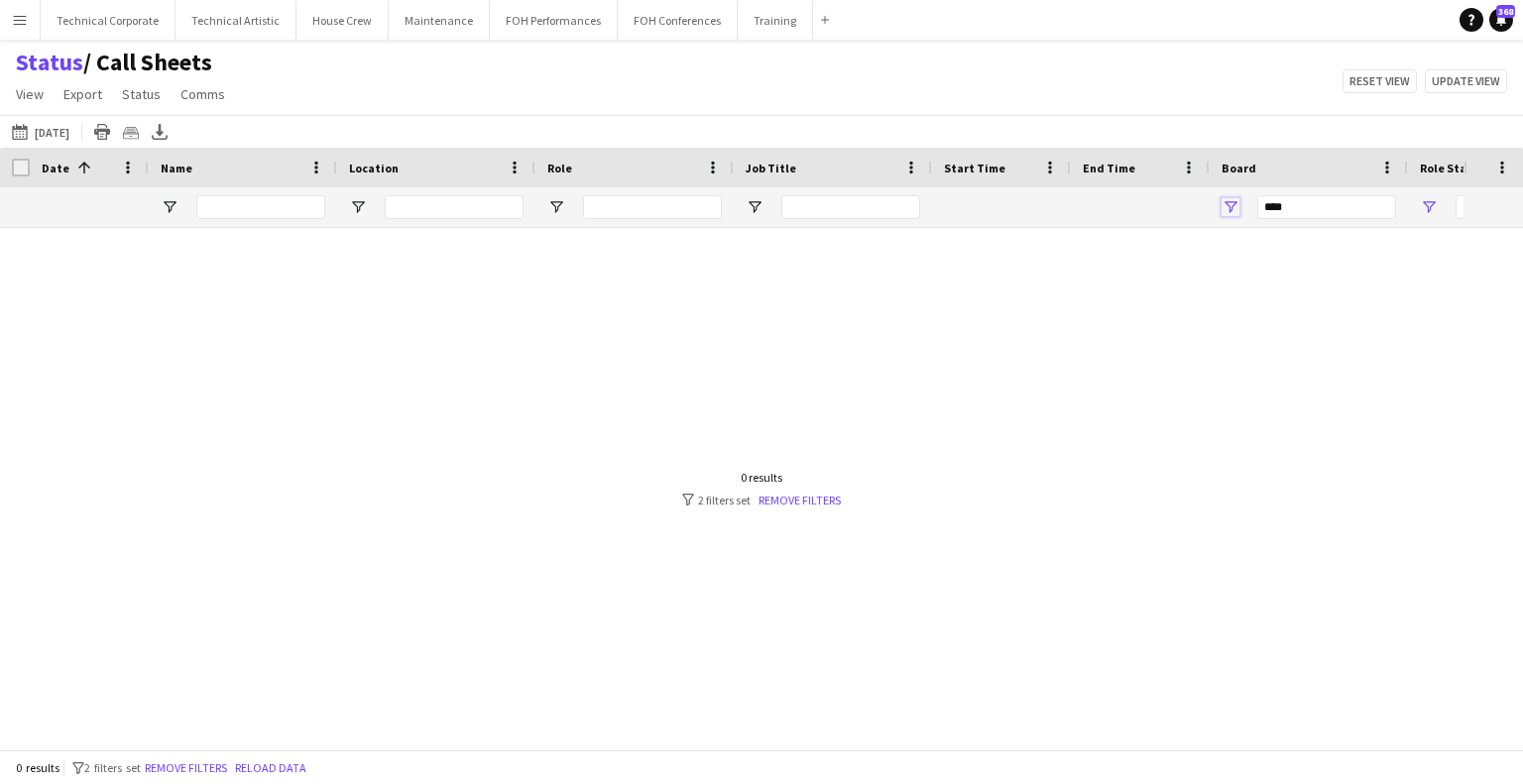 click at bounding box center (1230, 207) 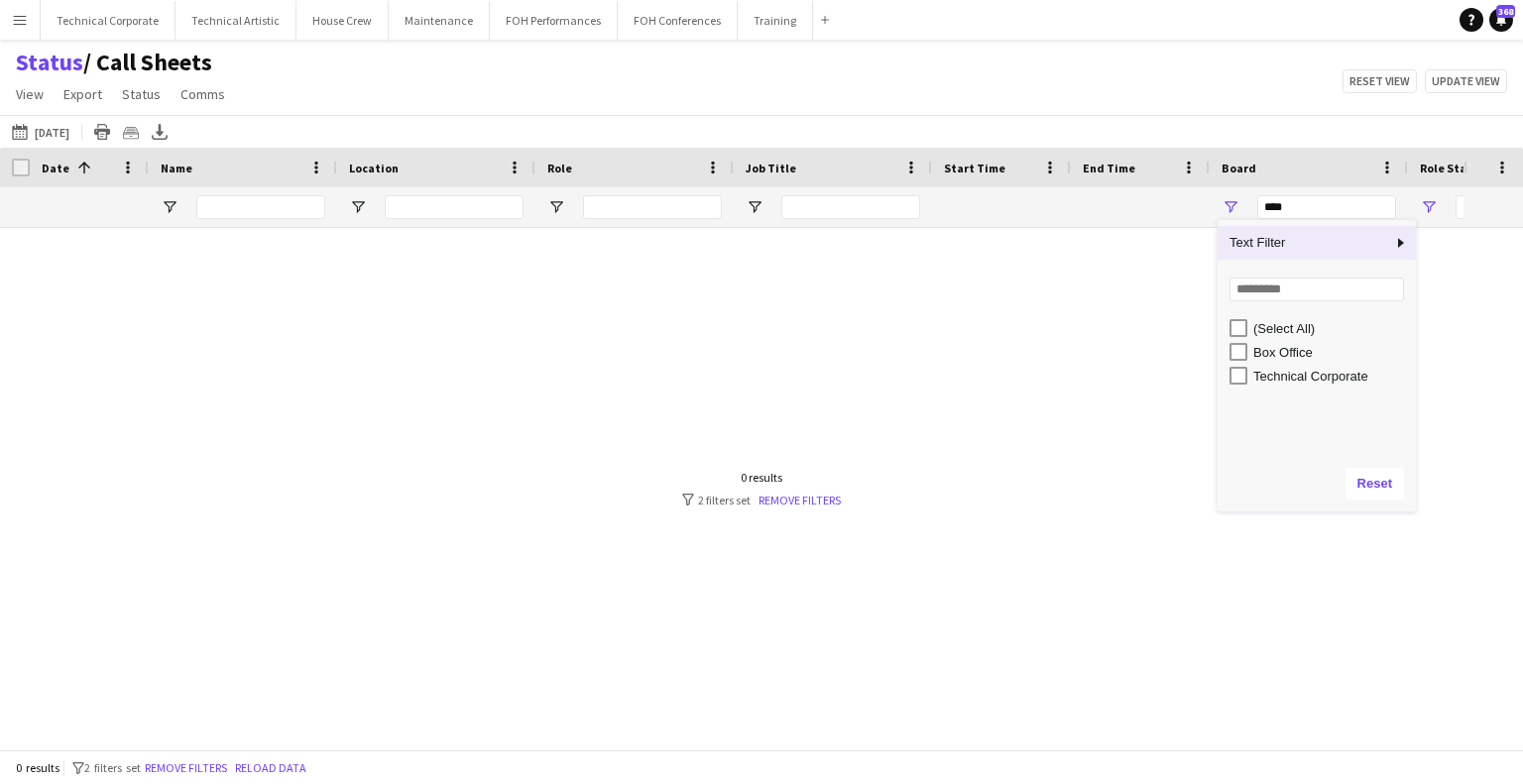 click on "Technical Corporate" at bounding box center [1332, 376] 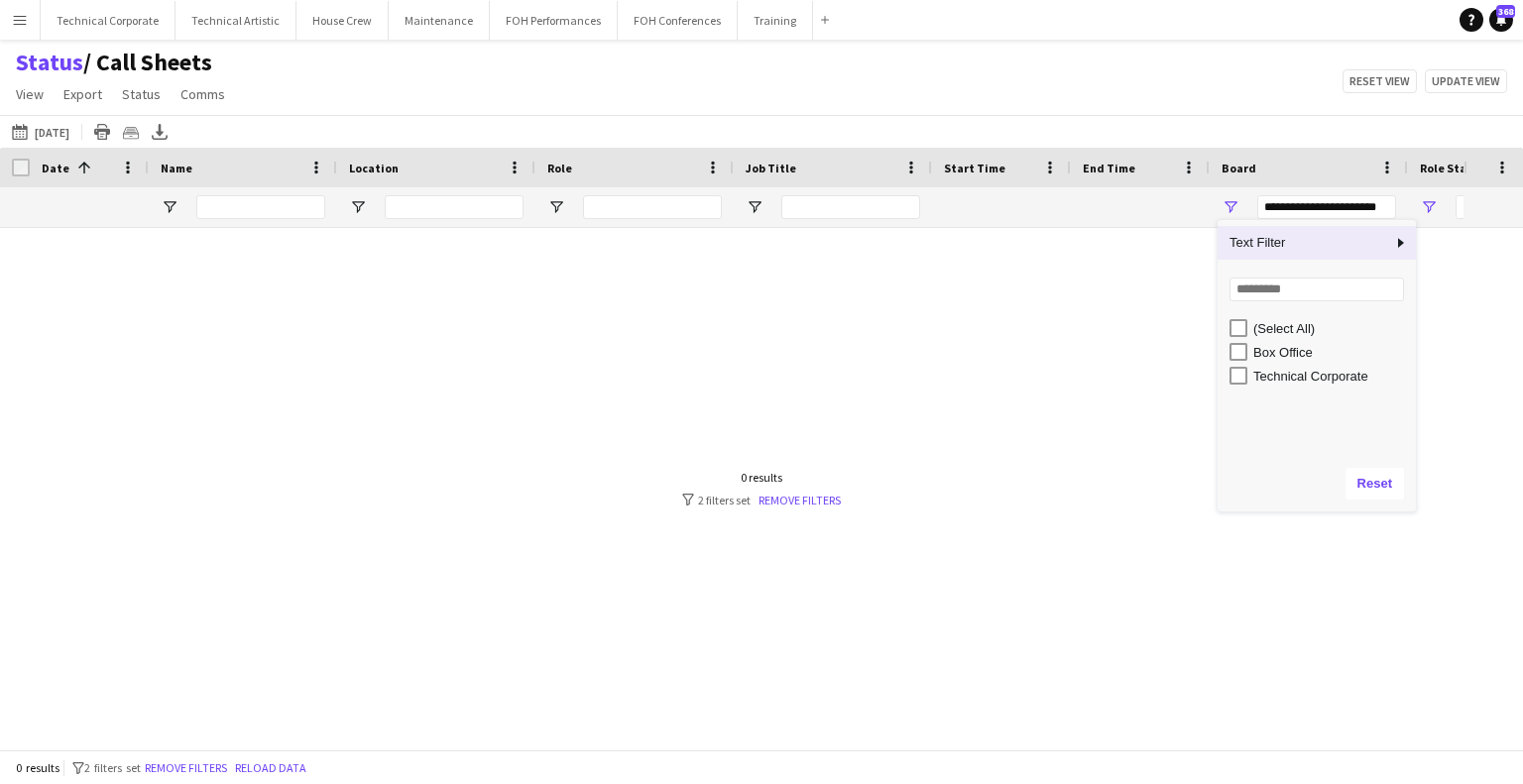 type on "**********" 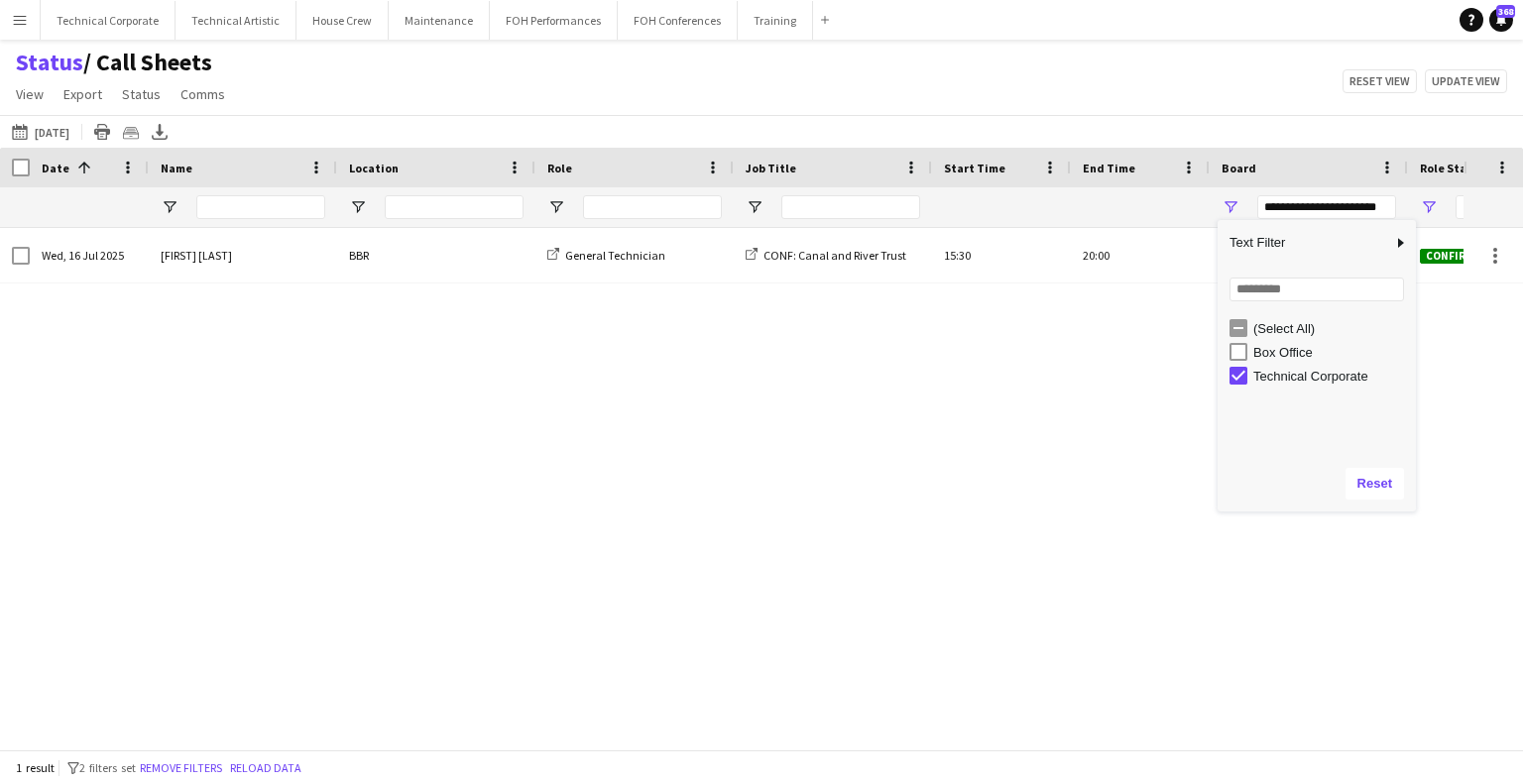 click on "Status    / Call Sheets   View   Views  Default view Call Sheets GB View Weekly Staffing Report ZD TEST New view Update view Delete view Edit name Customise view Customise filters Reset Filters Reset View Reset All  Export  Export as XLSX Export as CSV Export as PDF Crew files as ZIP  Status  Confirm attendance Check-in Check-out Clear confirm attendance Clear check-in Clear check-out  Comms  Send notification Chat  Reset view   Update view" 